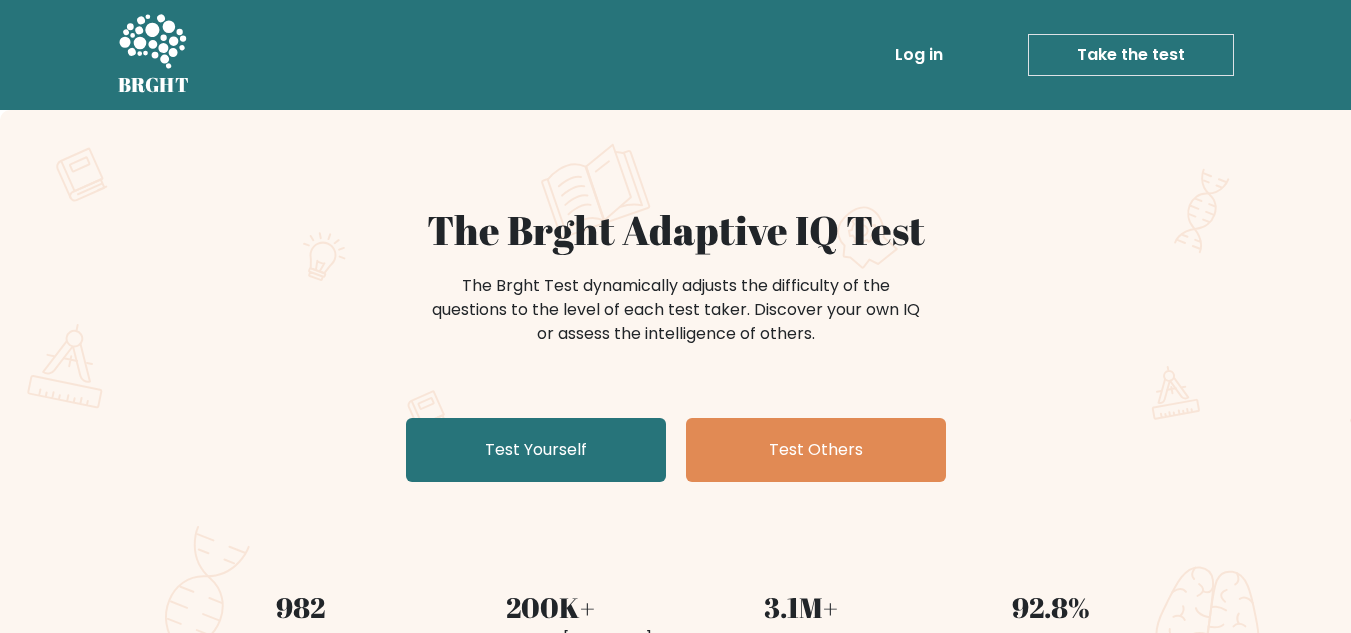 scroll, scrollTop: 0, scrollLeft: 0, axis: both 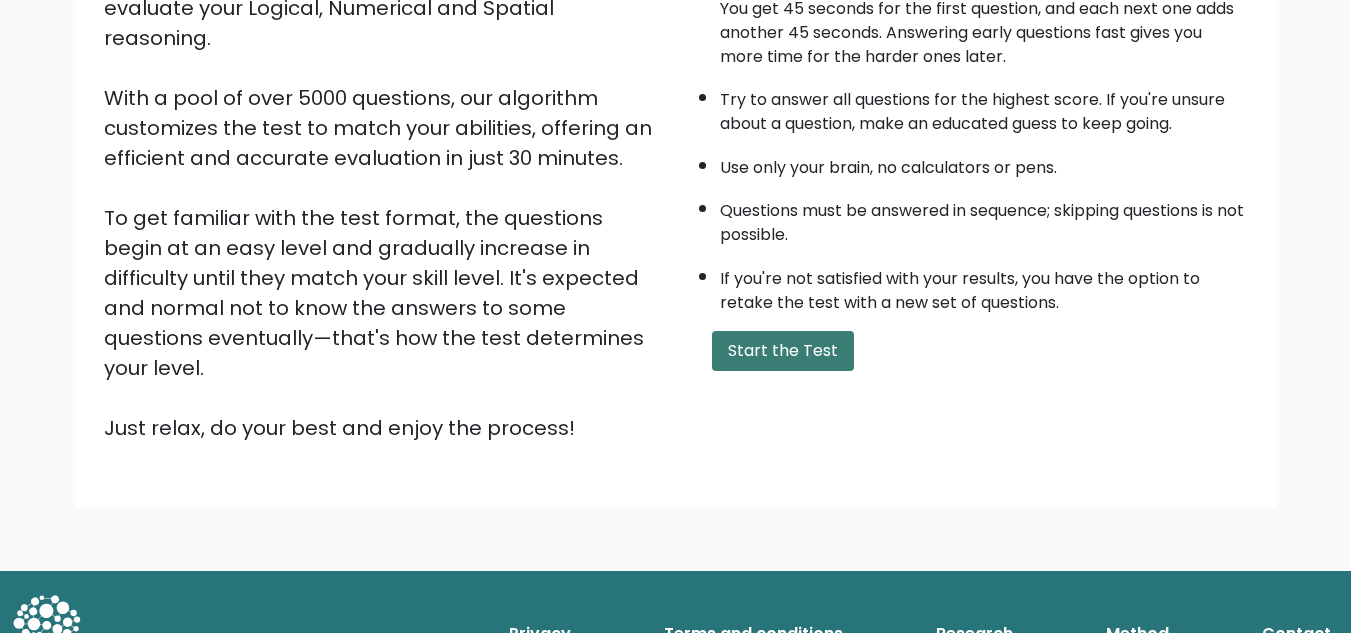 click on "Start the Test" at bounding box center (783, 351) 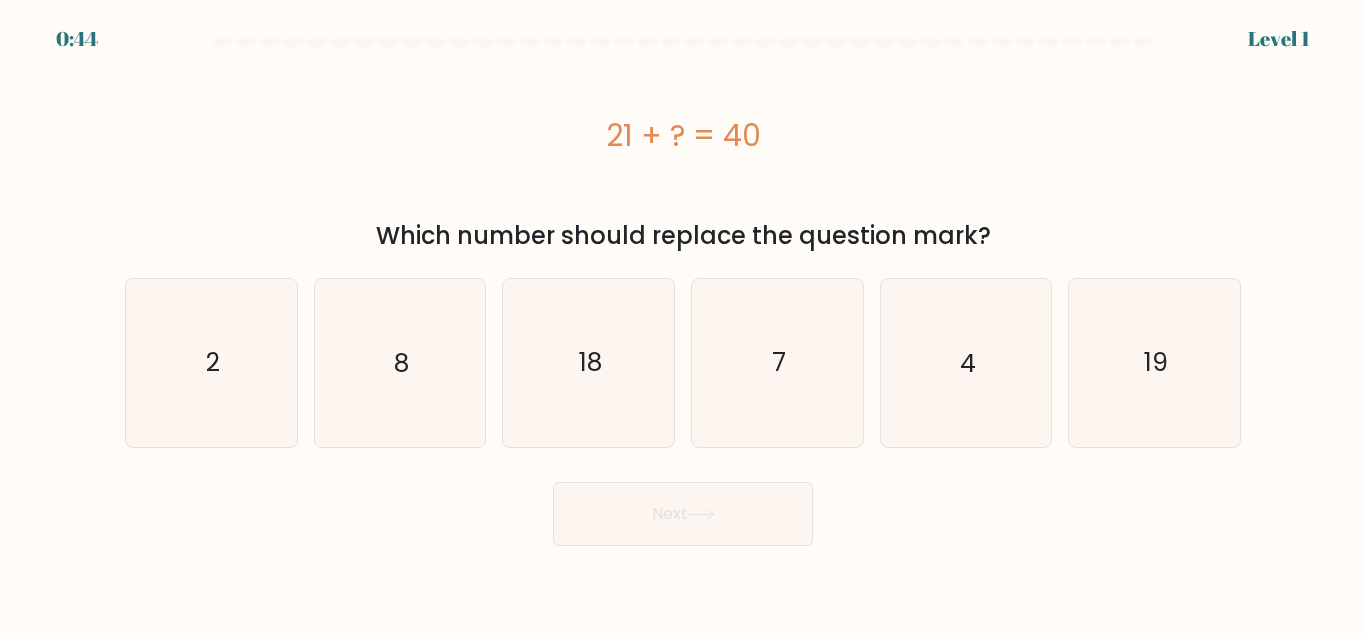 scroll, scrollTop: 0, scrollLeft: 0, axis: both 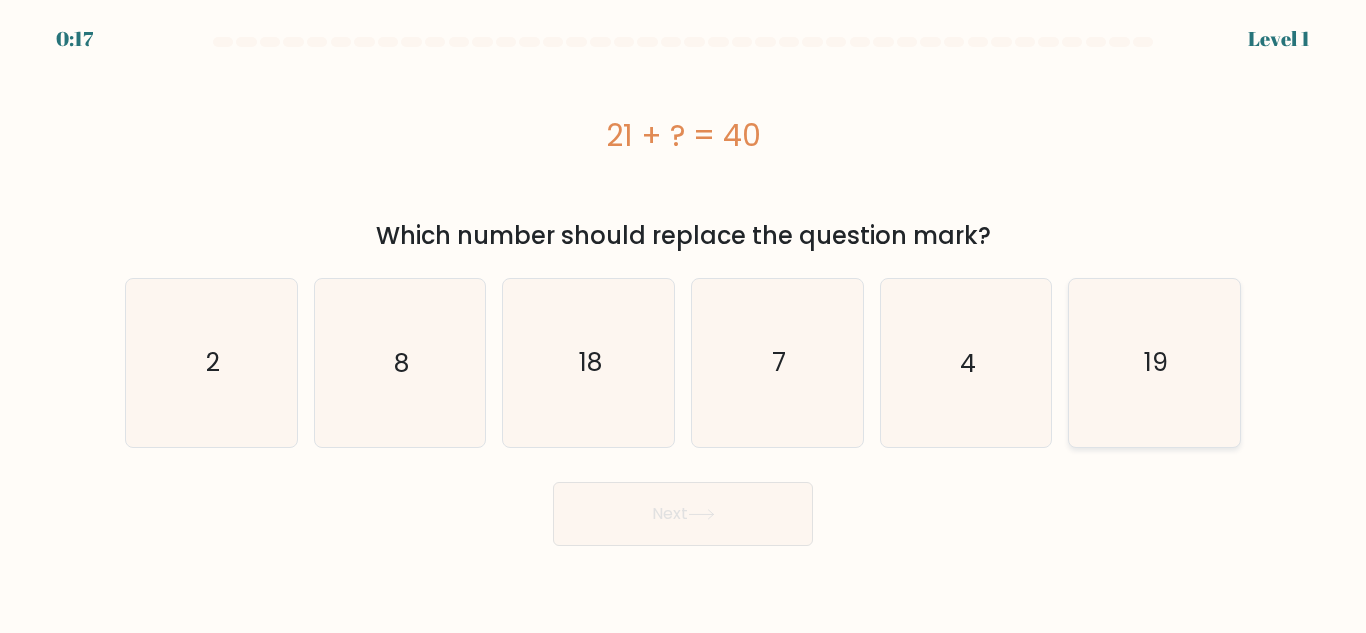 click on "19" 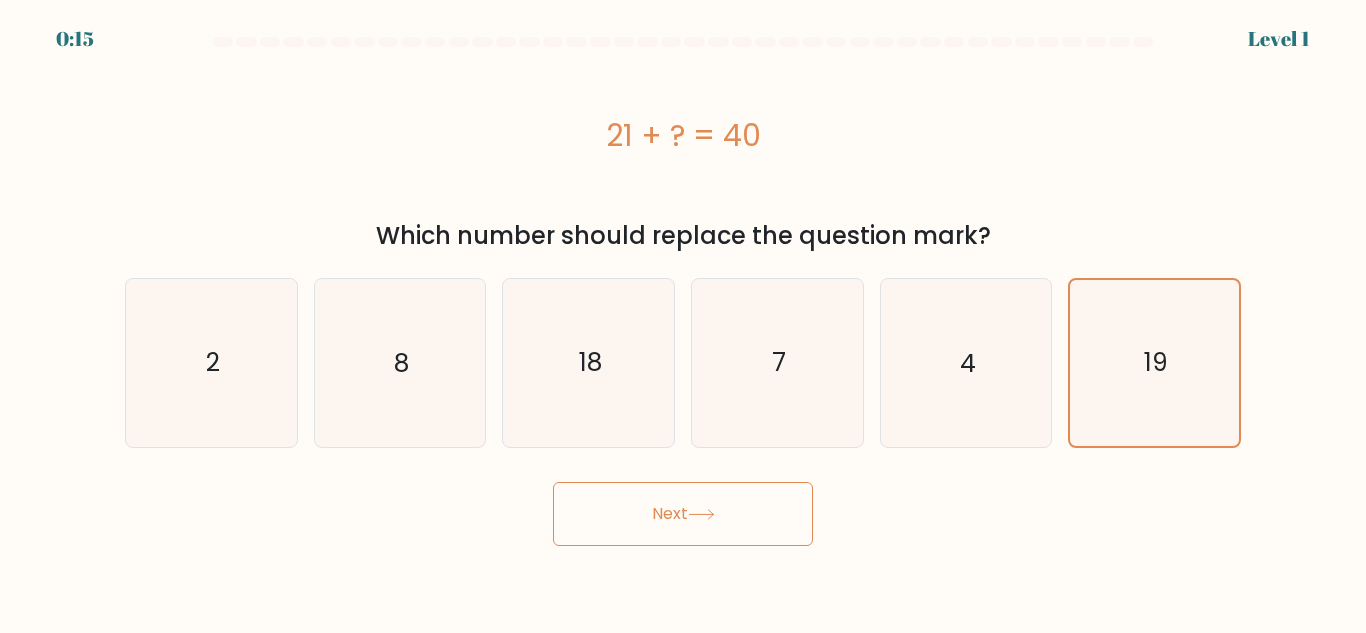 click on "Next" at bounding box center [683, 514] 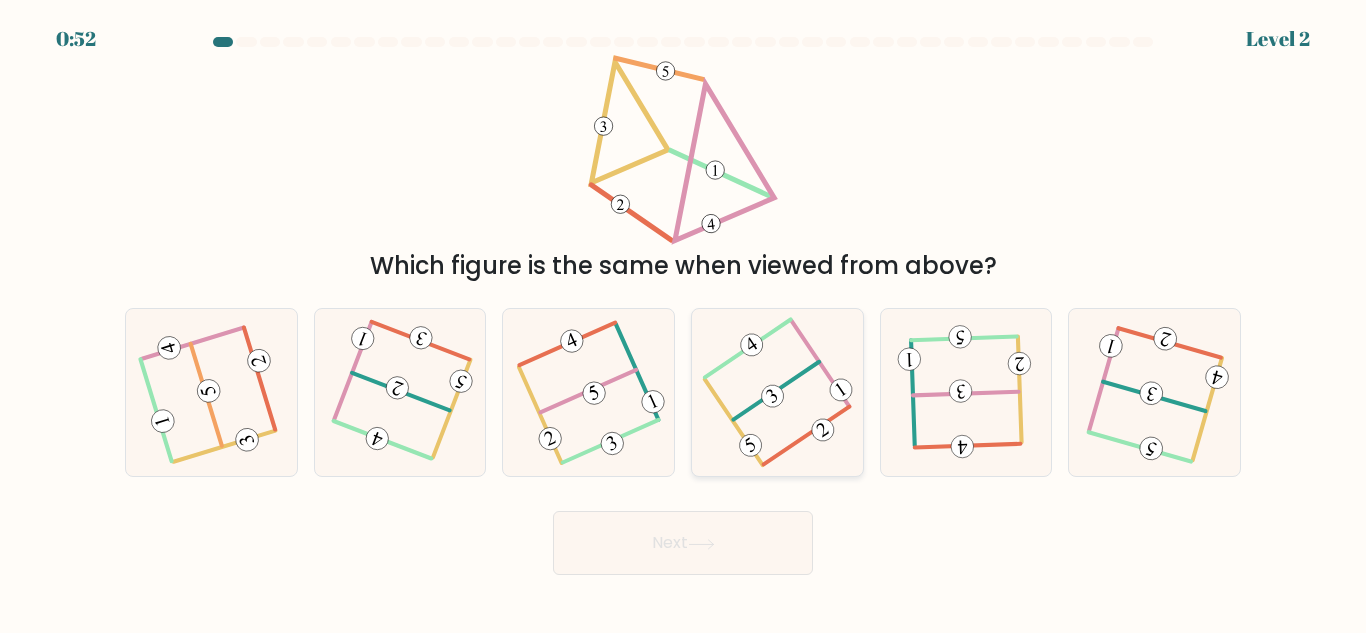 click 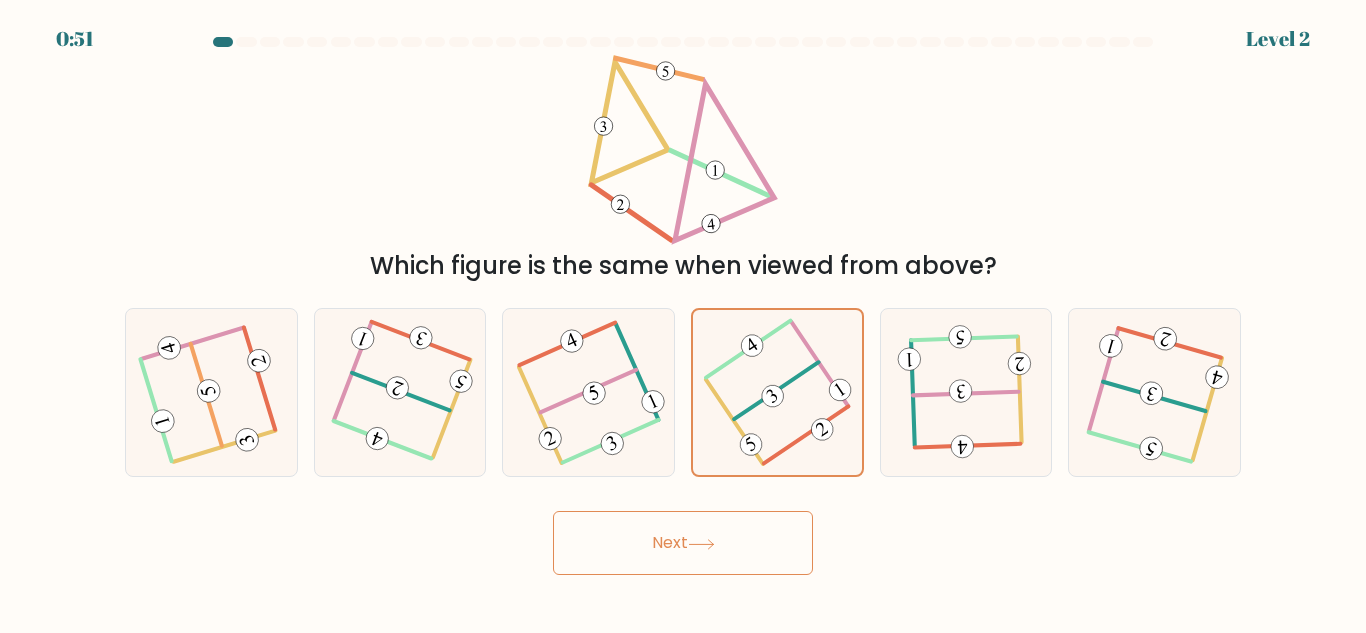 click on "Next" at bounding box center [683, 543] 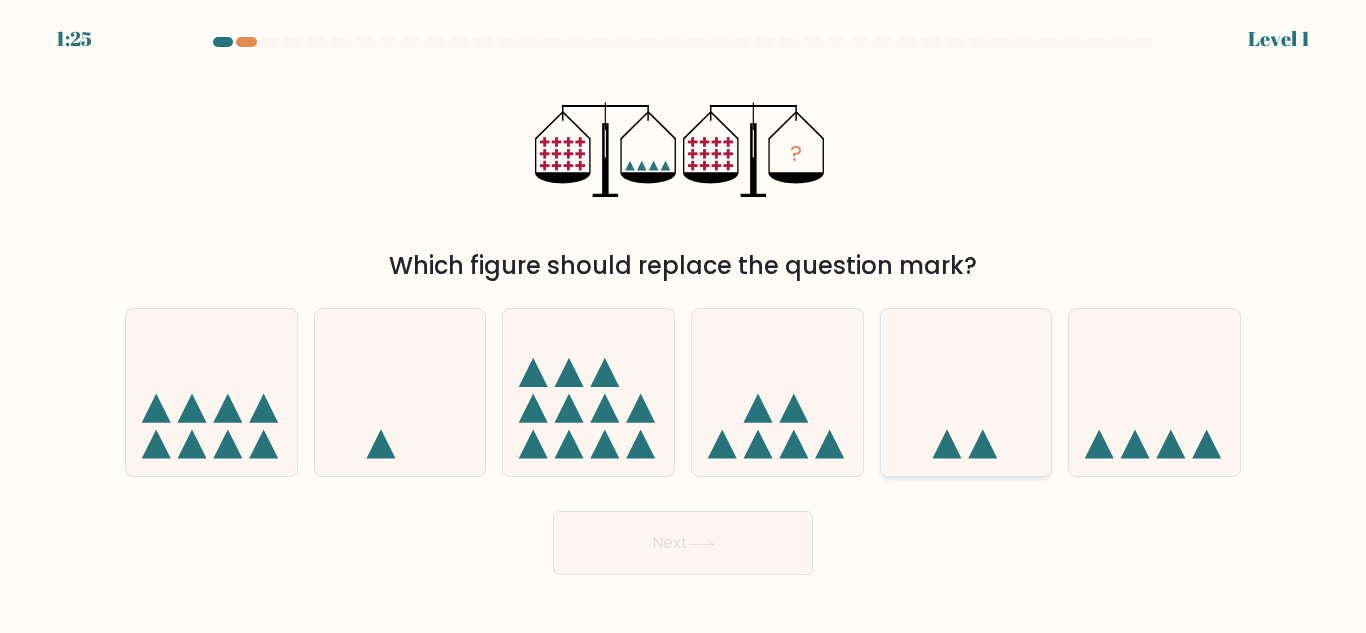 click 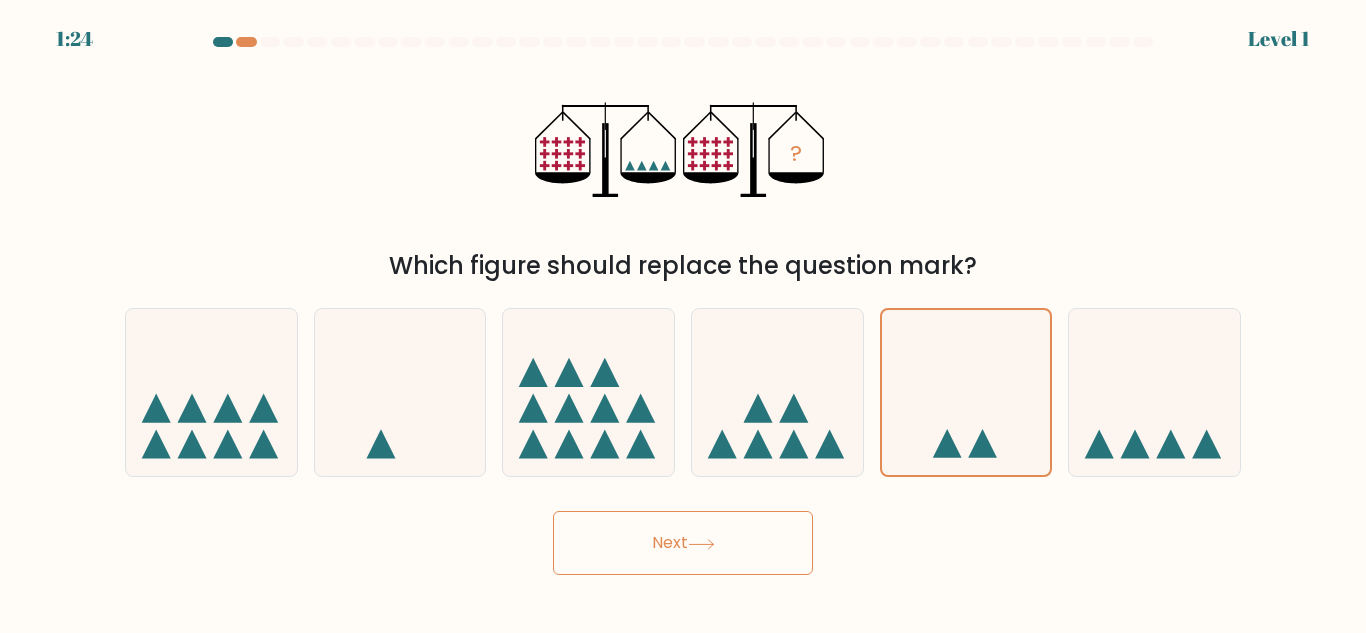 click 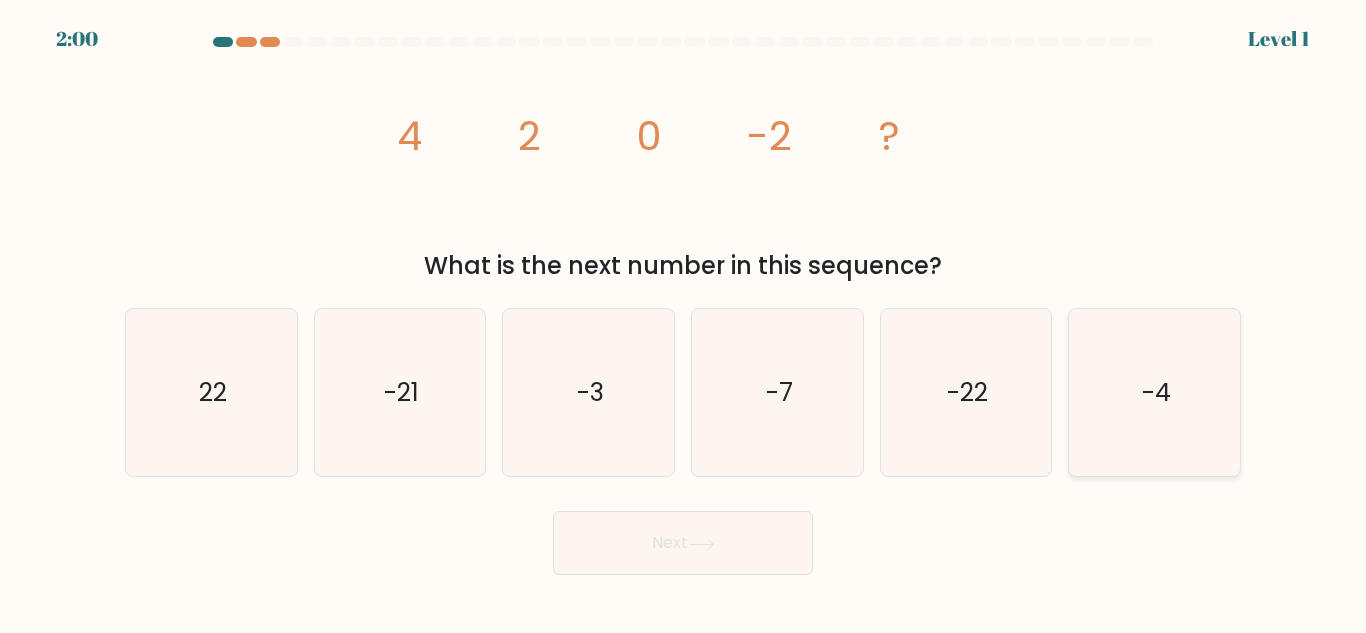 click on "-4" 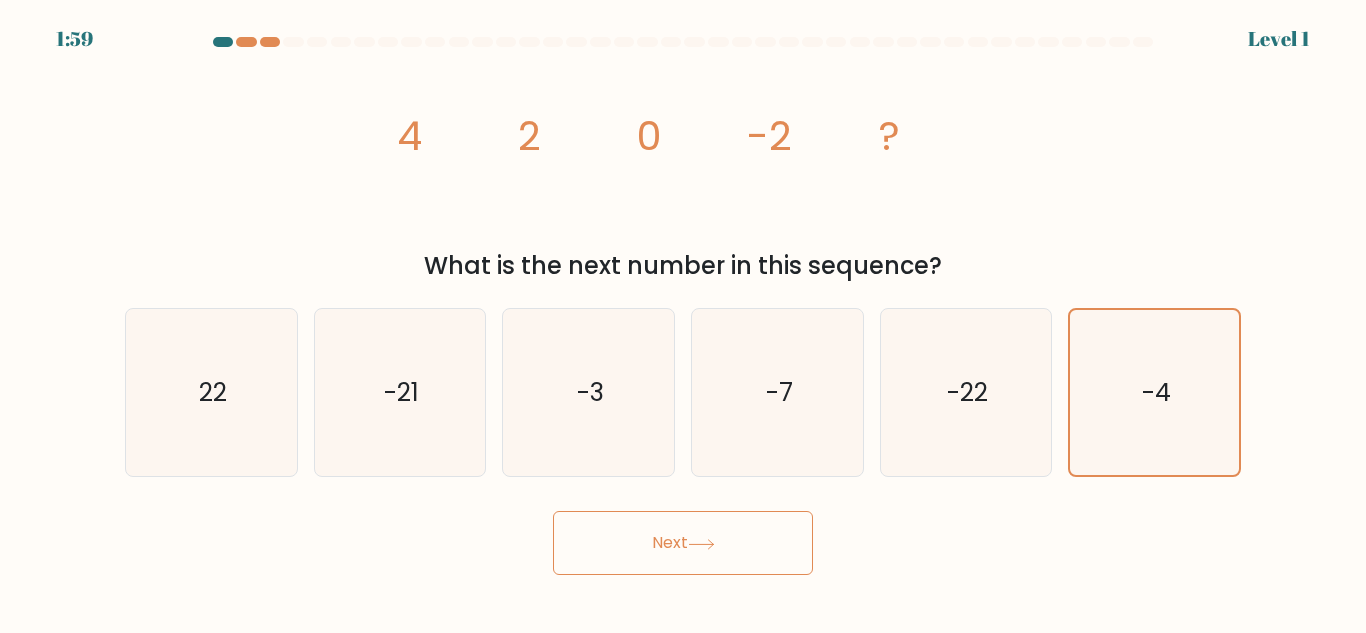 click on "Next" at bounding box center [683, 543] 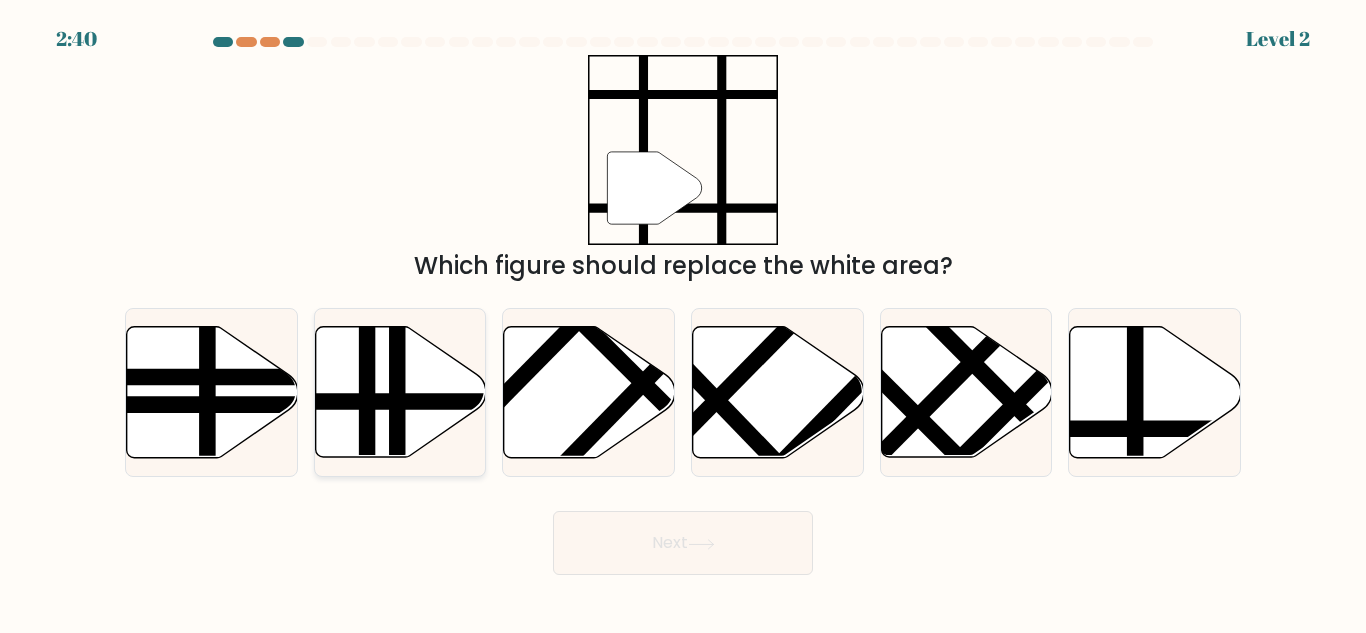 click 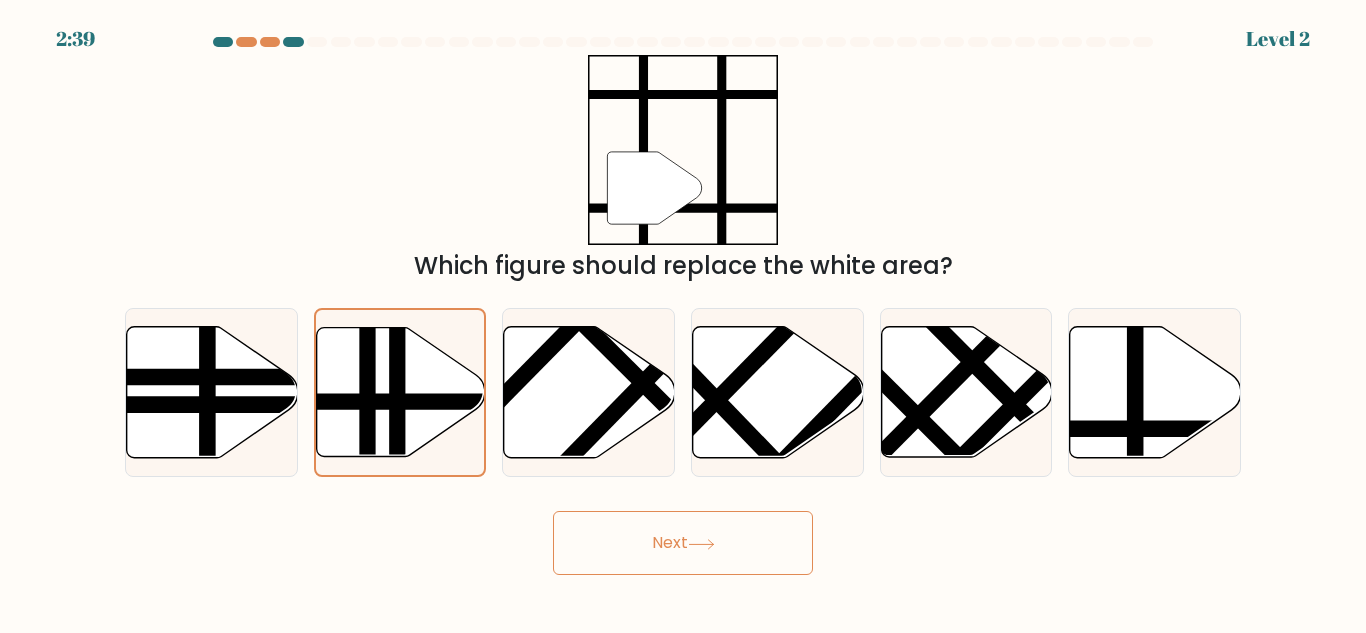 click on "Next" at bounding box center (683, 543) 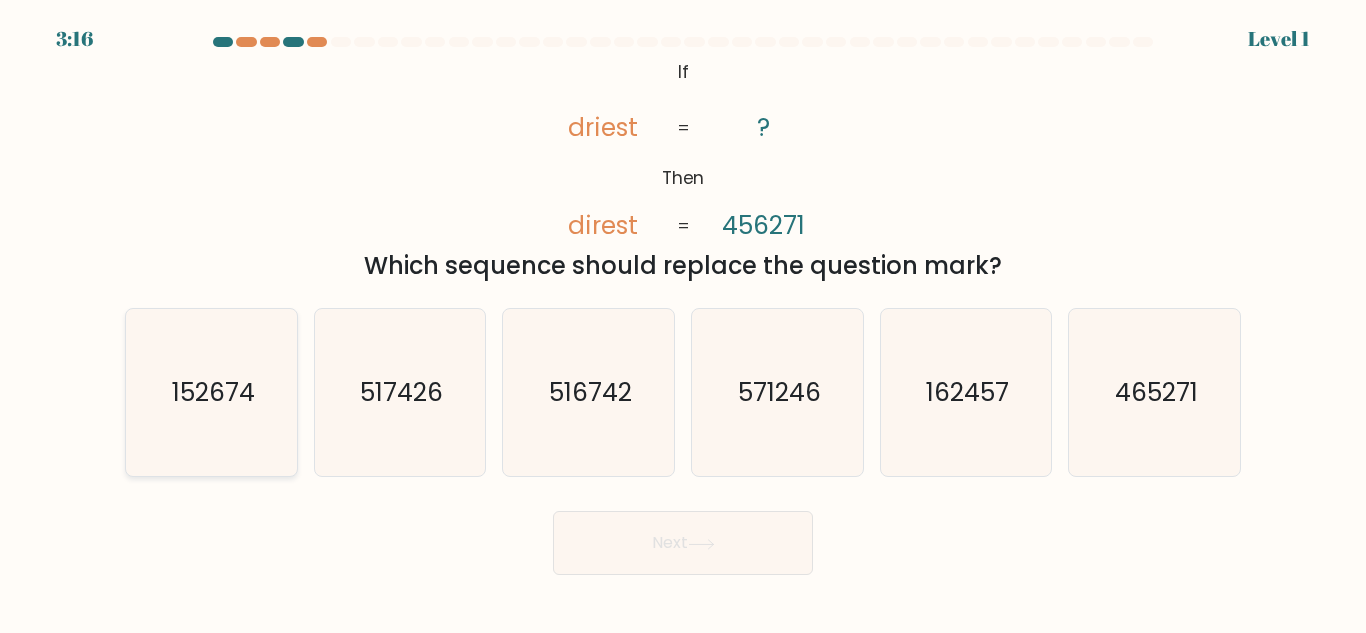 click on "152674" 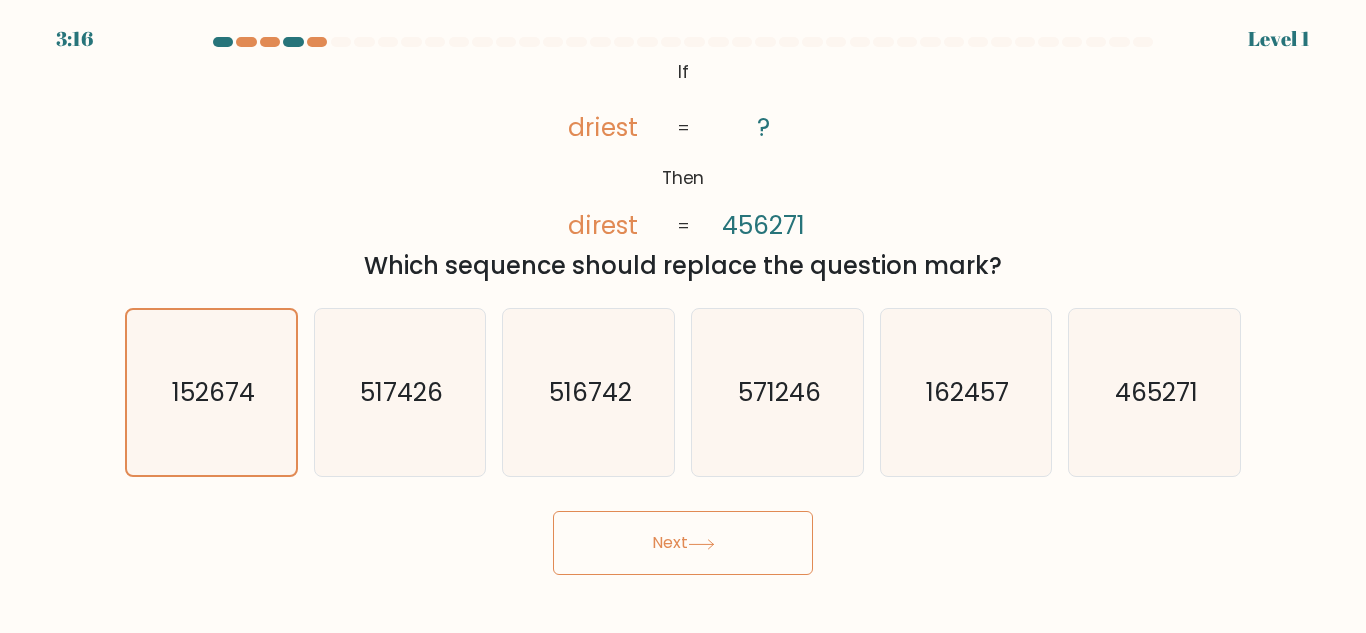 click on "Next" at bounding box center [683, 543] 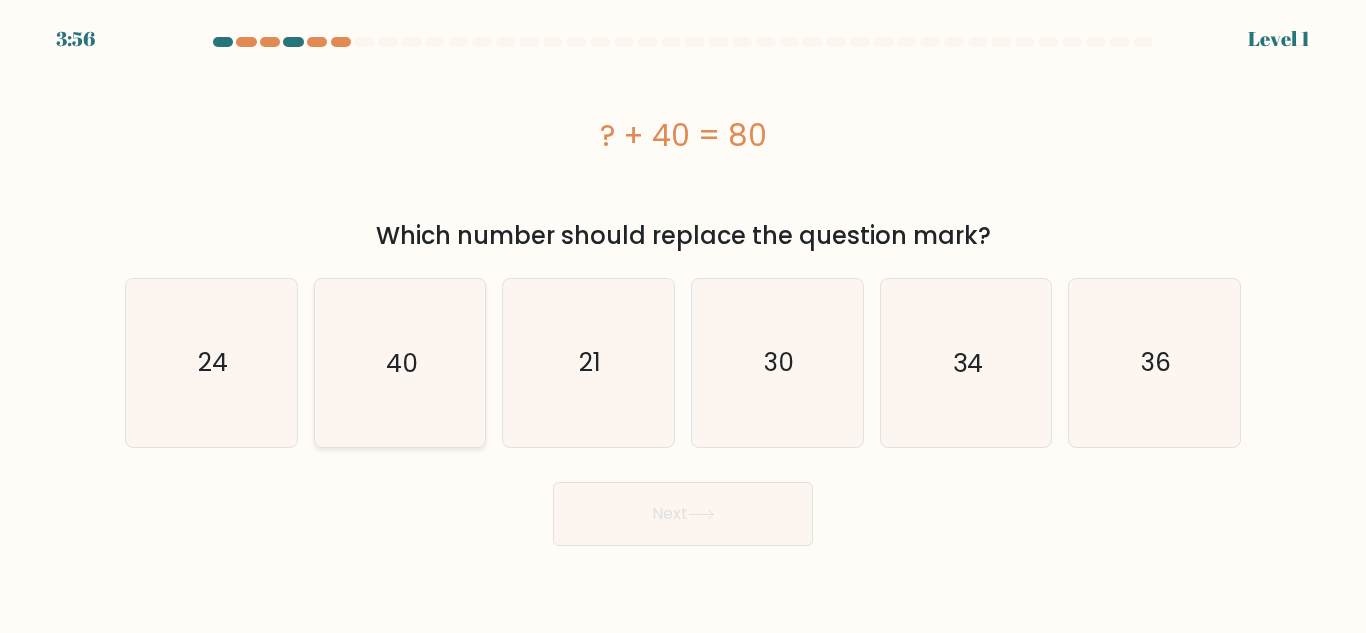 click on "40" 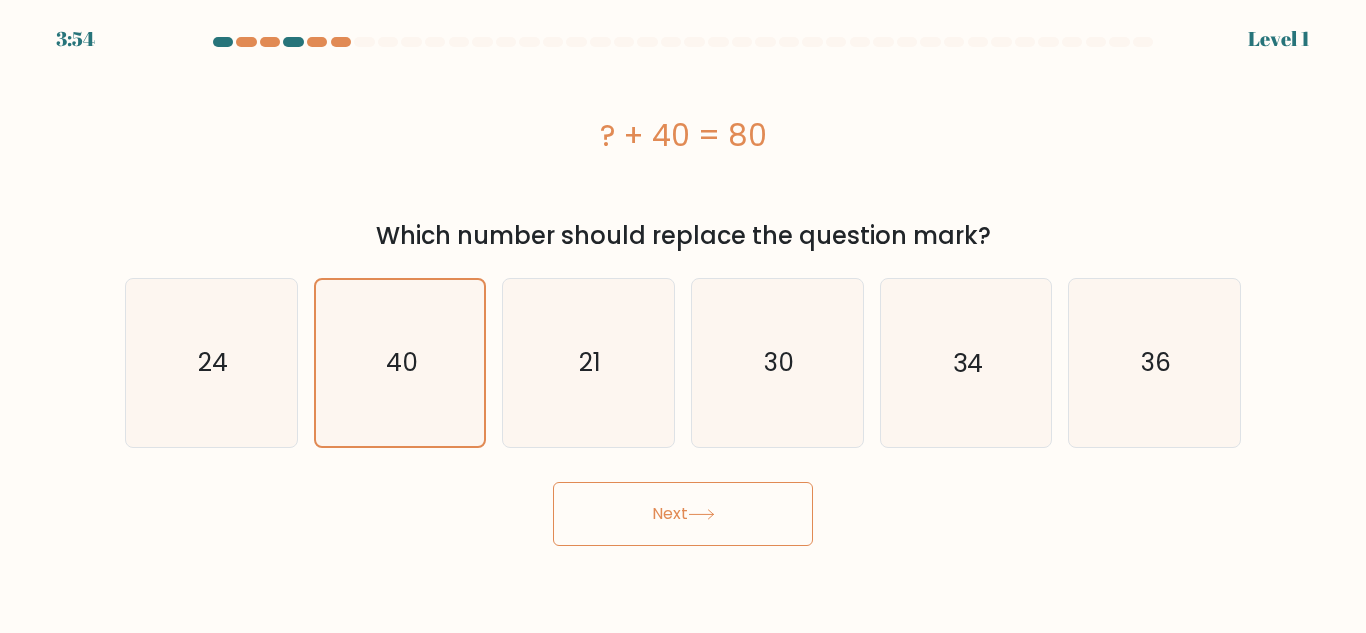 click on "Next" at bounding box center [683, 514] 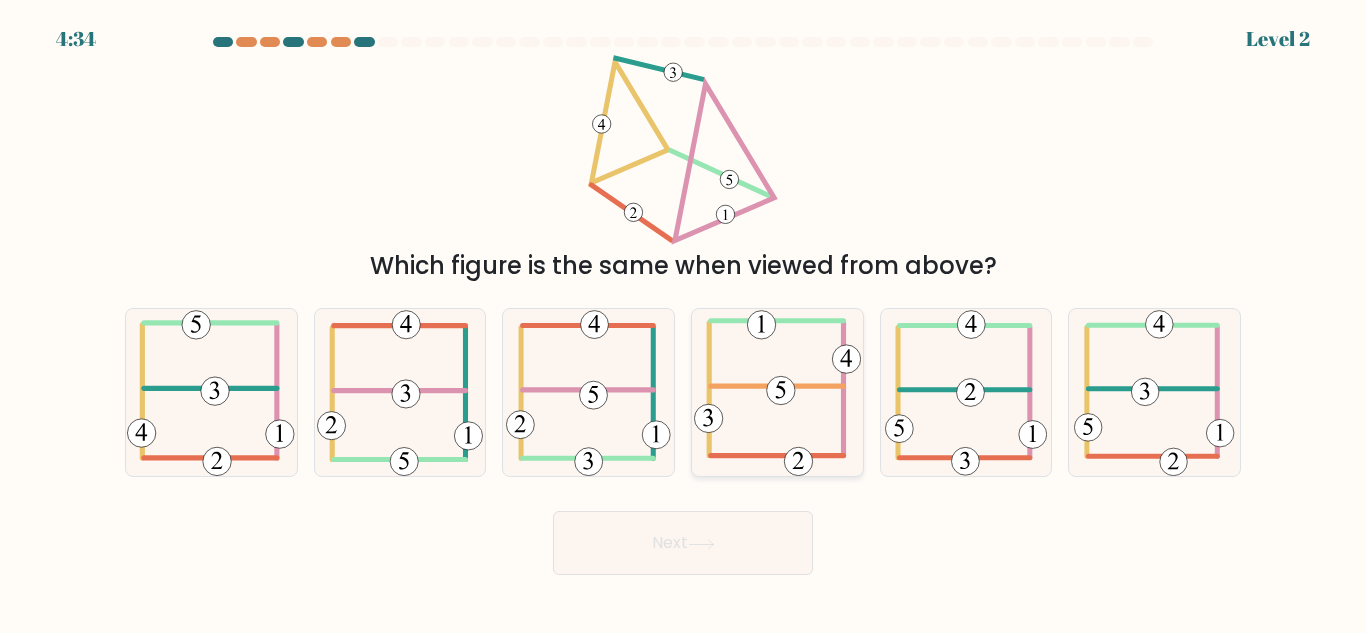 click 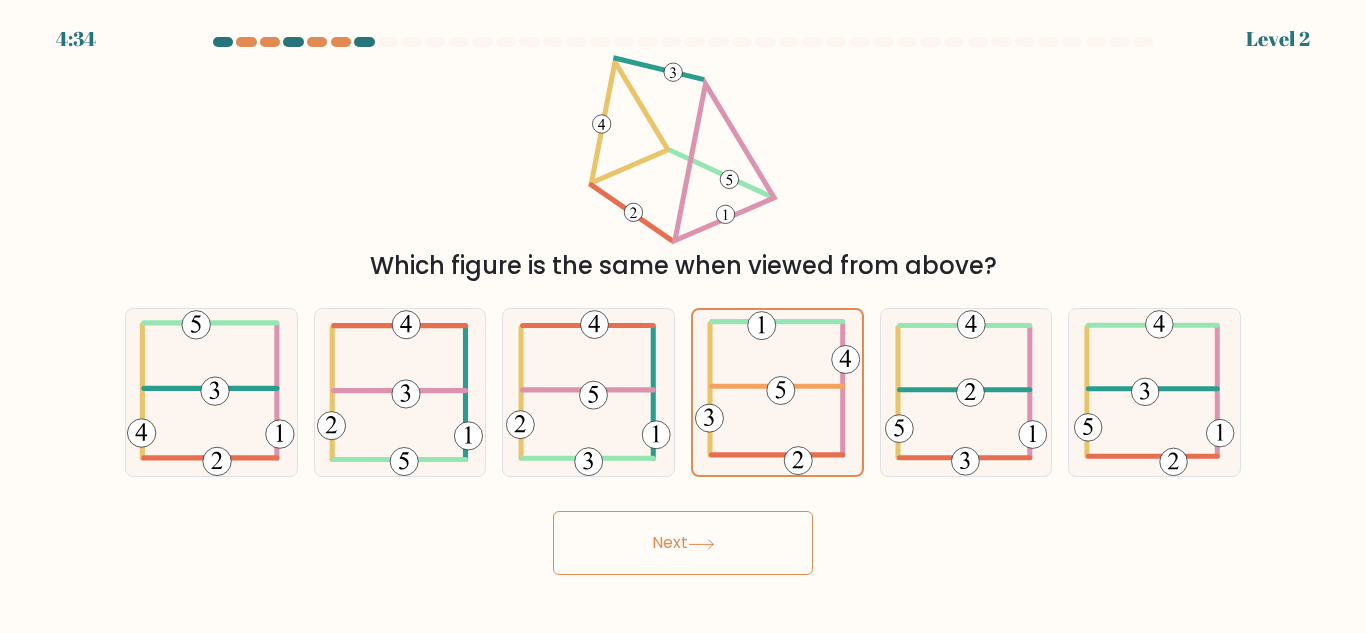 click on "Next" at bounding box center [683, 543] 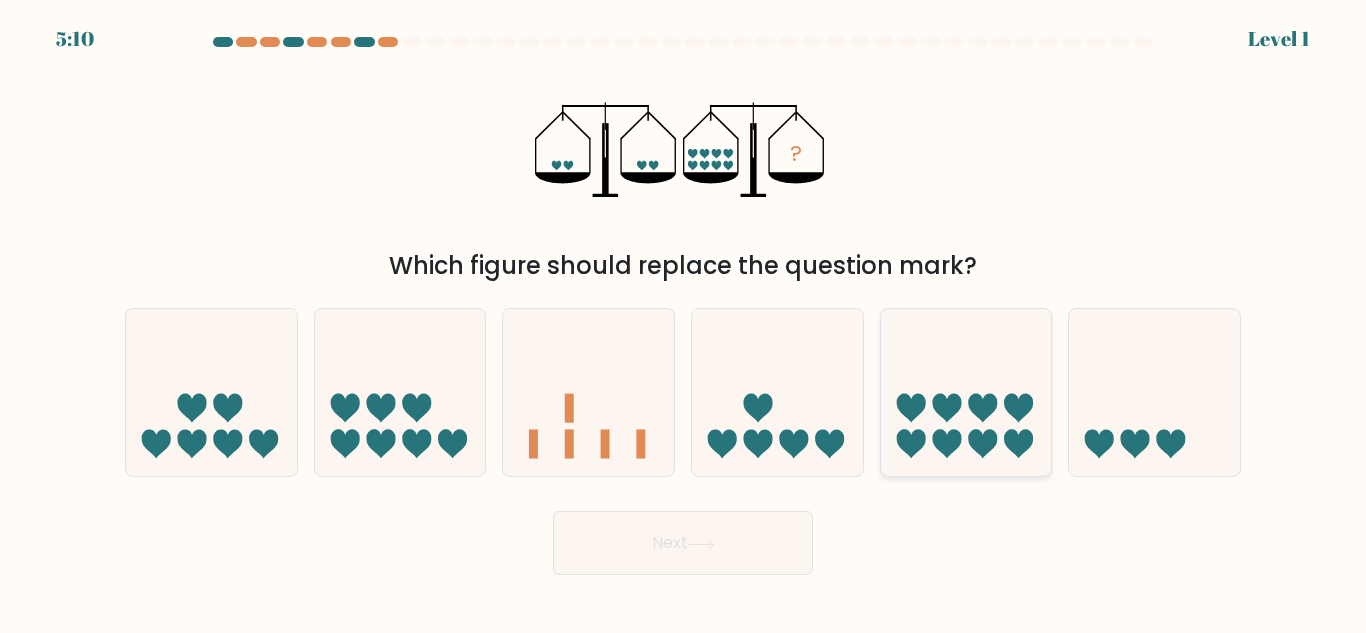 click 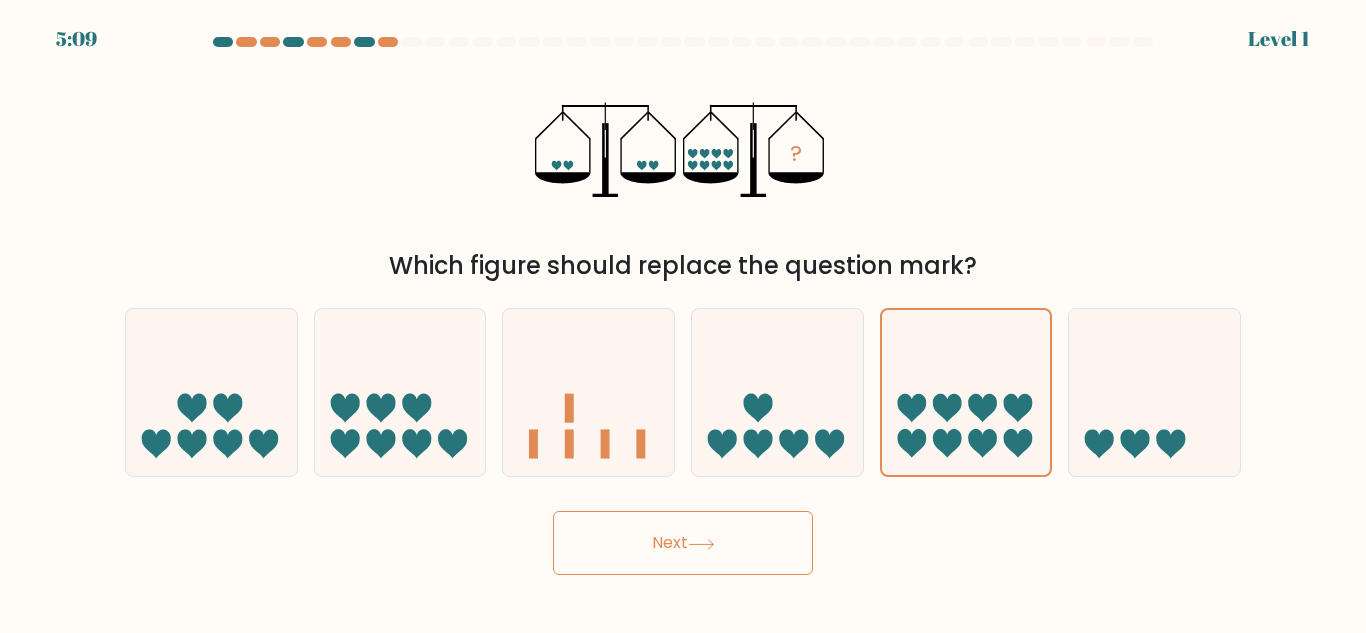 click on "Next" at bounding box center (683, 543) 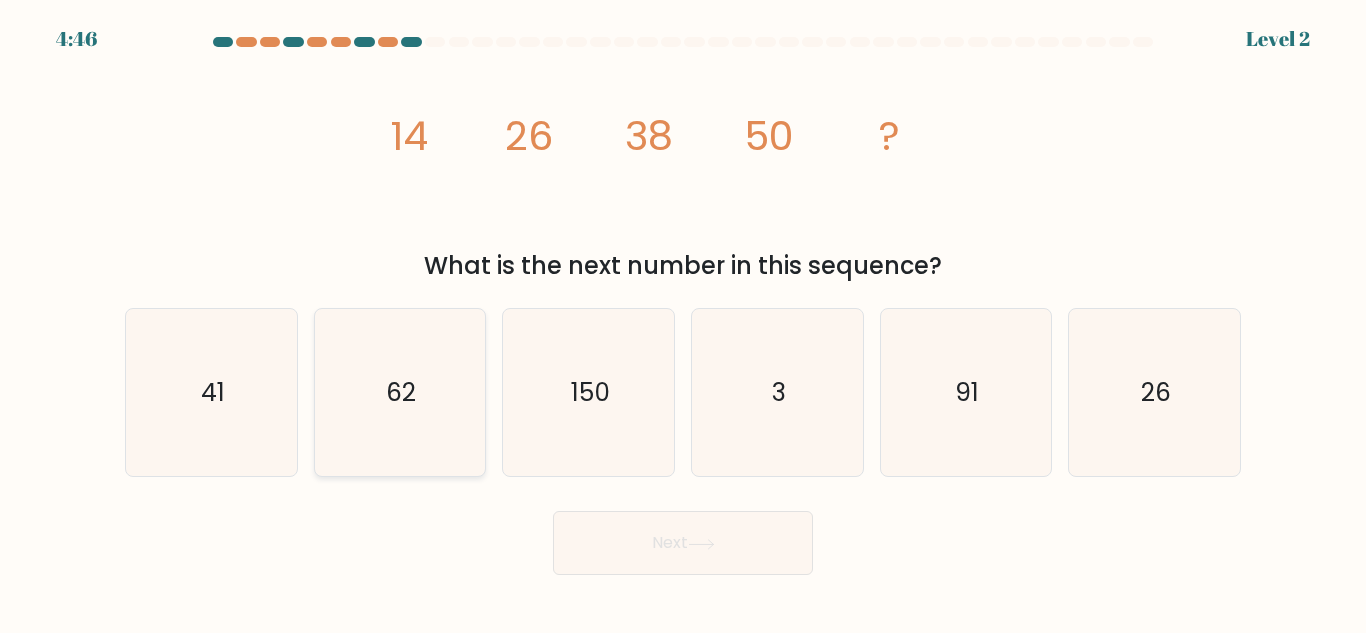 click on "62" 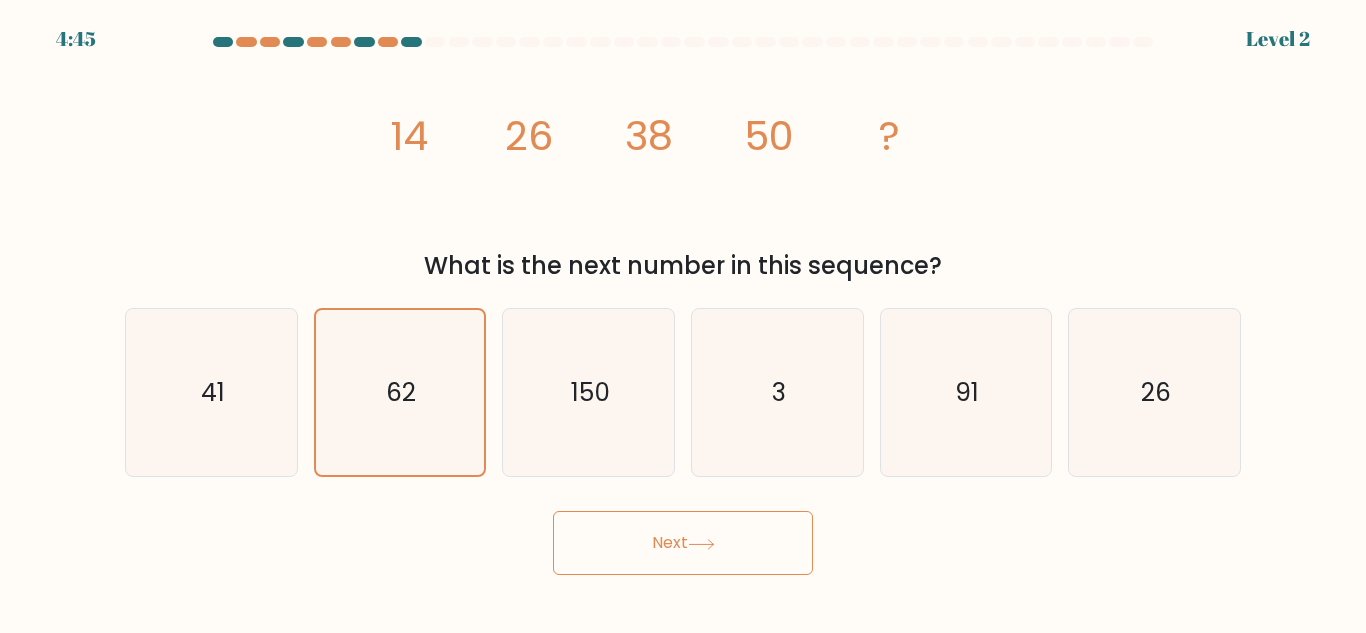 click on "Next" at bounding box center [683, 543] 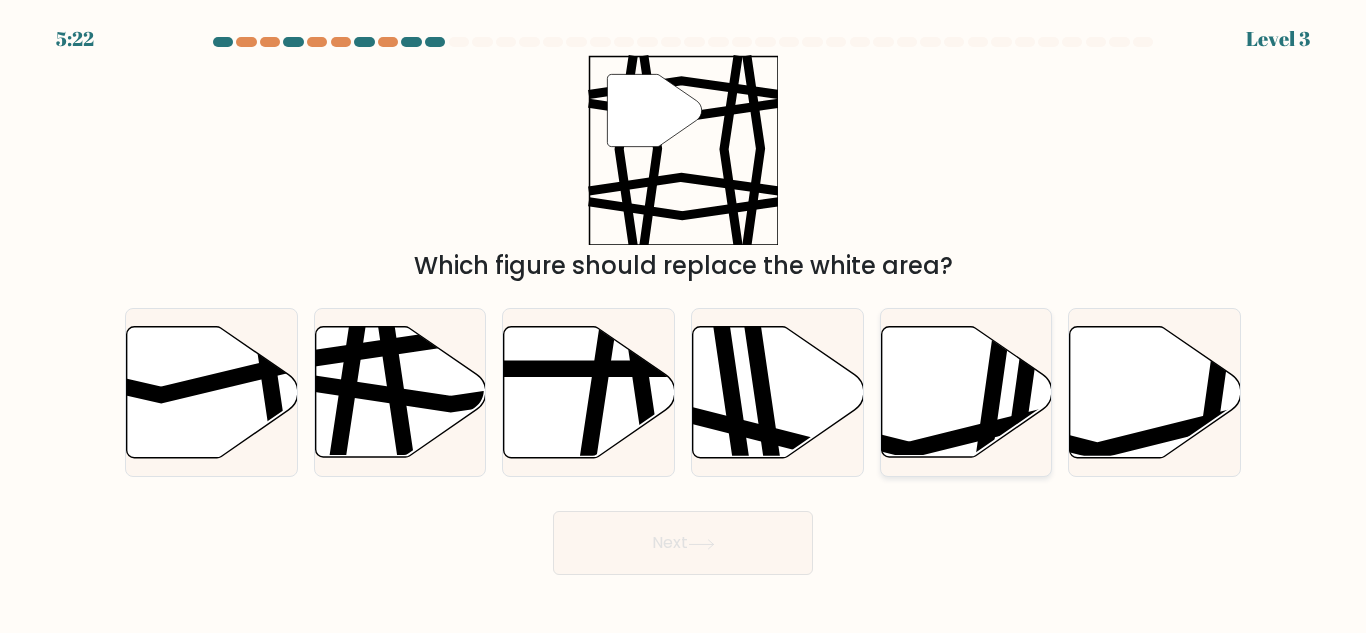 click 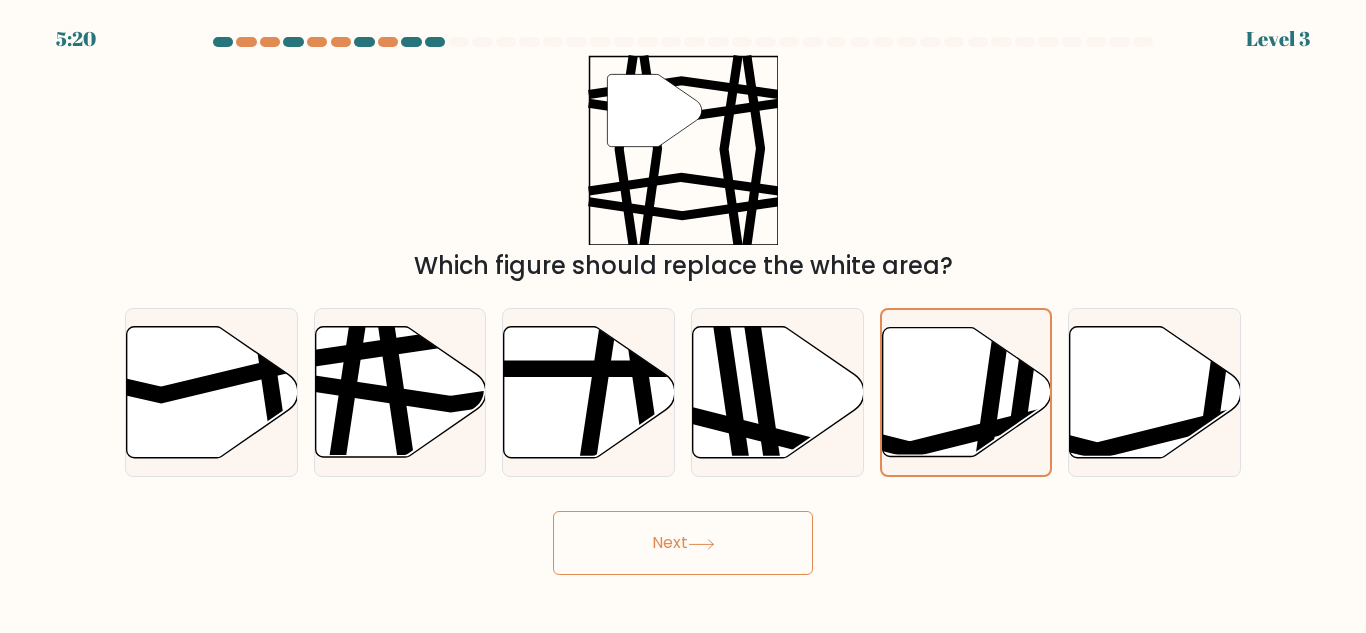 click on "Next" at bounding box center [683, 543] 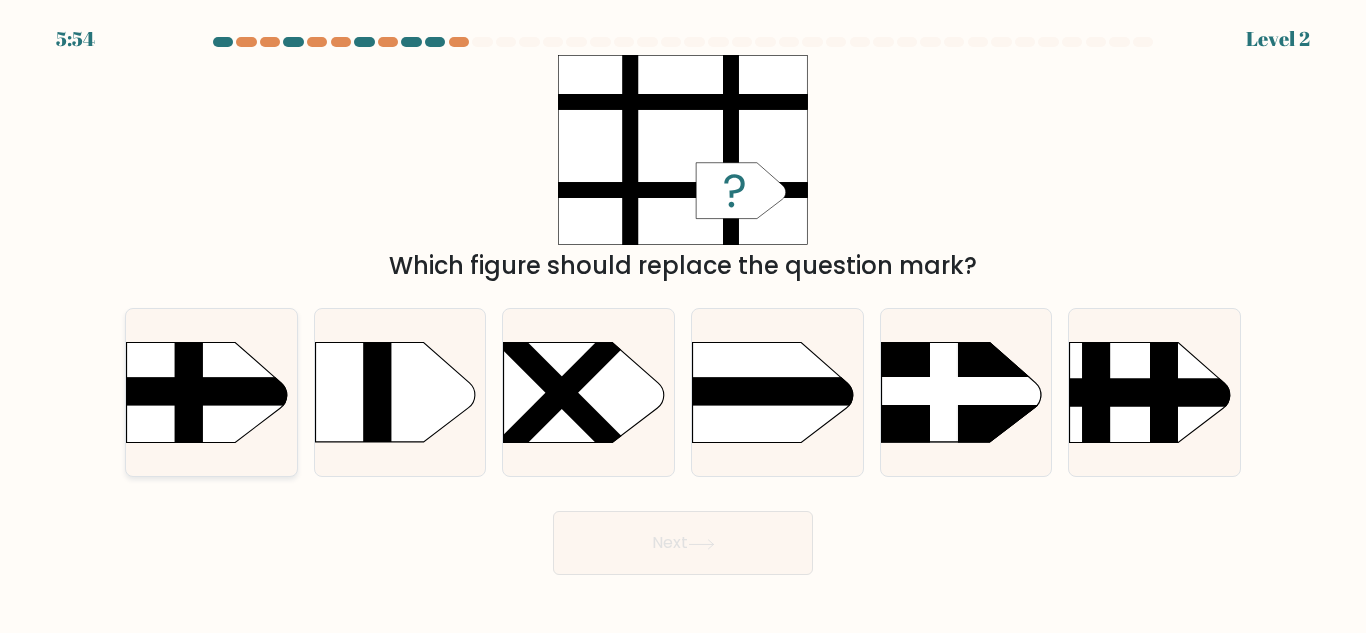 click 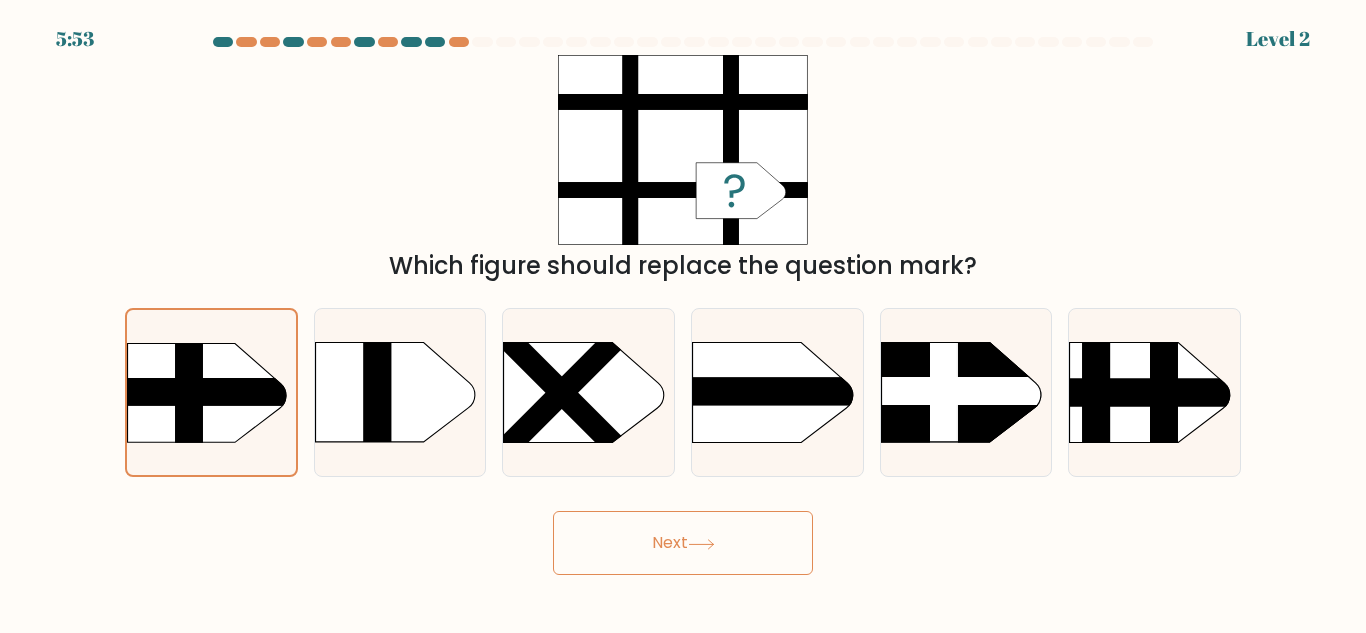 click on "Next" at bounding box center [683, 543] 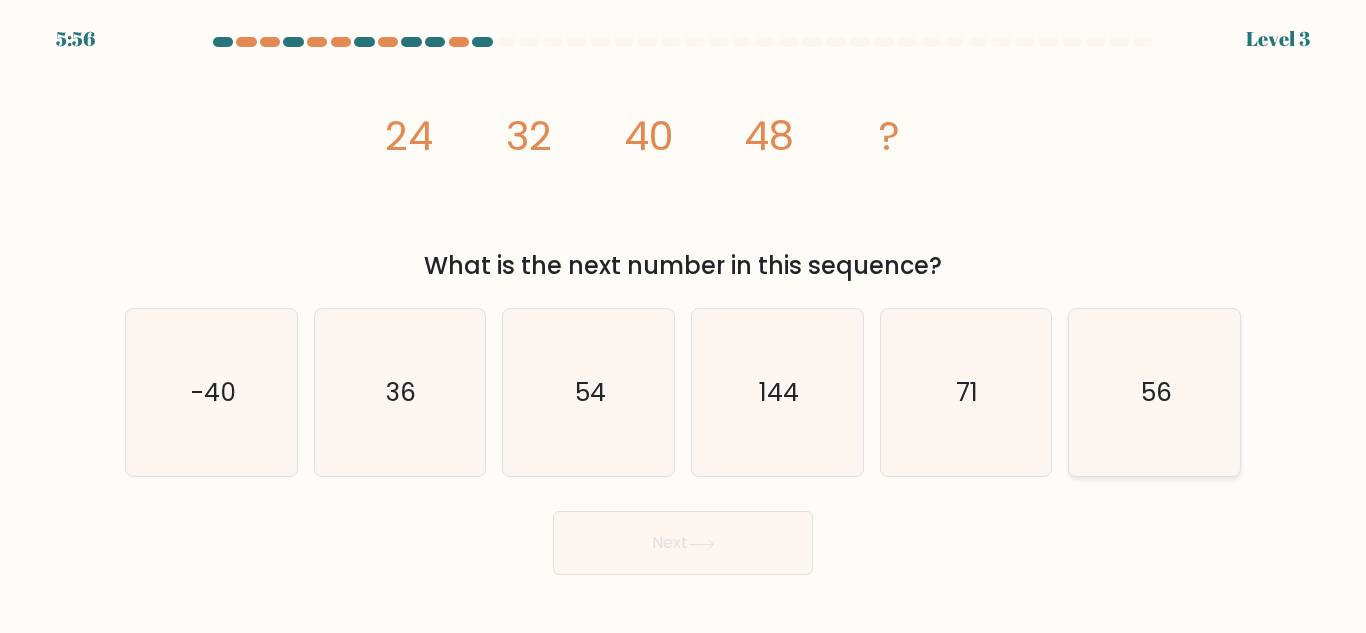 click on "56" 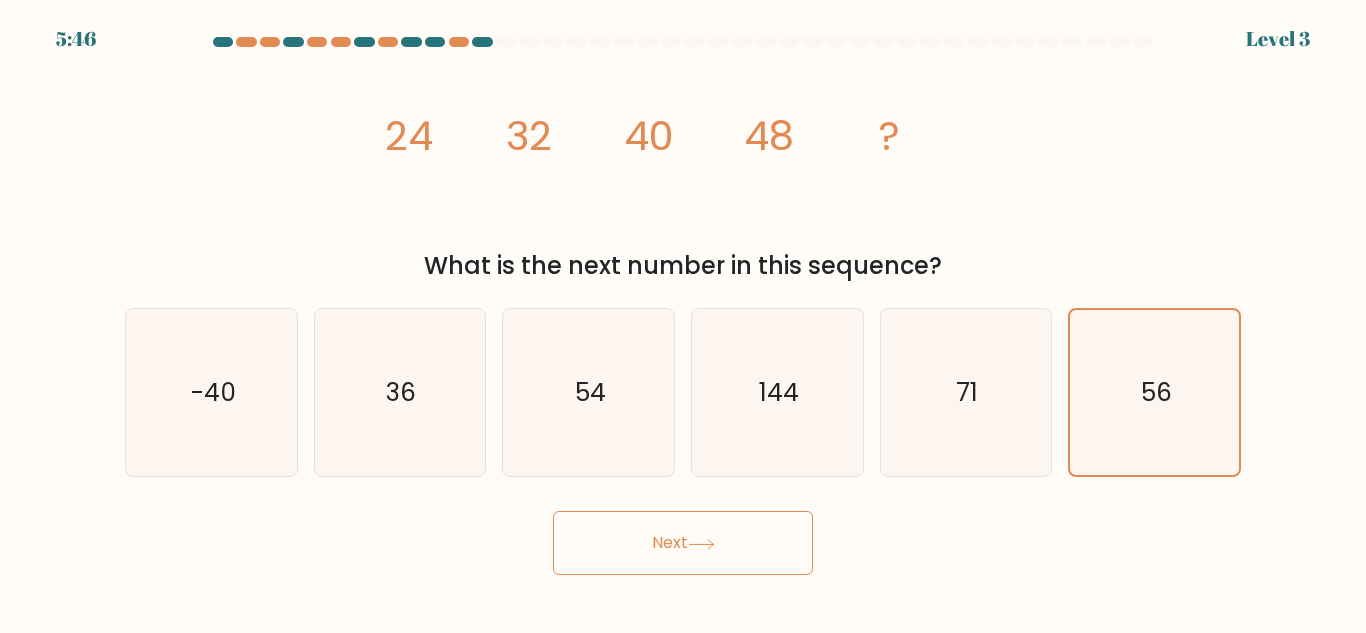 click on "Next" at bounding box center [683, 543] 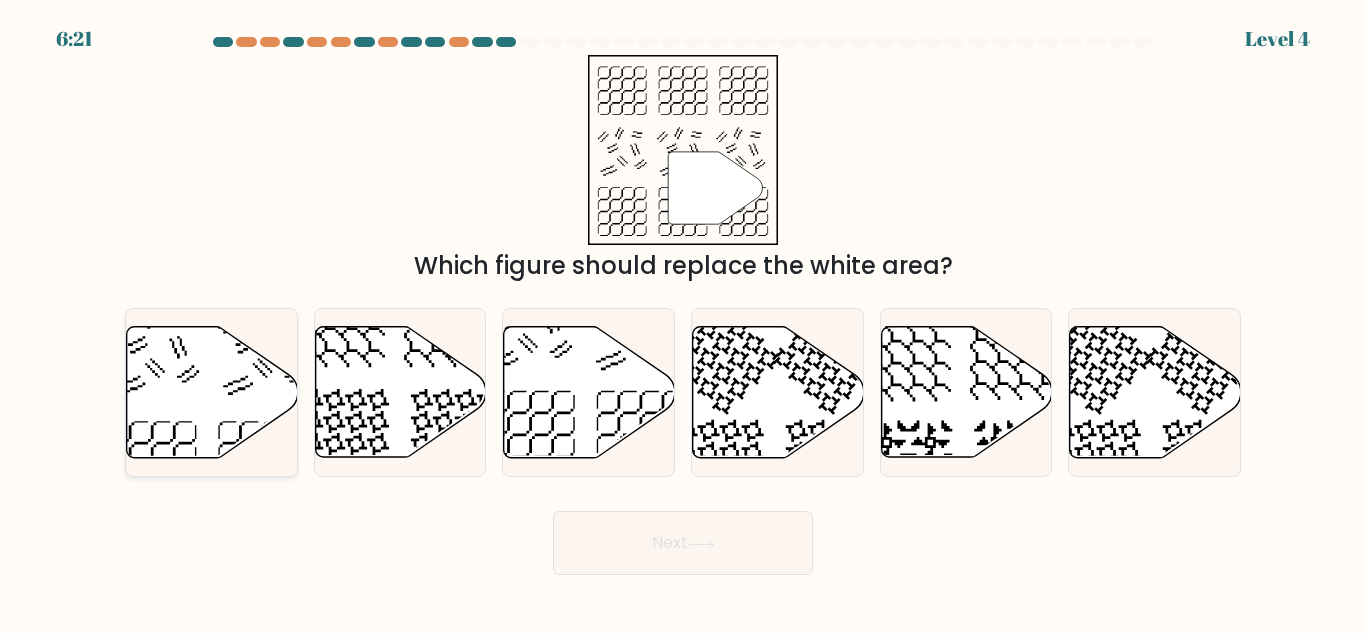 click 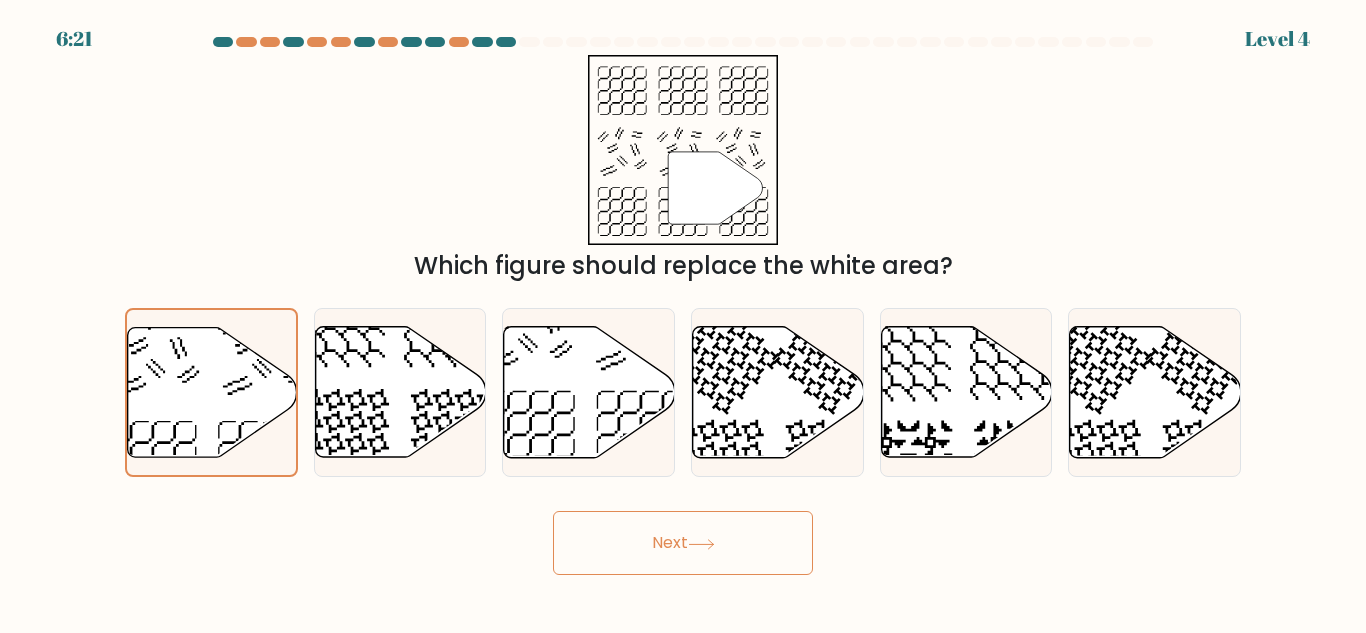 click on "Next" at bounding box center [683, 543] 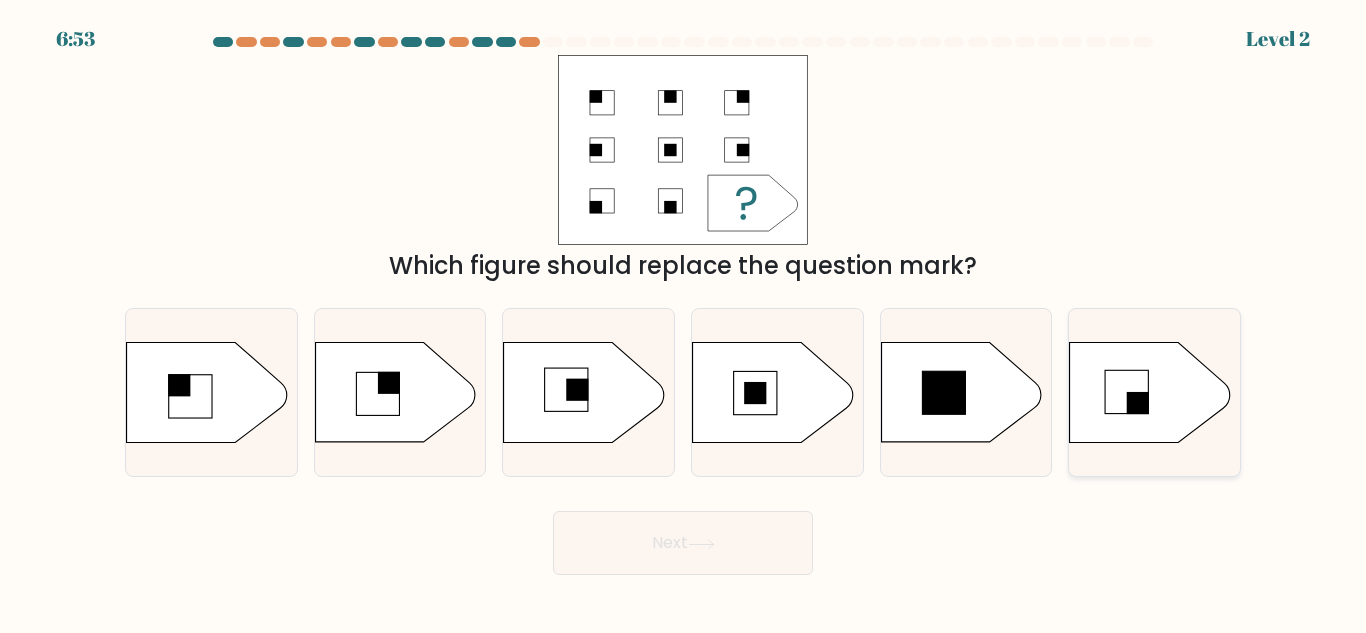 click 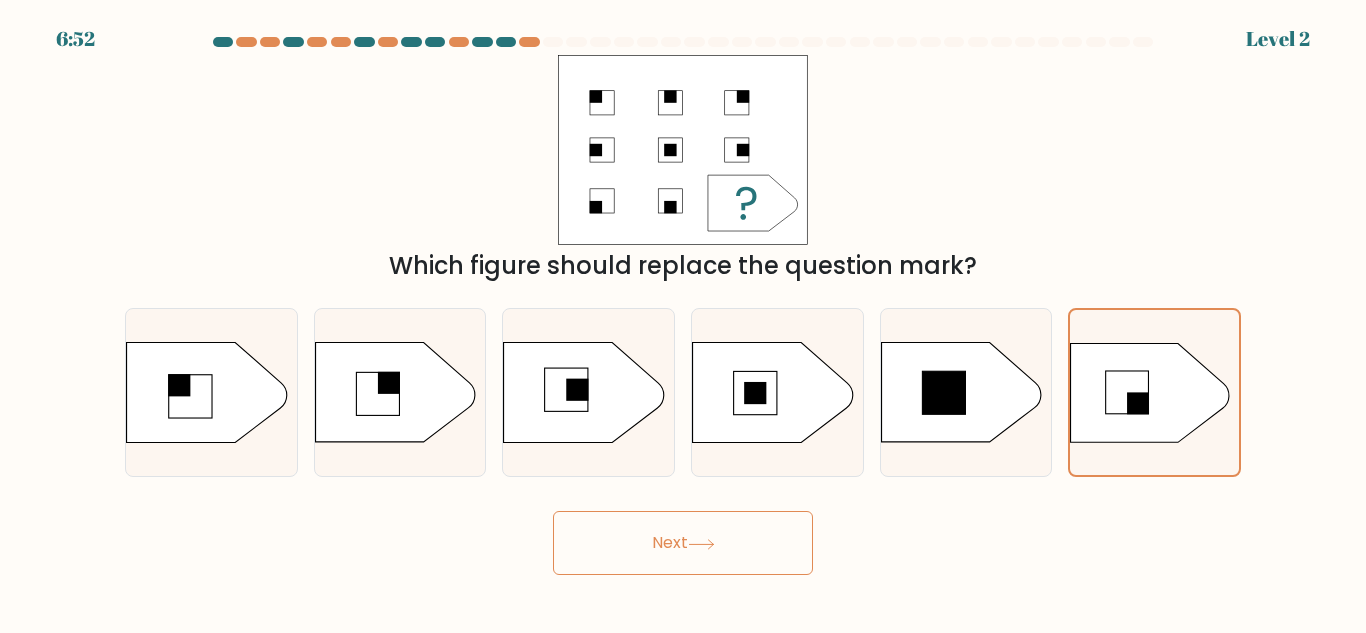 click on "Next" at bounding box center (683, 543) 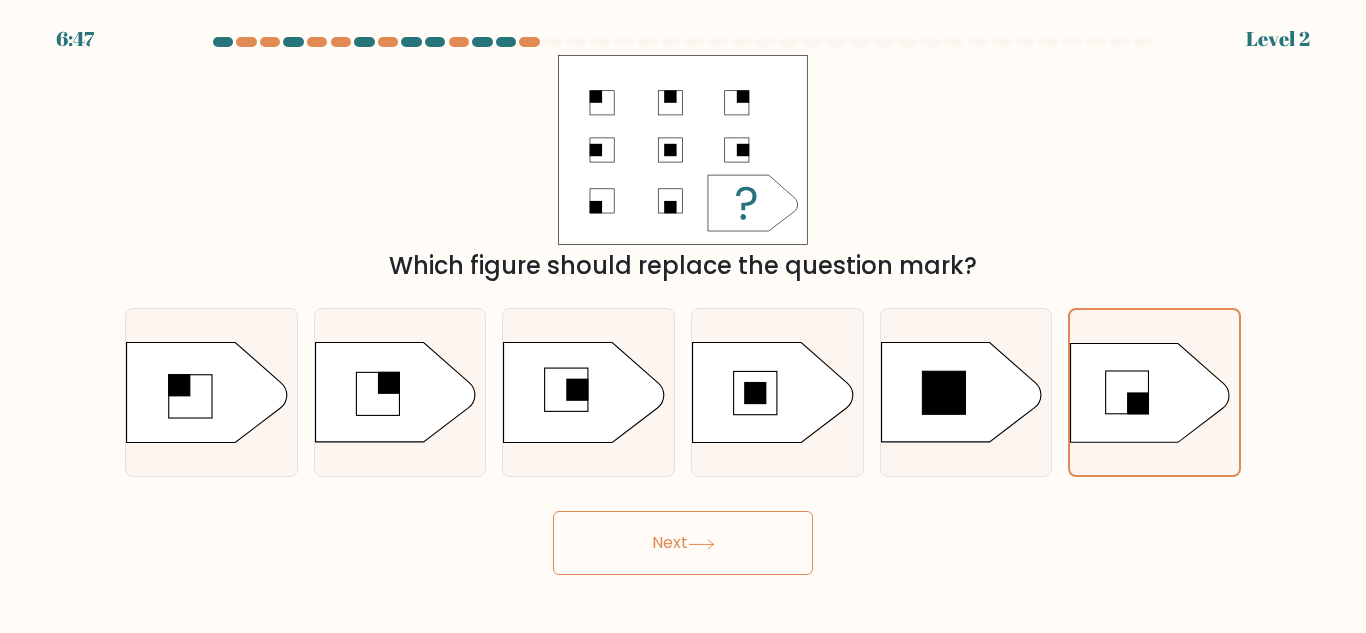 click on "Next" at bounding box center [683, 543] 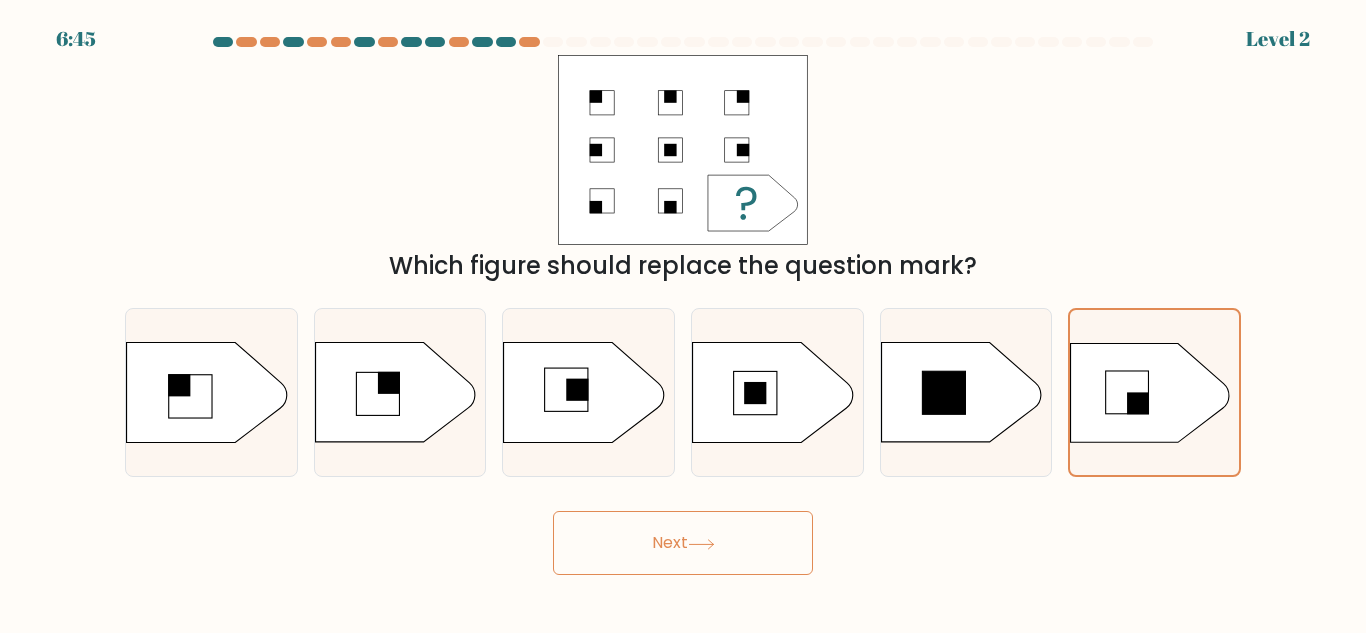 click on "Next" at bounding box center (683, 543) 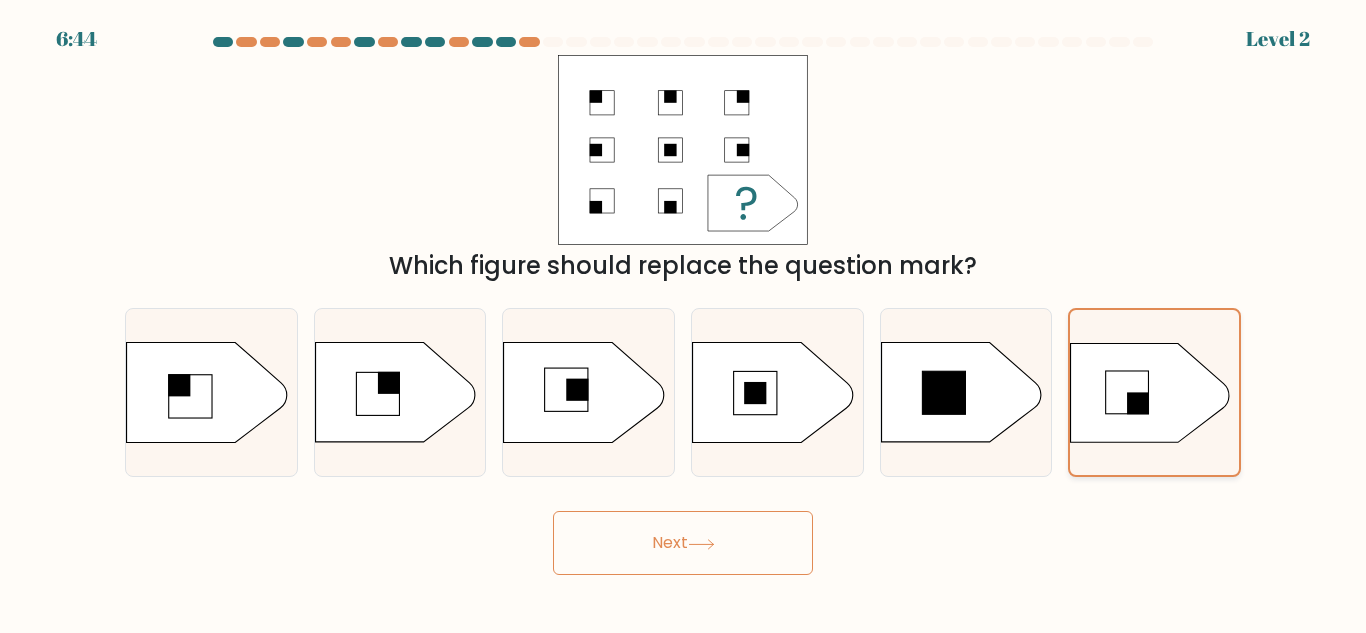 click 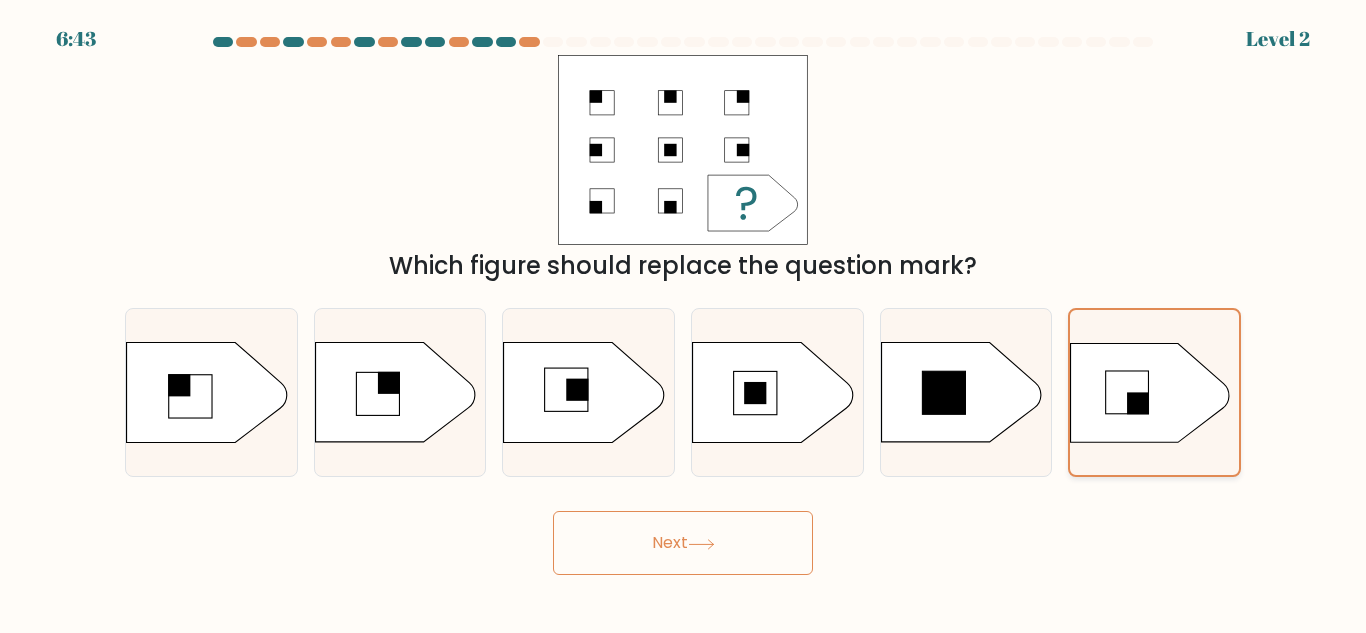click 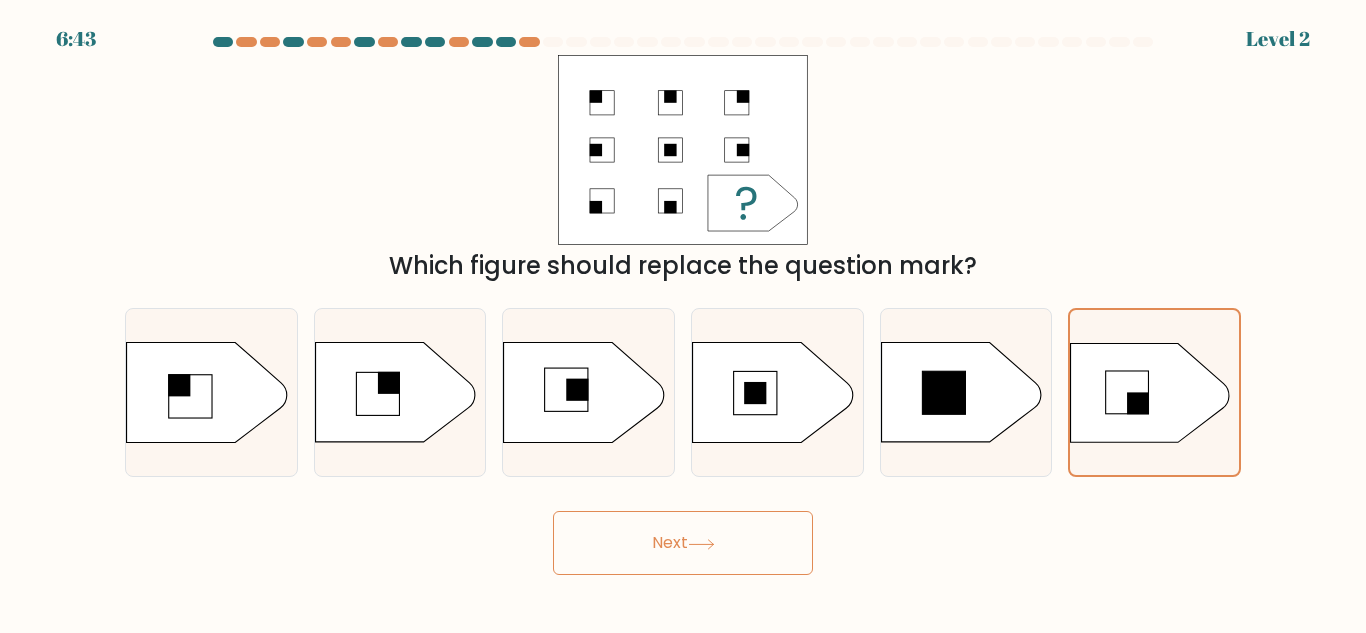 click on "Next" at bounding box center [683, 543] 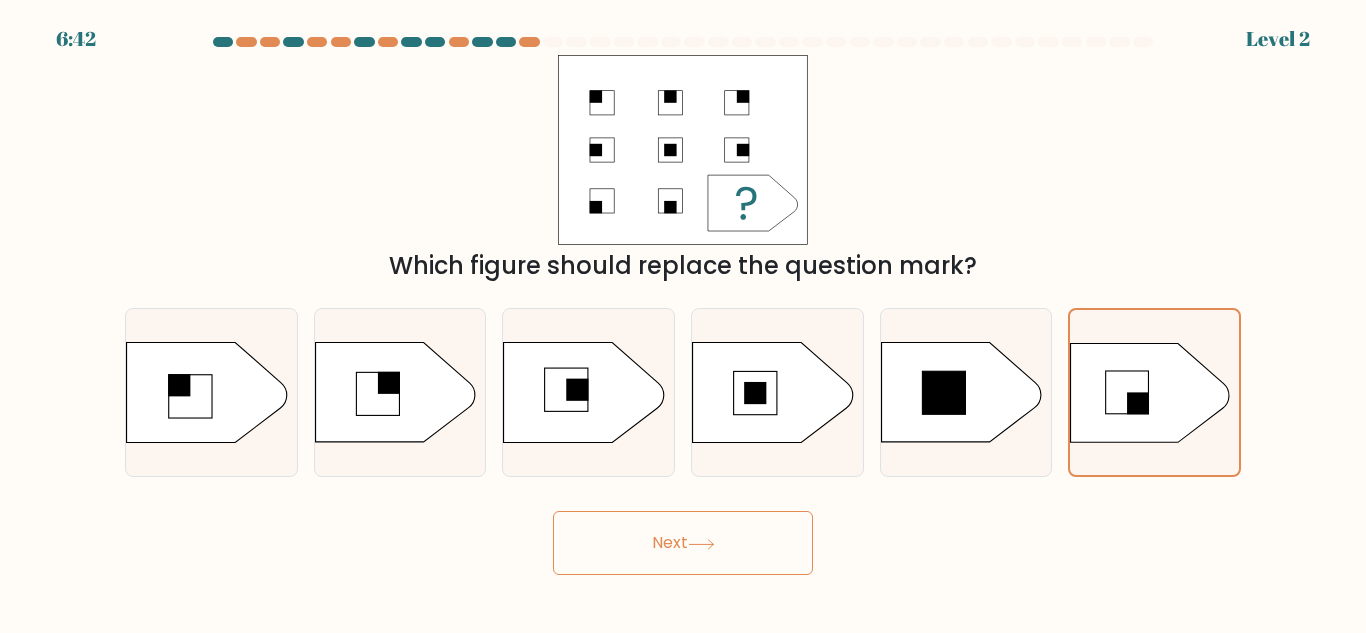click on "Next" at bounding box center (683, 543) 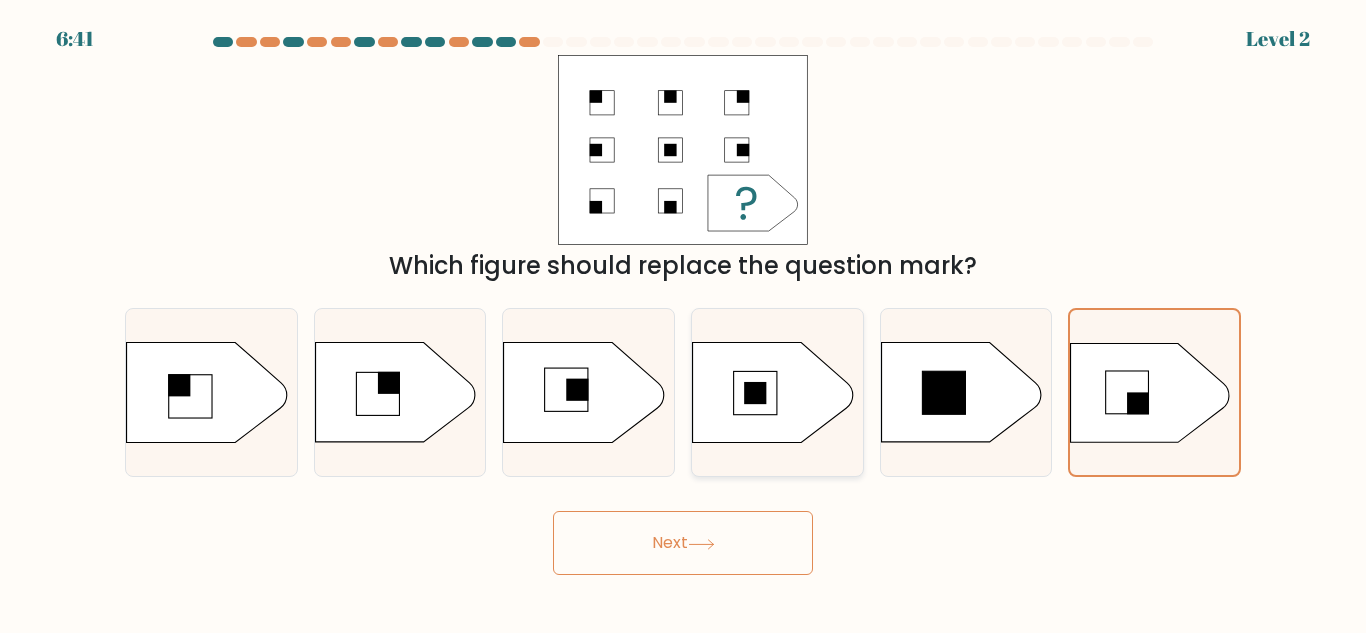 drag, startPoint x: 762, startPoint y: 371, endPoint x: 738, endPoint y: 371, distance: 24 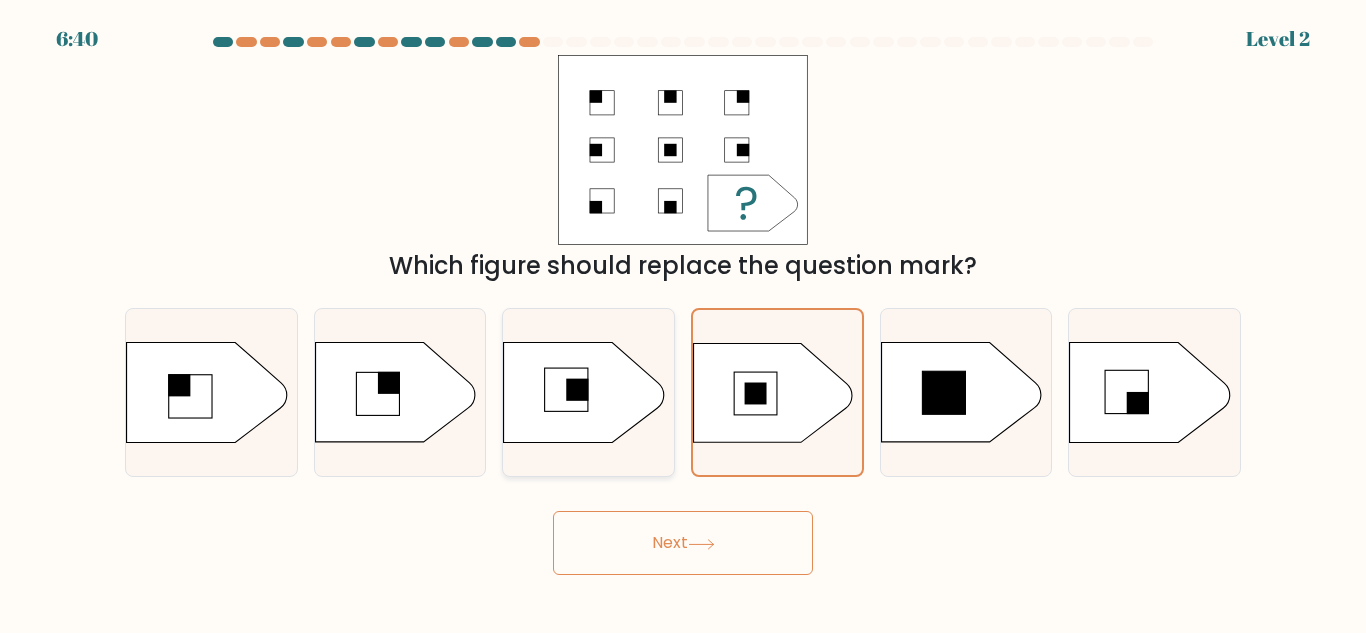 click 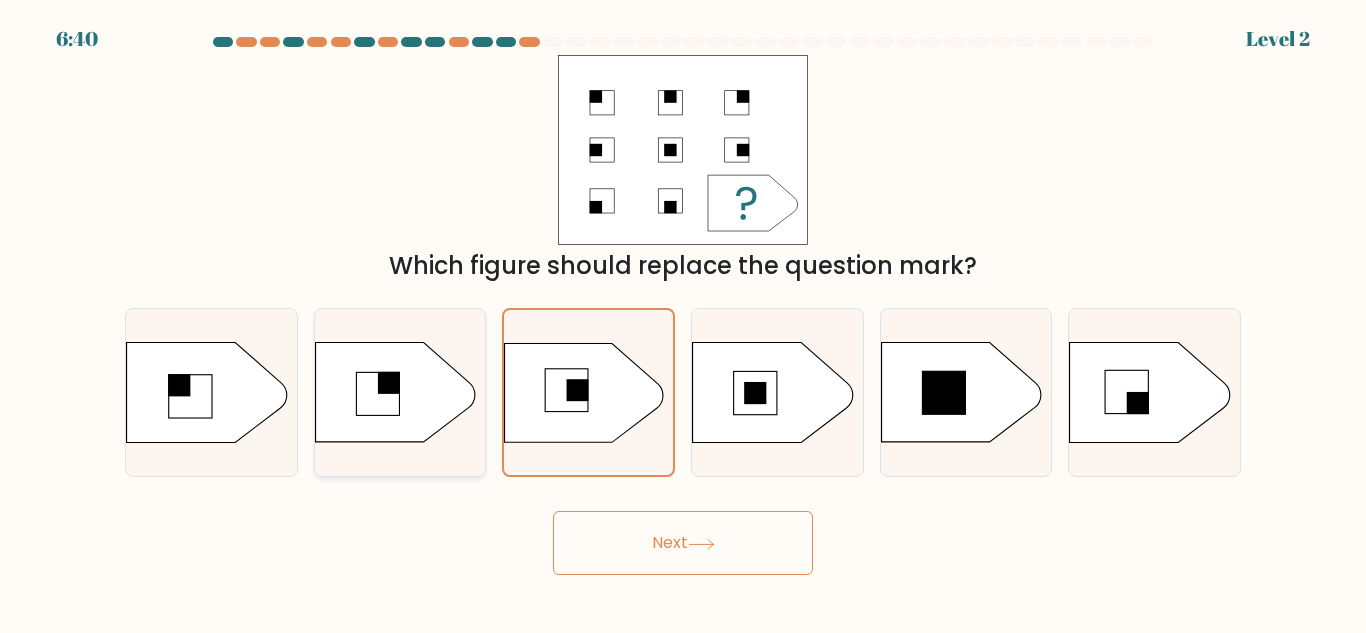 click 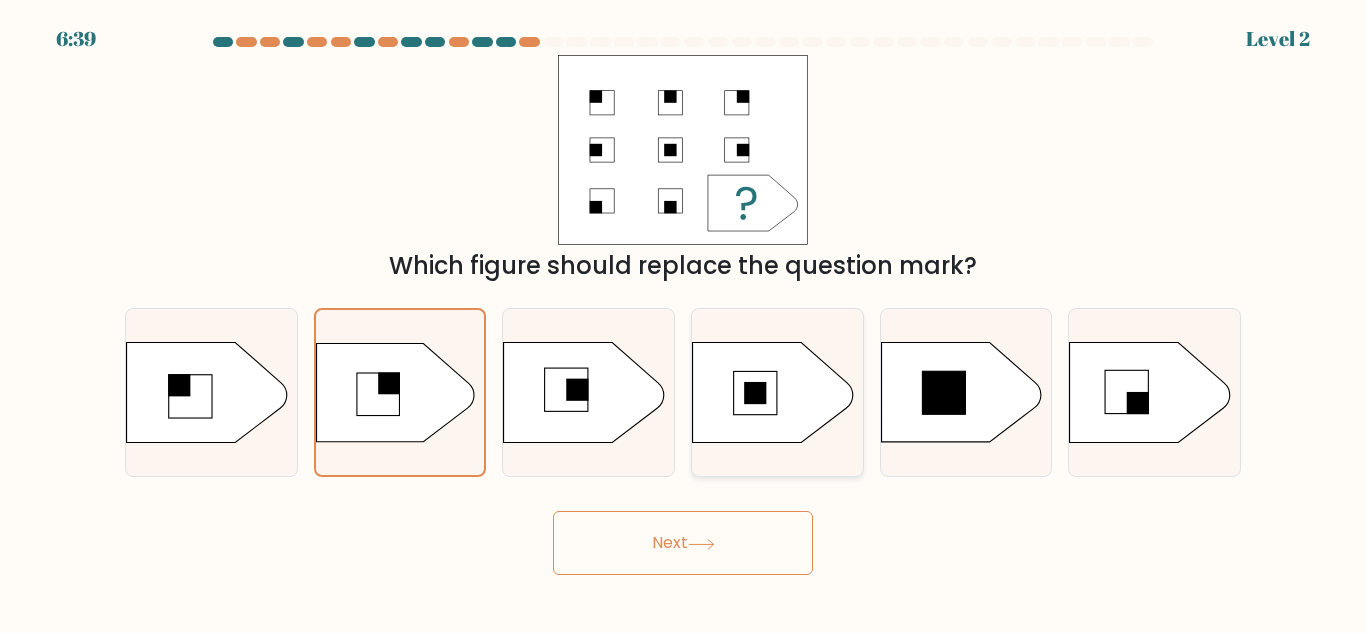 click 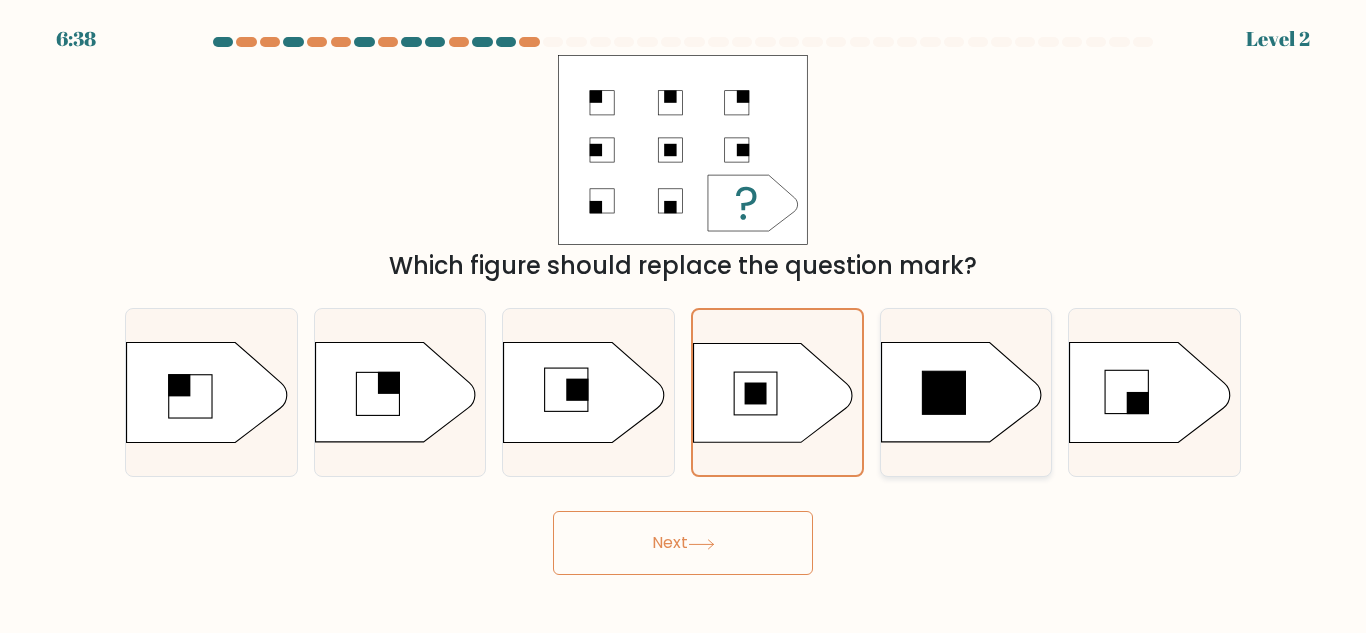 click 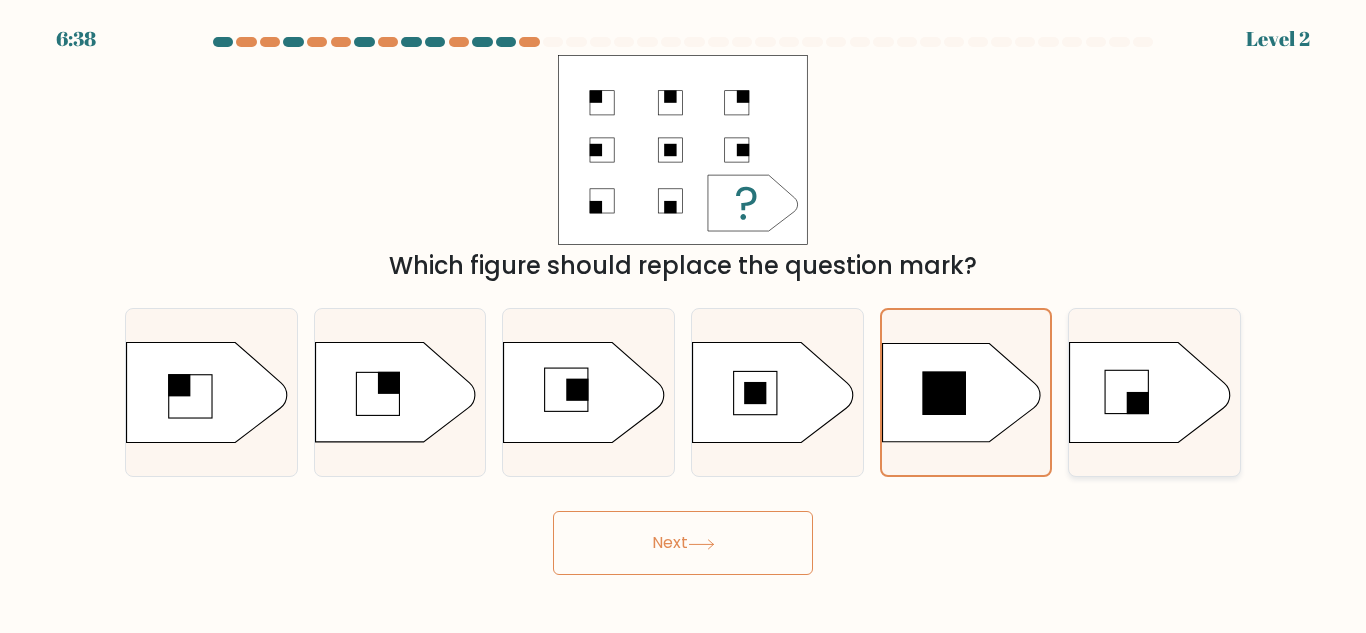 click 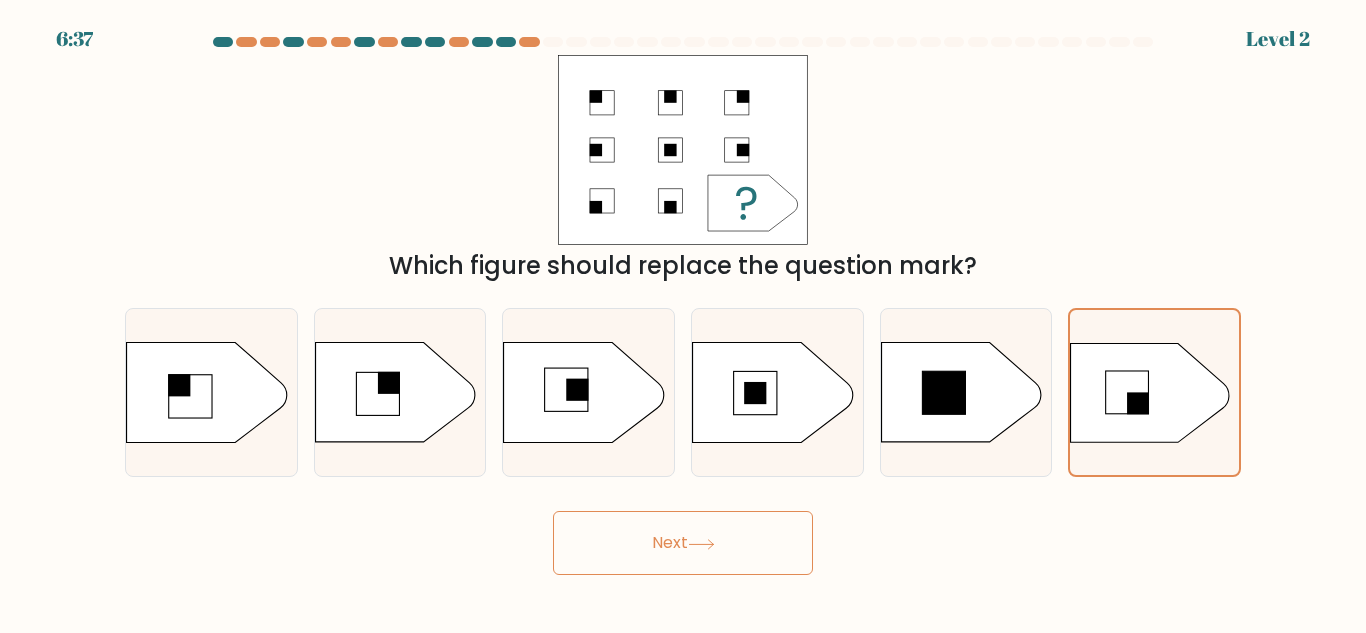 click 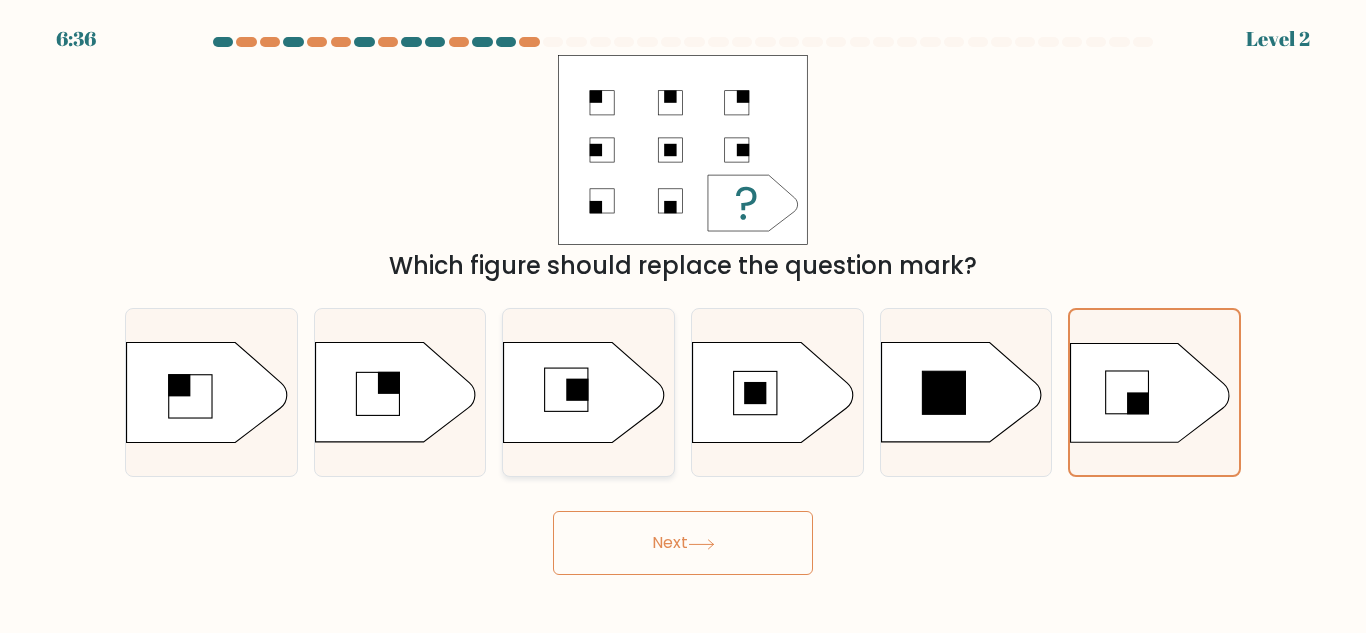 click 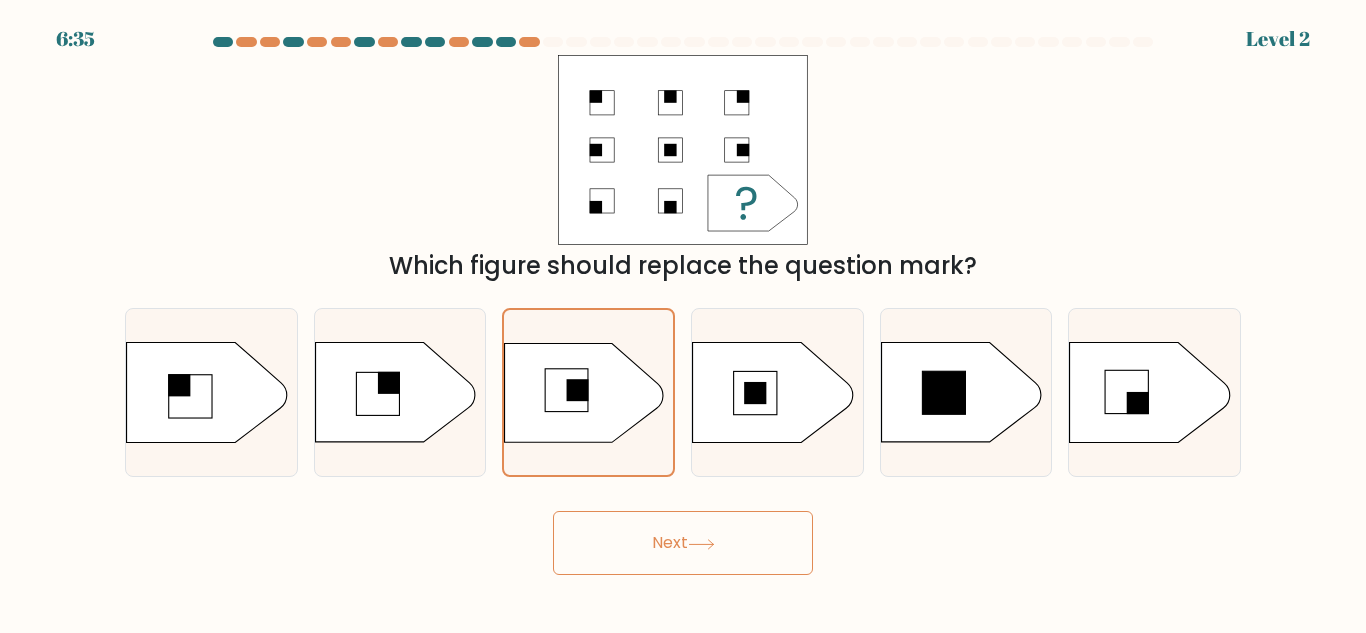 click 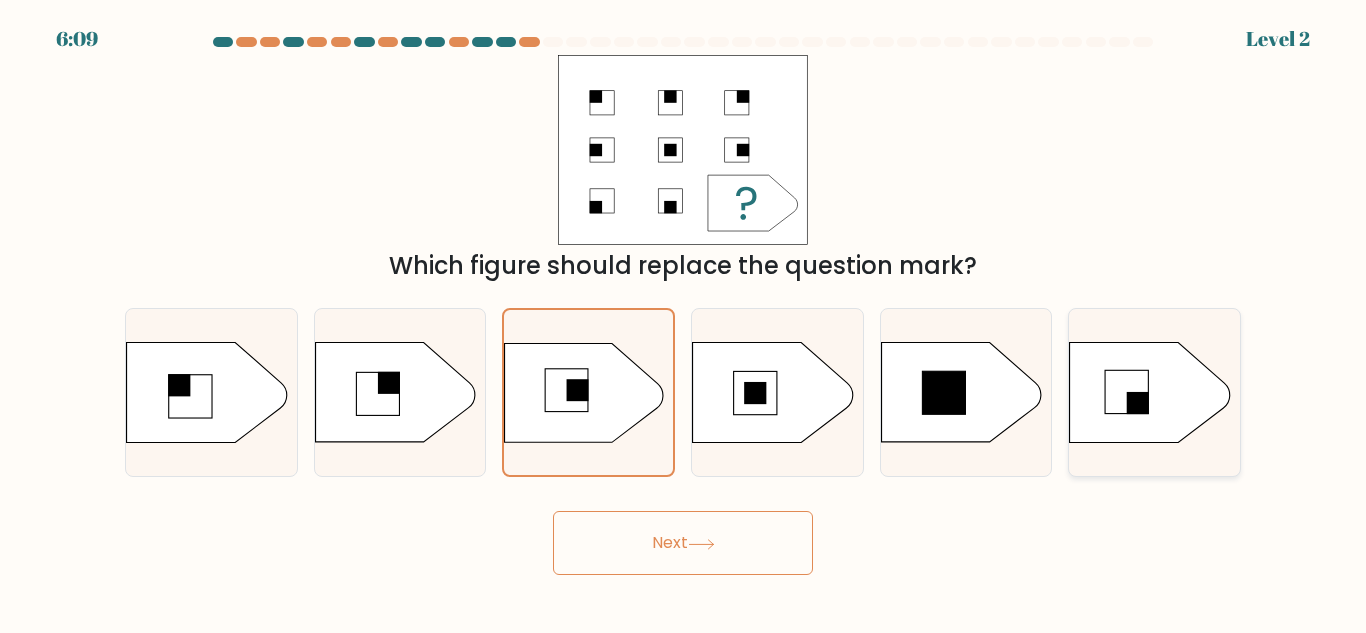click 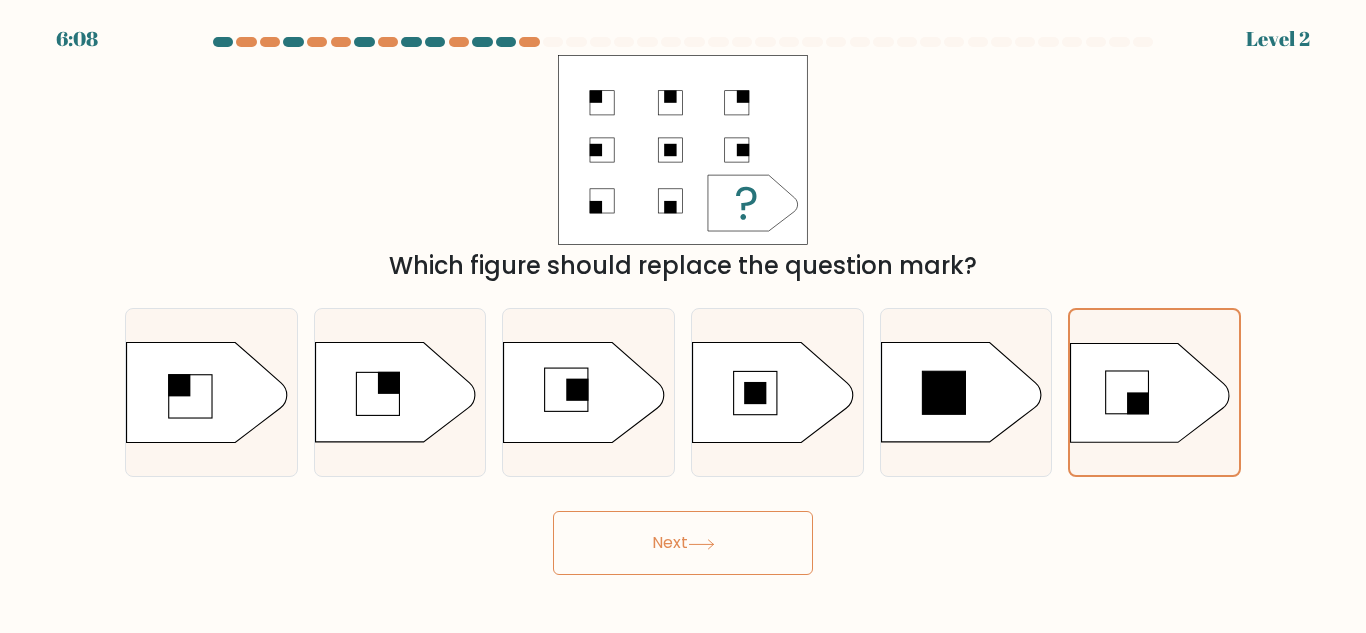click on "Next" at bounding box center (683, 543) 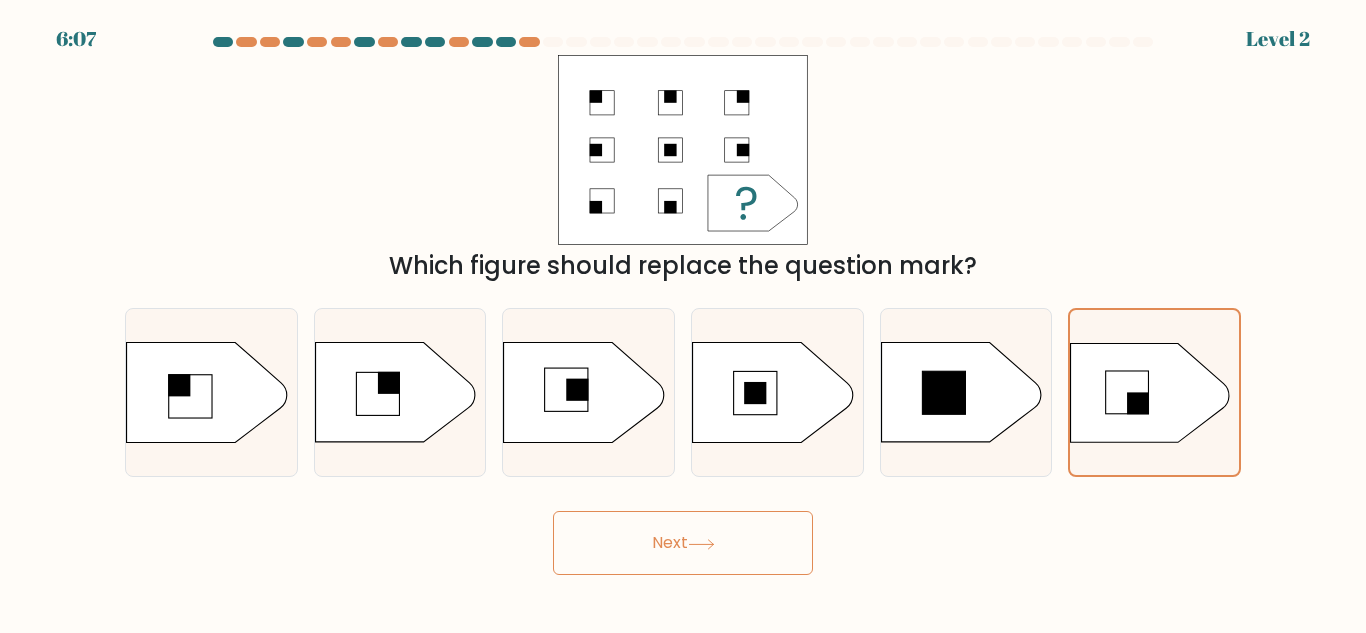 click on "Next" at bounding box center (683, 543) 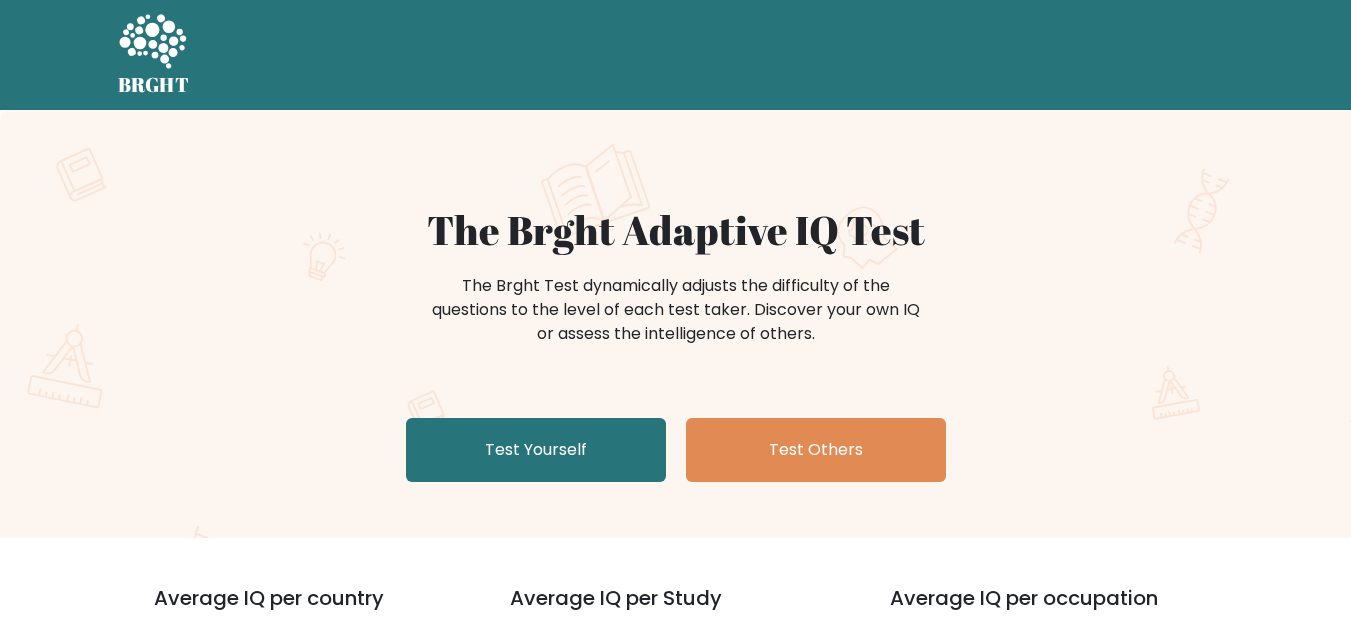scroll, scrollTop: 0, scrollLeft: 0, axis: both 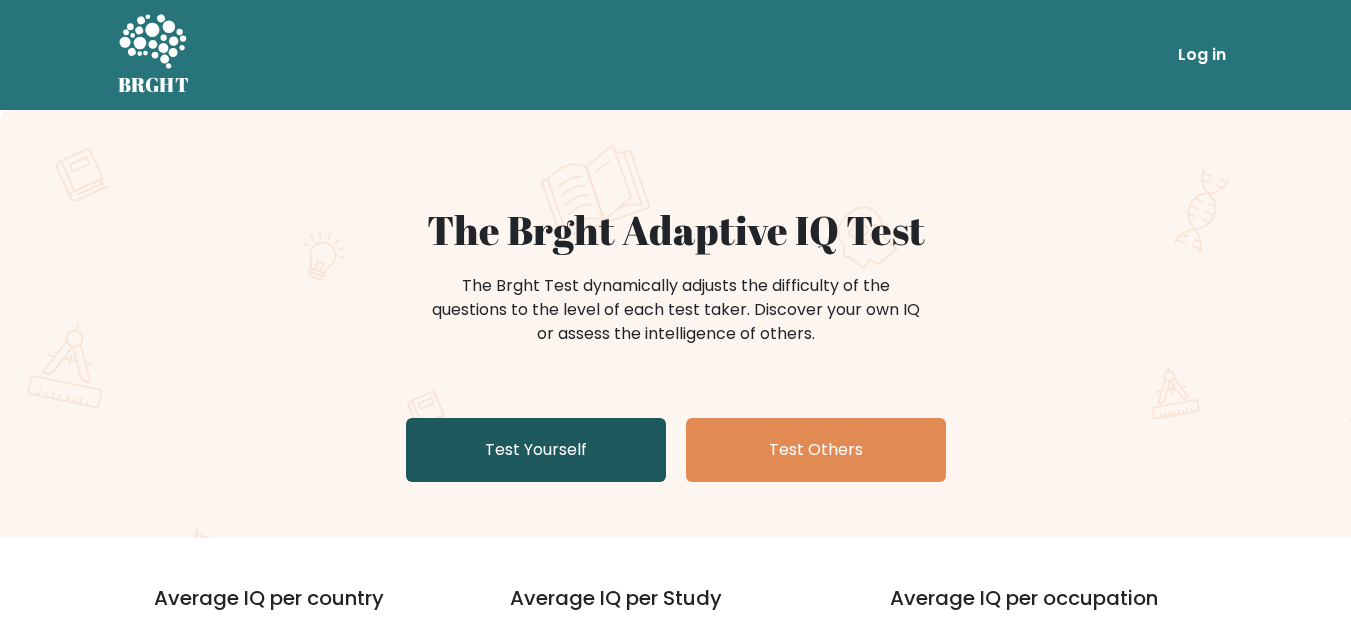 click on "Test Yourself" at bounding box center (536, 450) 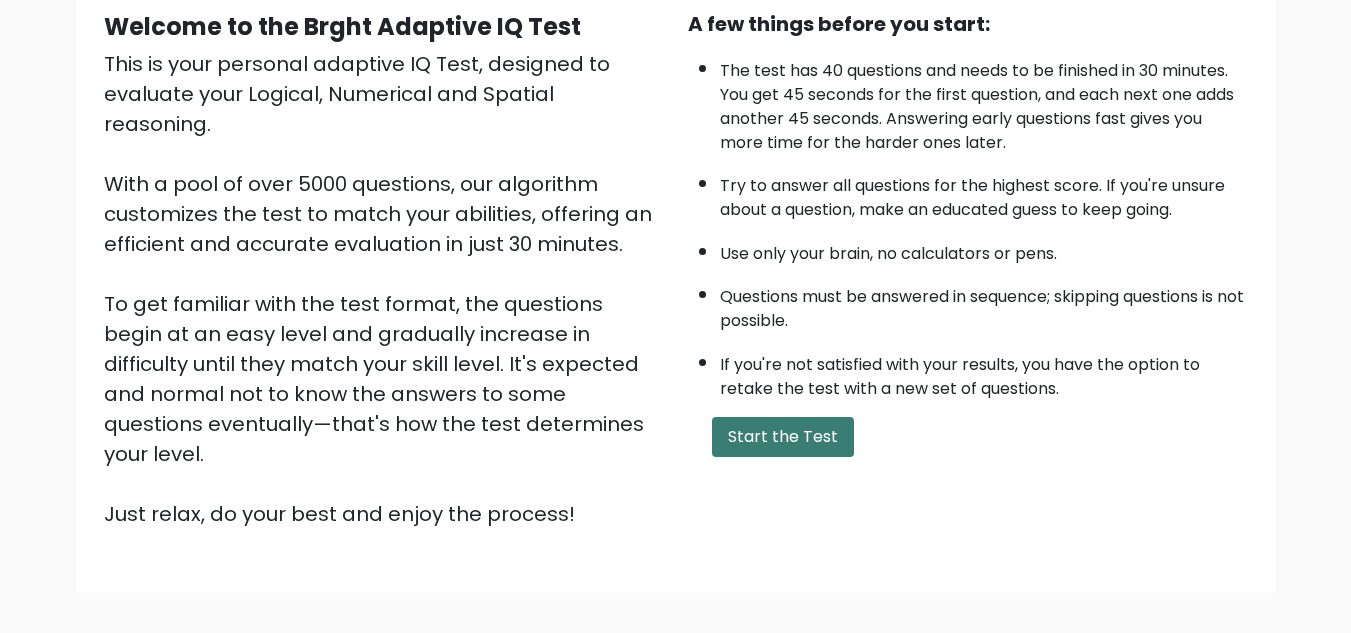 scroll, scrollTop: 200, scrollLeft: 0, axis: vertical 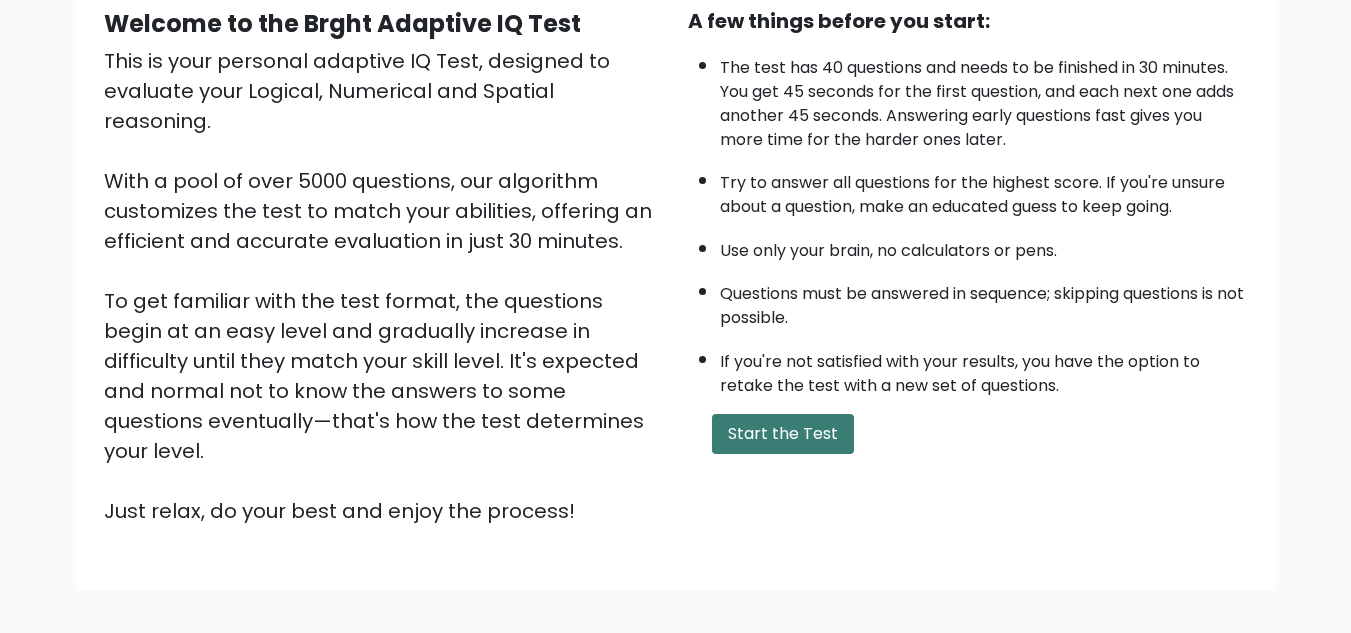 click on "Start the Test" at bounding box center [783, 434] 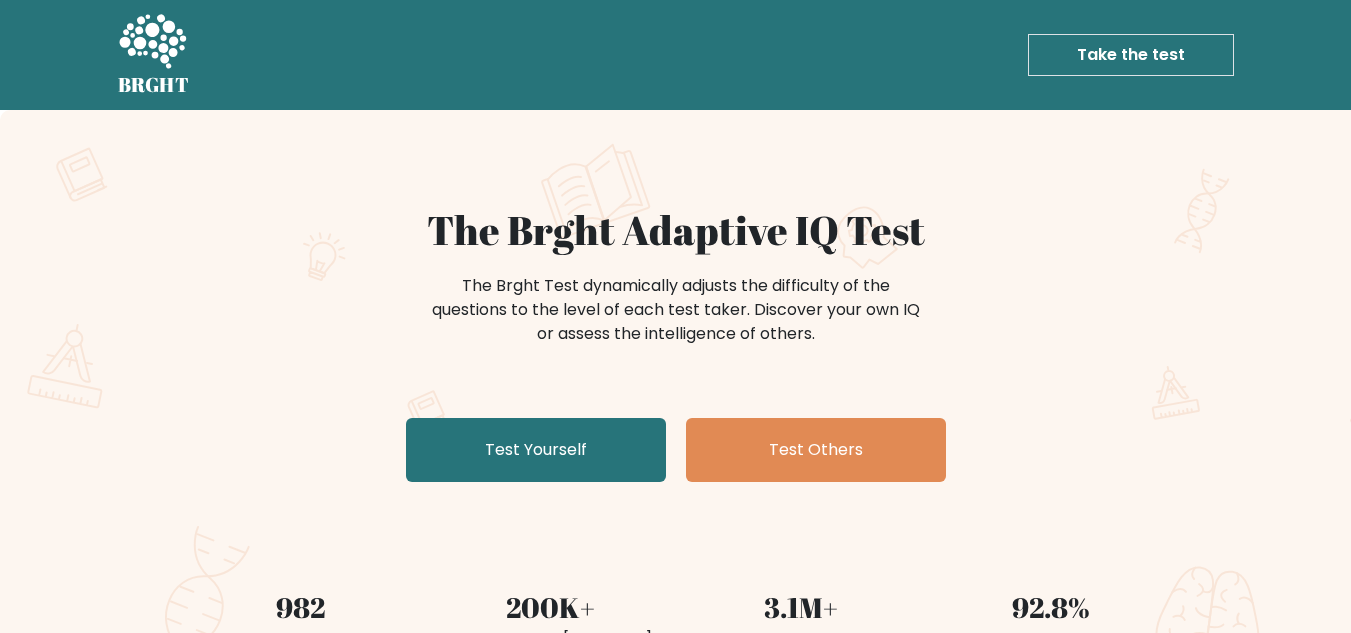 scroll, scrollTop: 0, scrollLeft: 0, axis: both 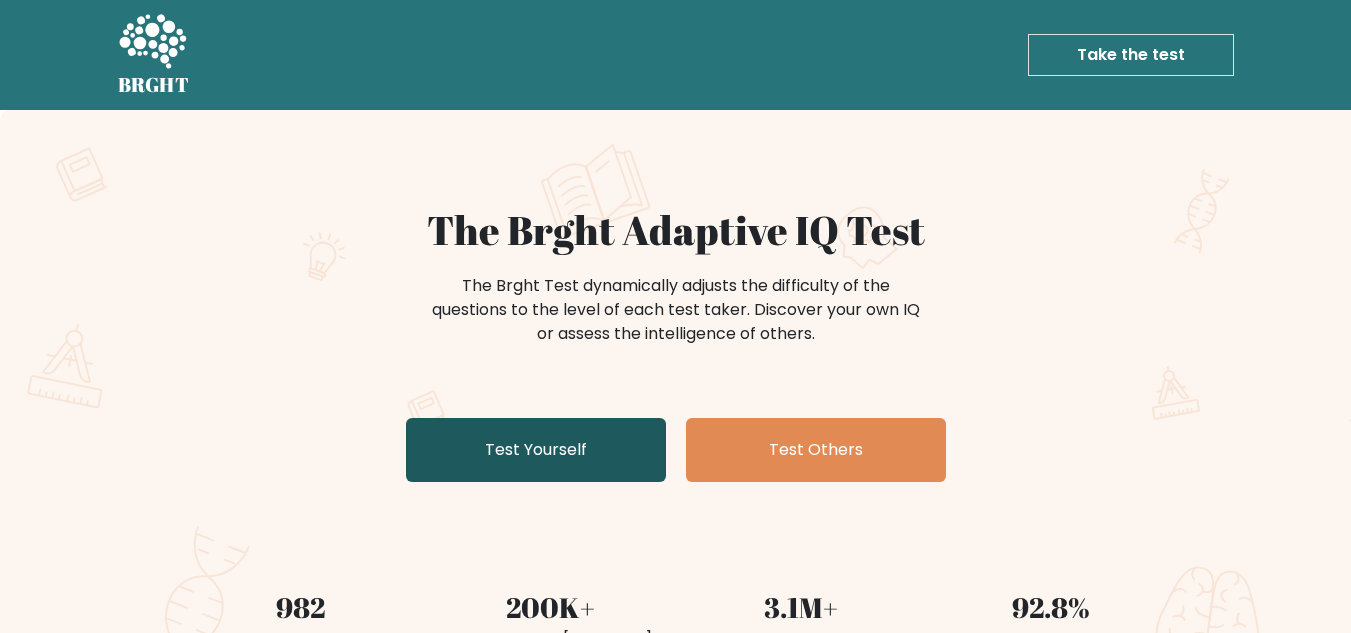 click on "Test Yourself" at bounding box center (536, 450) 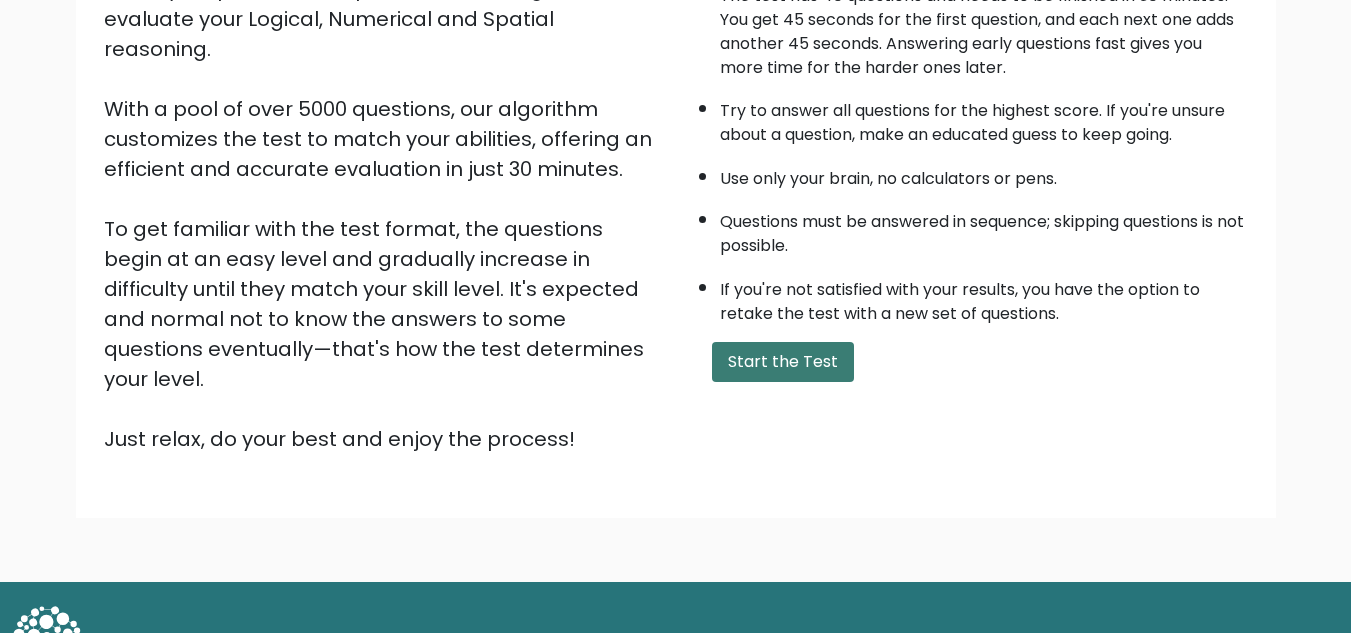 scroll, scrollTop: 283, scrollLeft: 0, axis: vertical 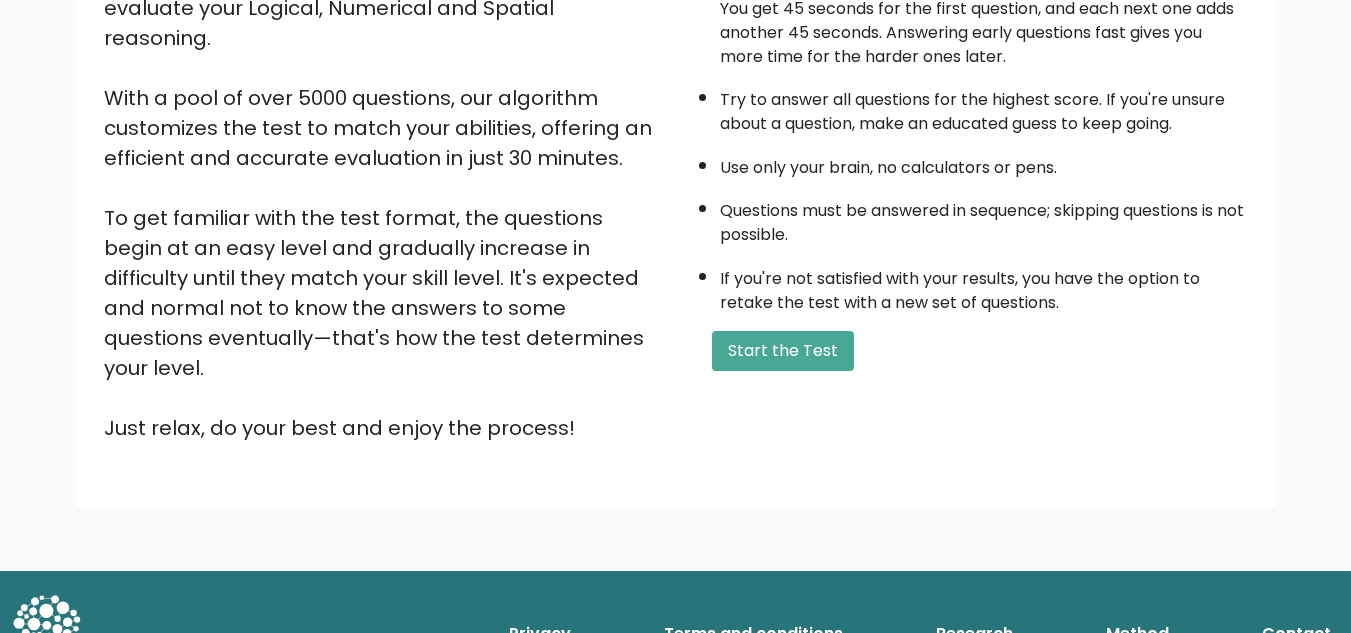 click on "A few things before you start:
The test has 40 questions and needs to be finished in 30 minutes. You get 45 seconds for the first question, and each next one adds another 45 seconds. Answering early questions fast gives you more time for the harder ones later.
Try to answer all questions for the highest score. If you're unsure about a question, make an educated guess to keep going.
Use only your brain, no calculators or pens.
Questions must be answered in sequence; skipping questions is not possible.
If you're not satisfied with your results, you have the option to retake the test with a new set of questions.
Start the Test" at bounding box center (968, 183) 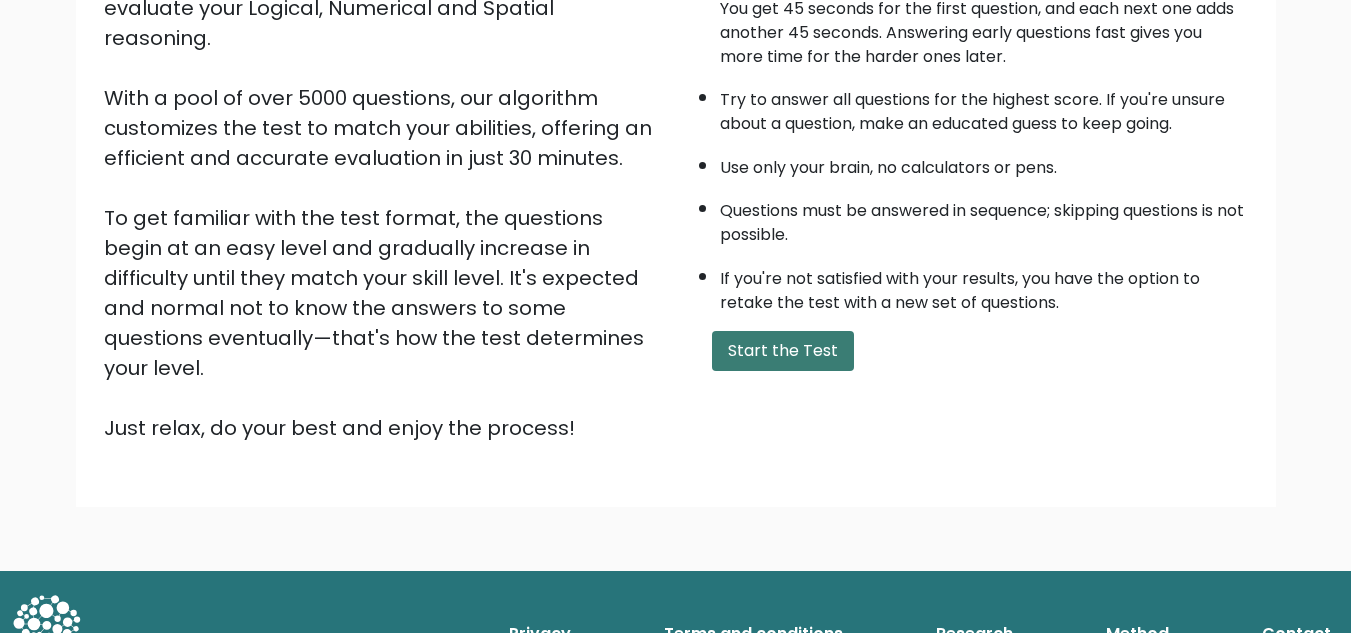 click on "Start the Test" at bounding box center (783, 351) 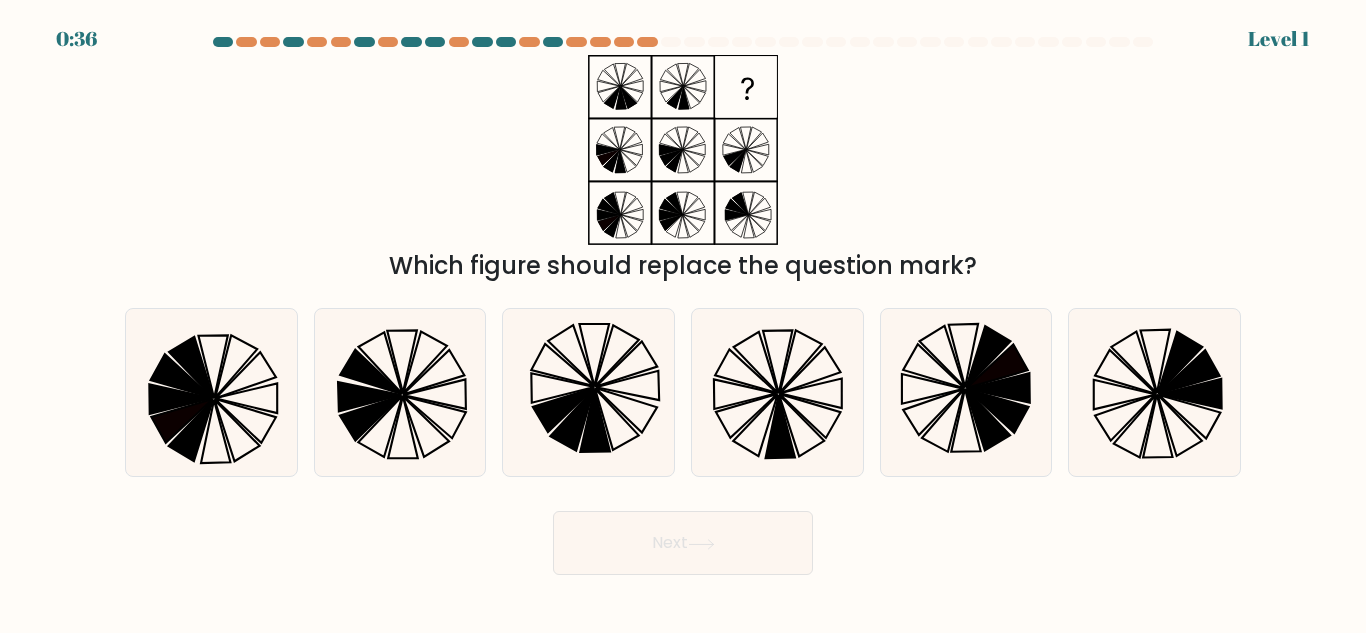 scroll, scrollTop: 0, scrollLeft: 0, axis: both 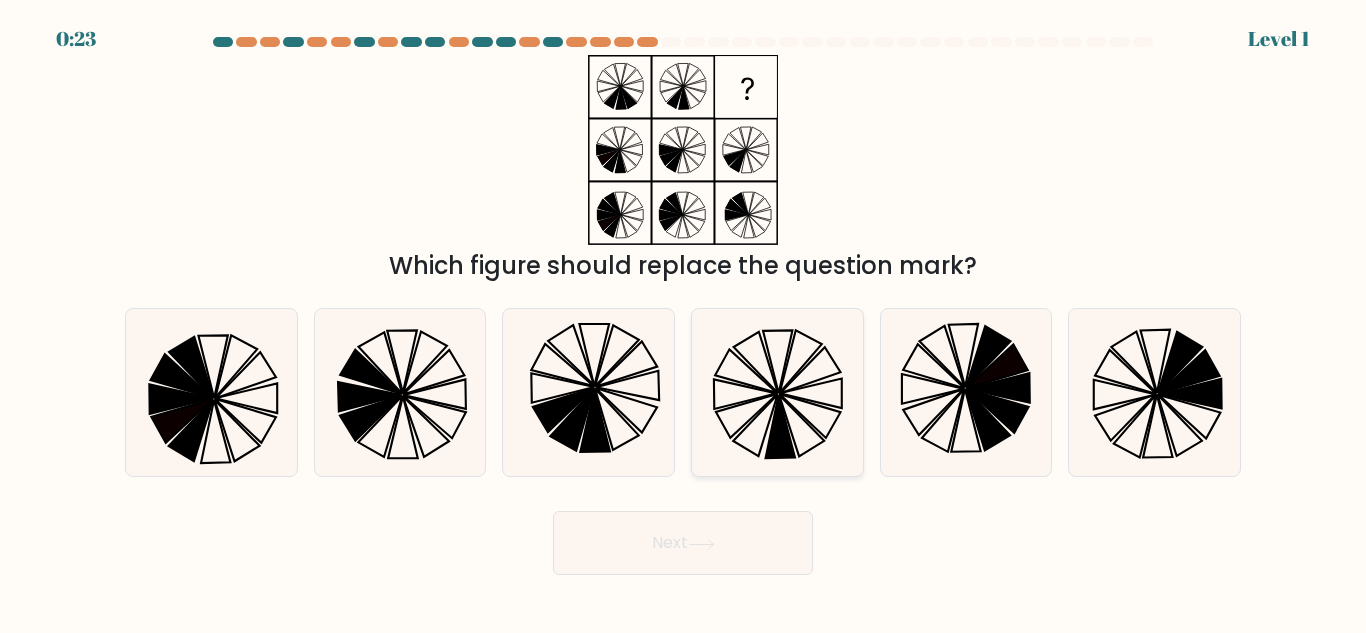 click 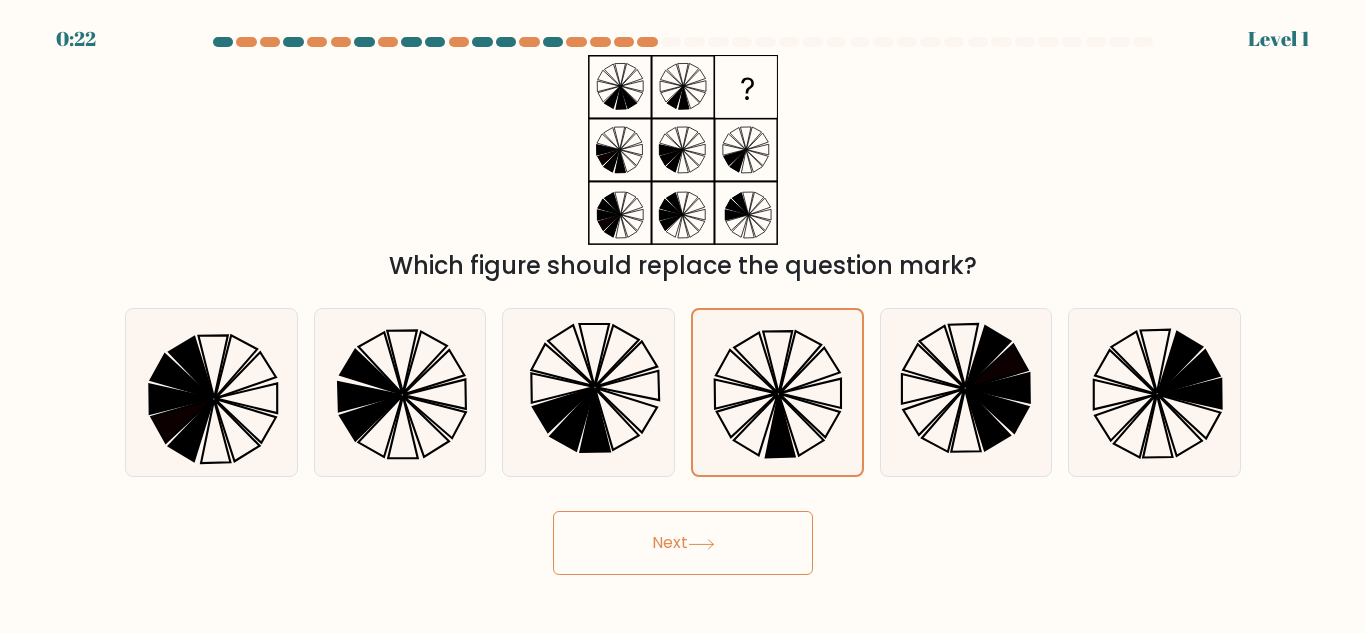 click on "Next" at bounding box center [683, 543] 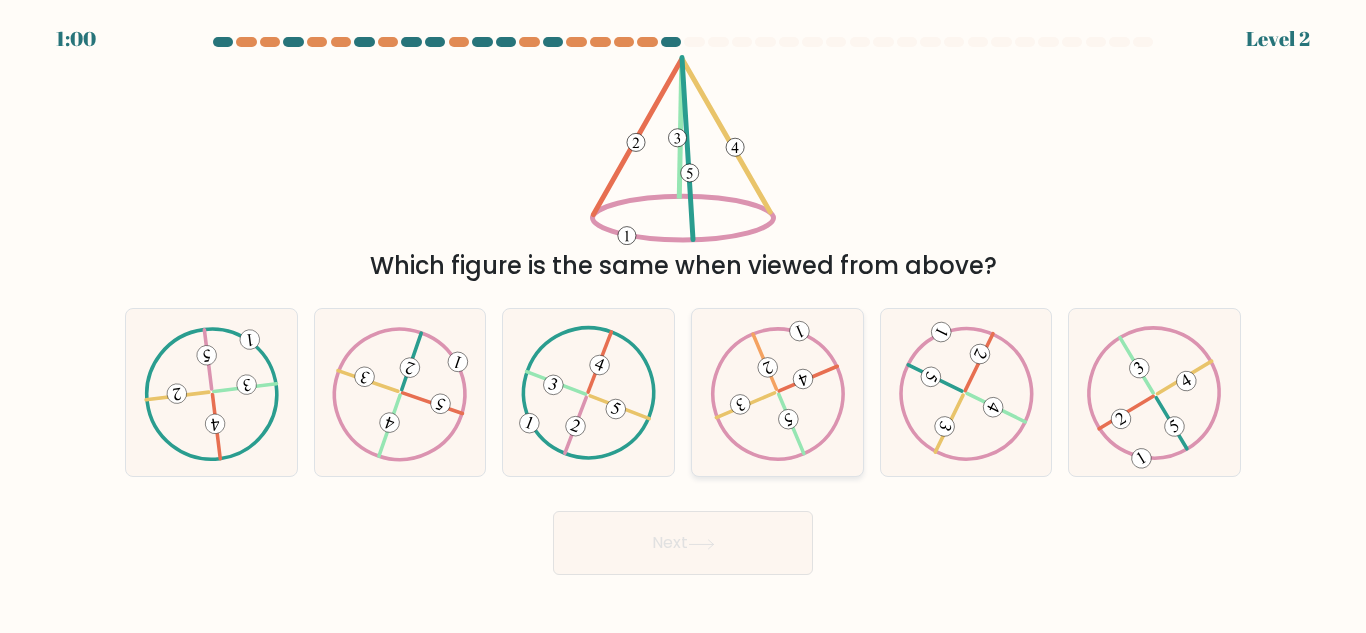 click 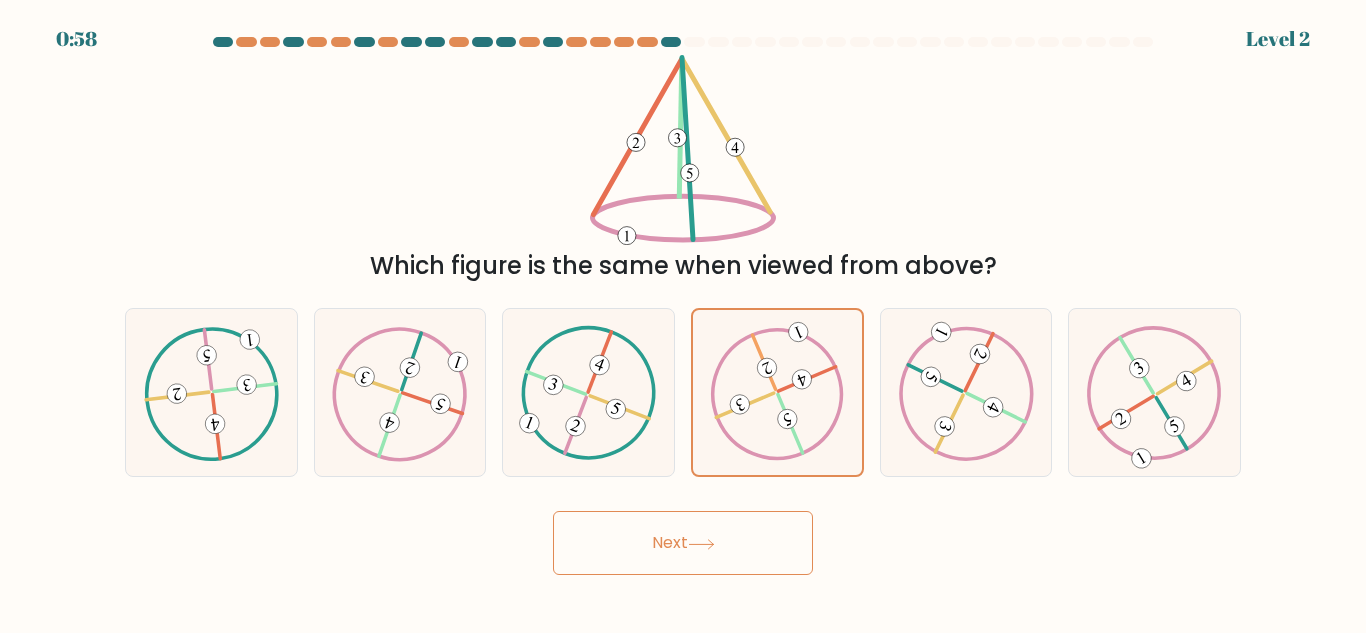 click on "Next" at bounding box center [683, 543] 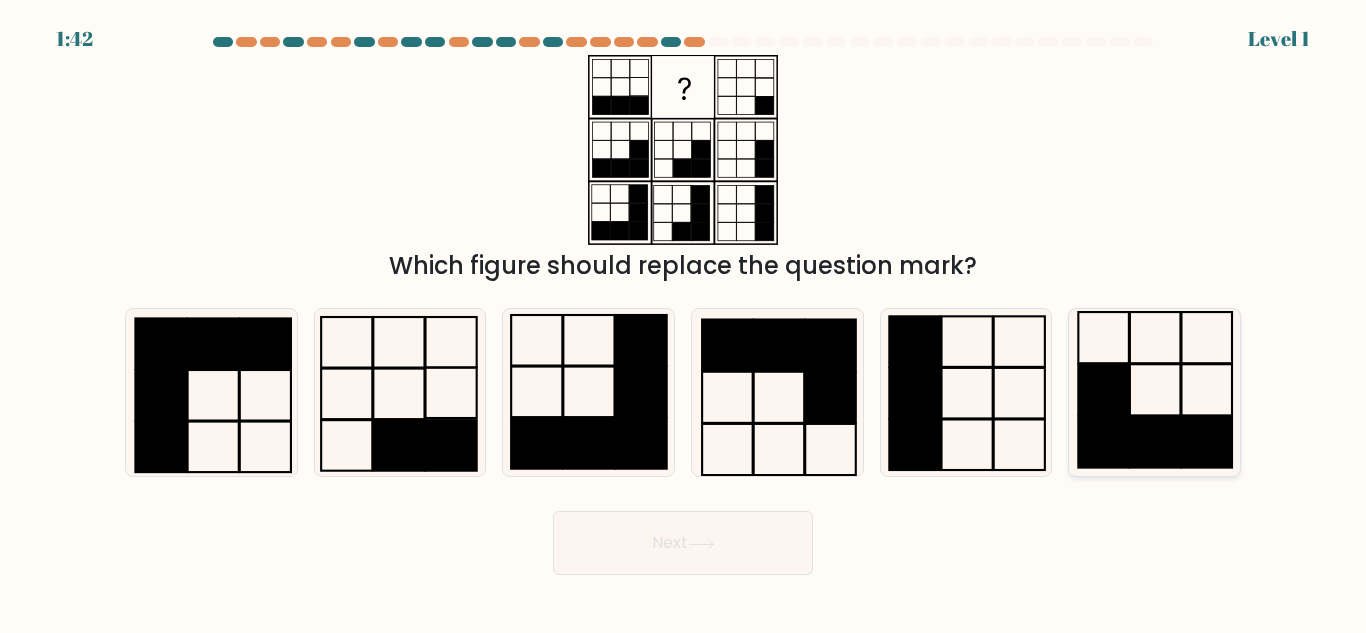 click 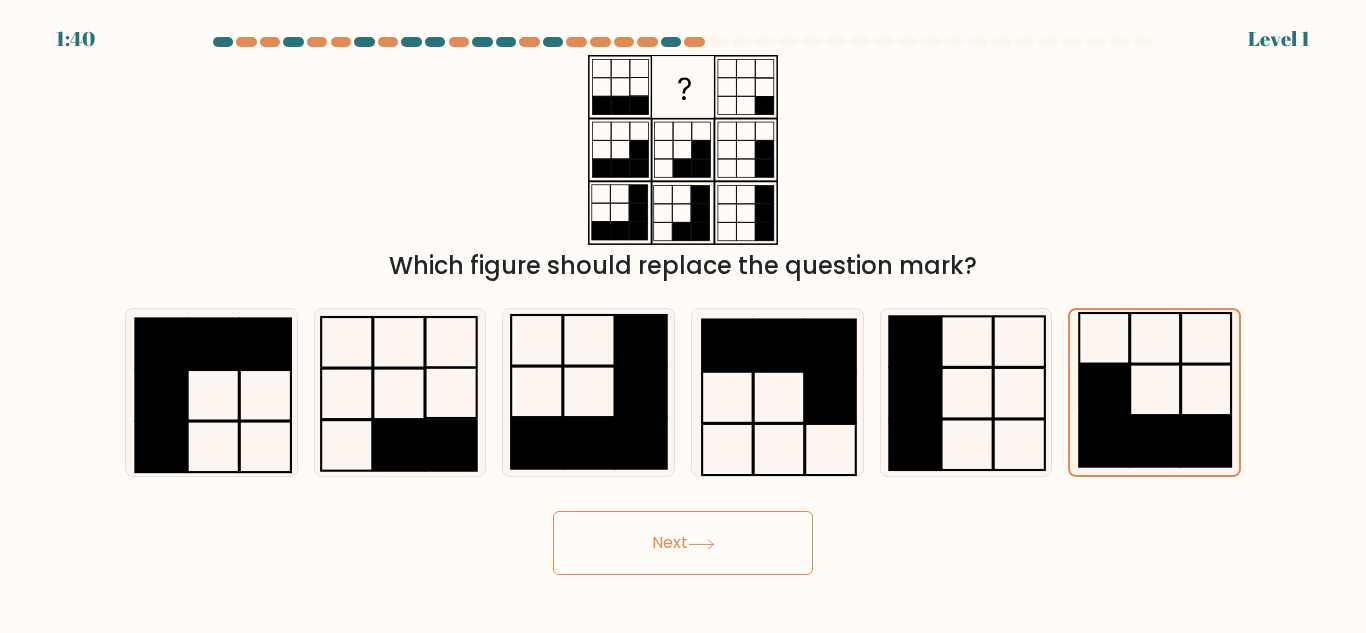 click on "Next" at bounding box center [683, 543] 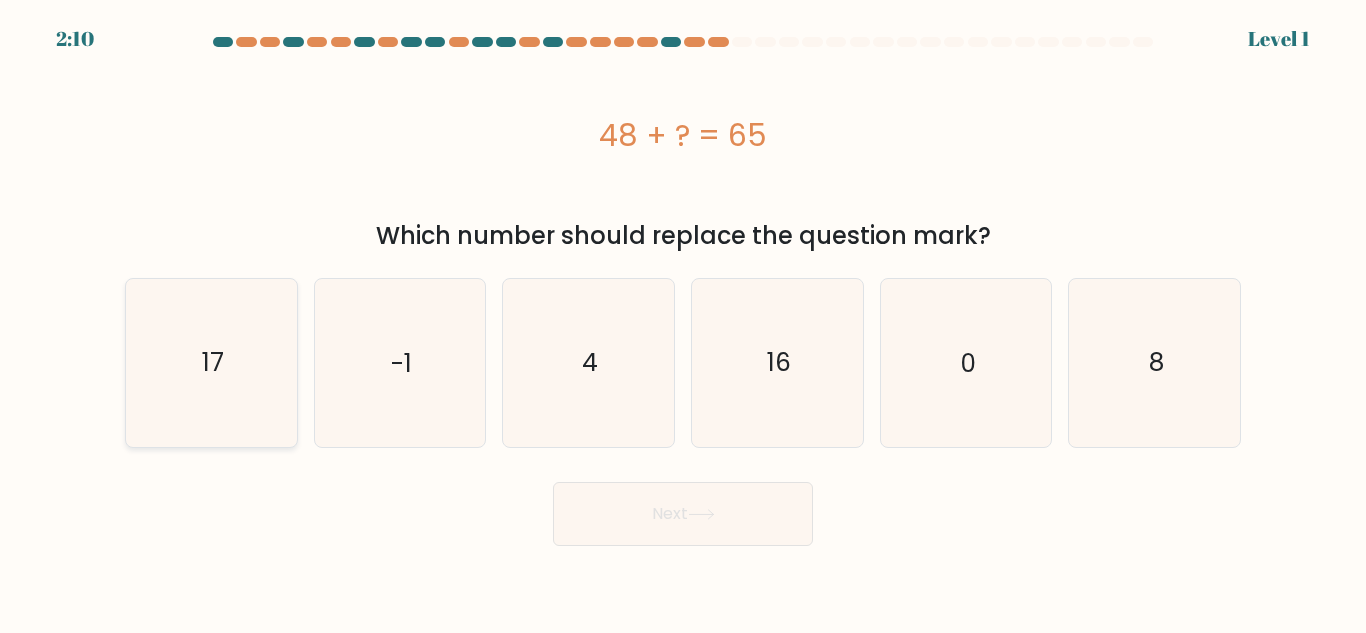 click on "17" 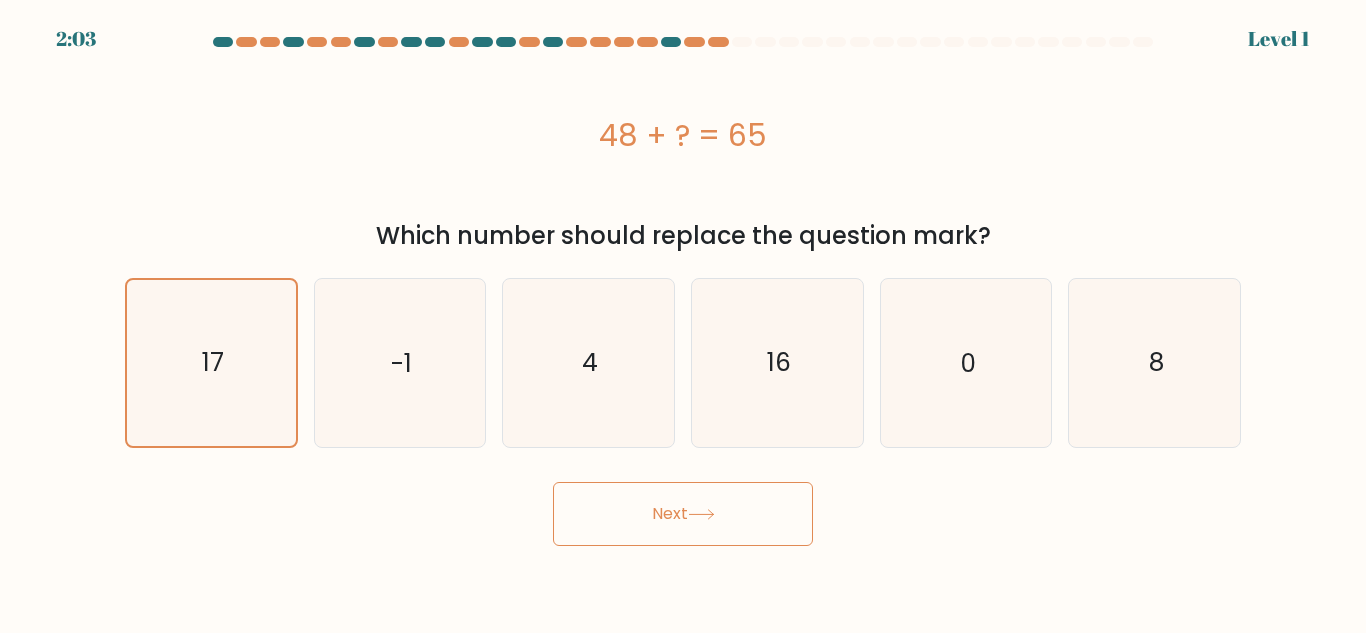 click on "Next" at bounding box center (683, 514) 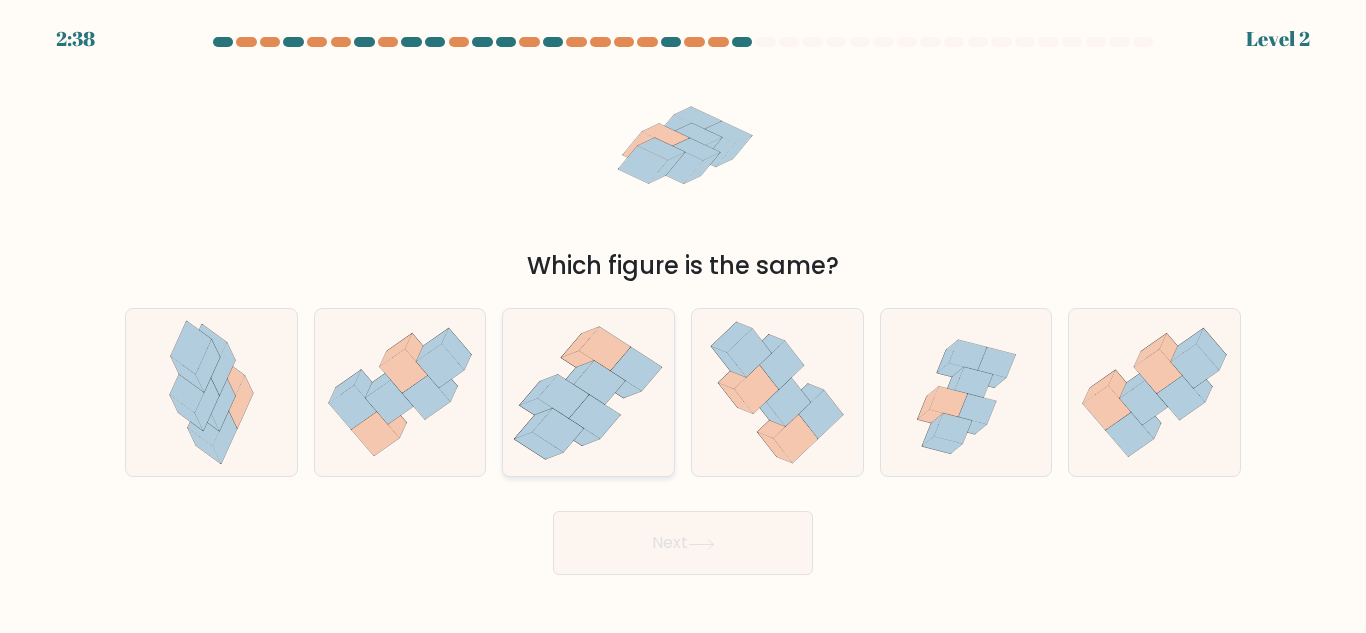 click 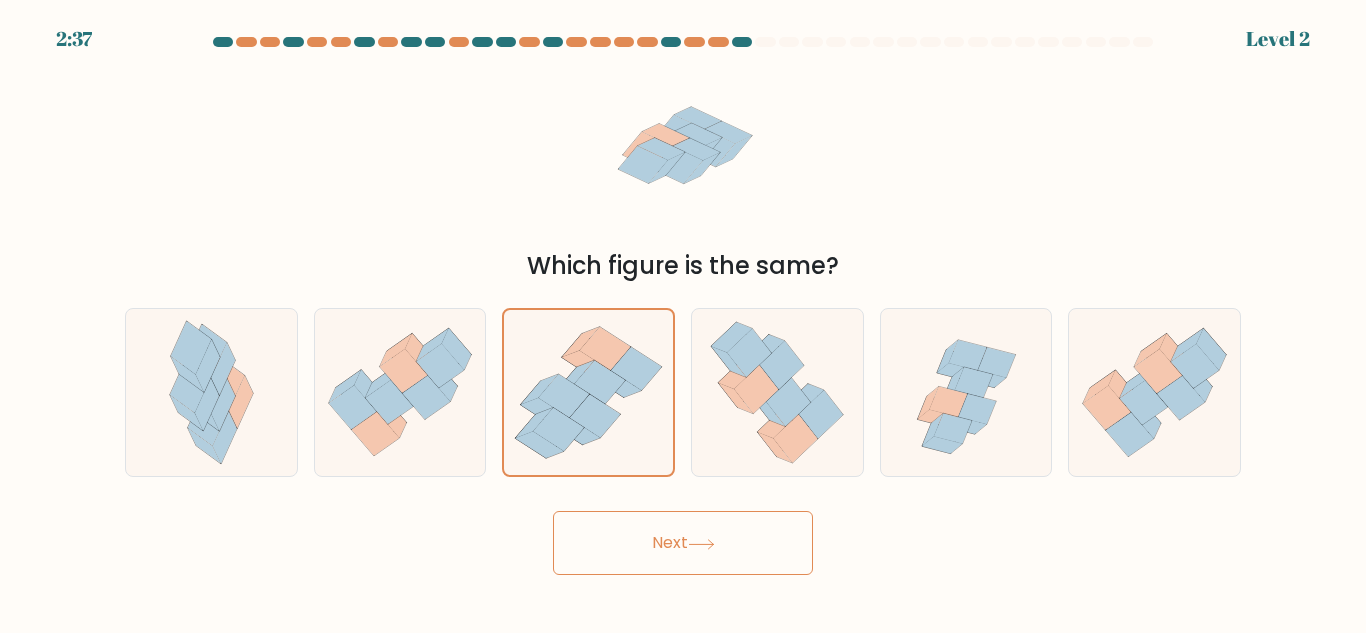 click on "Next" at bounding box center [683, 543] 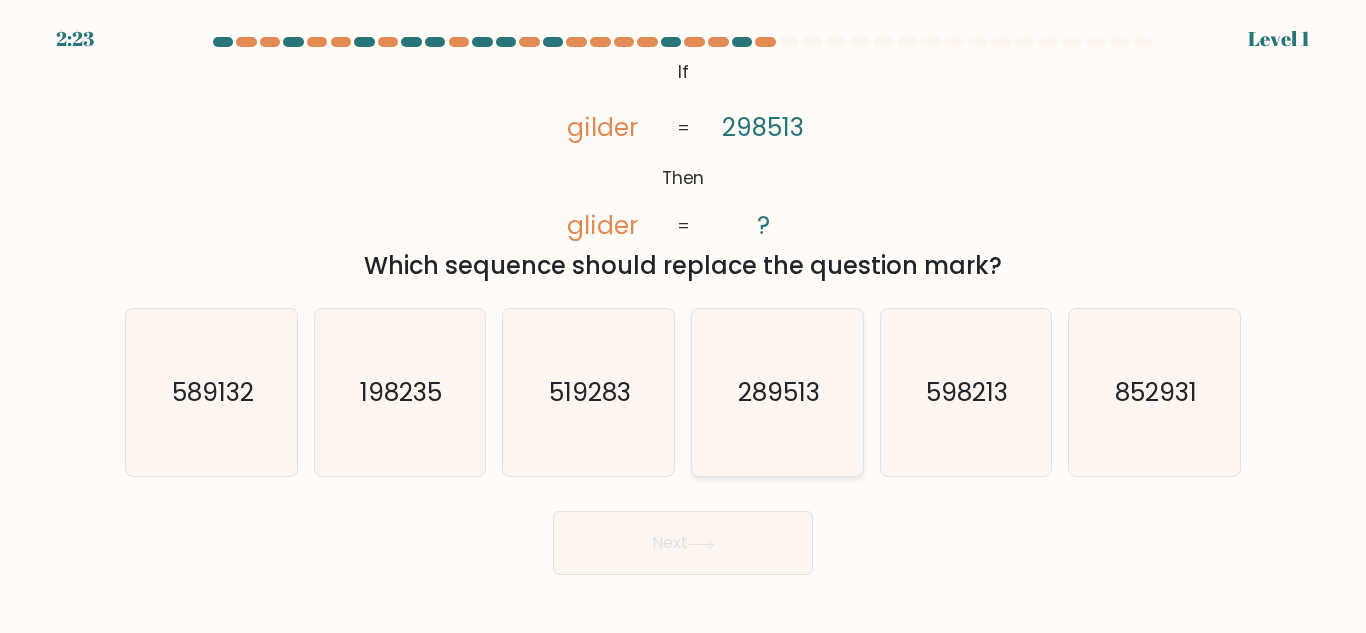 click on "289513" 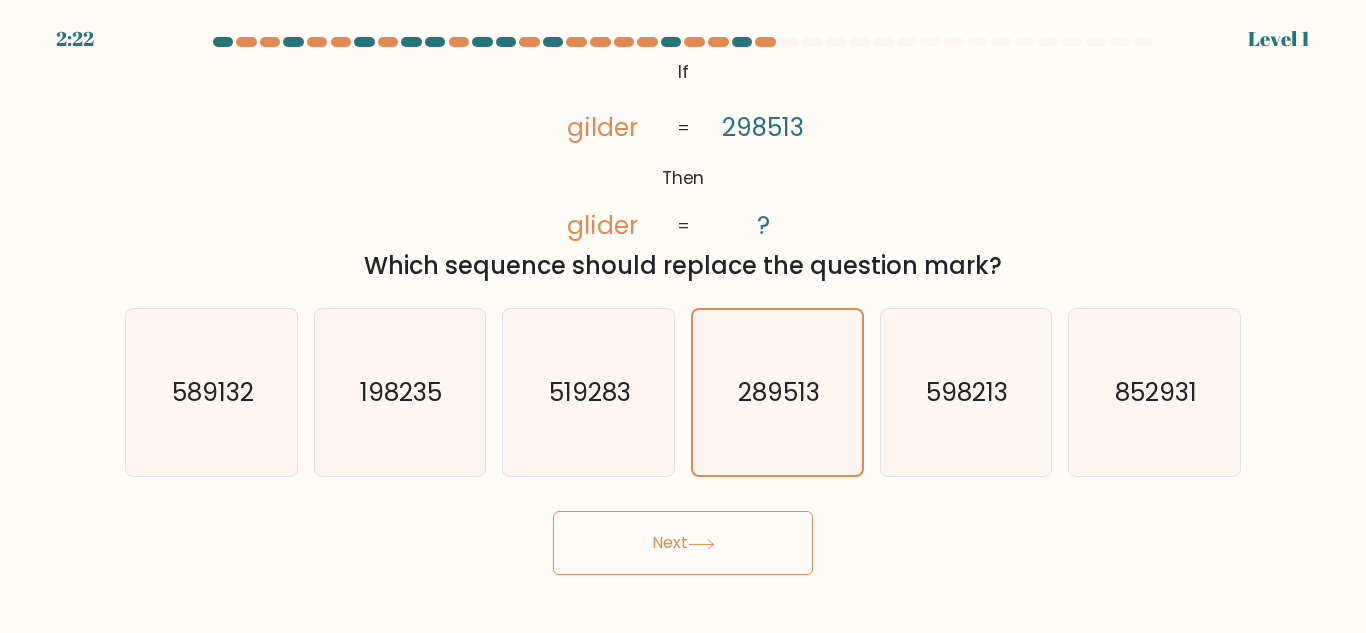 click on "Next" at bounding box center (683, 543) 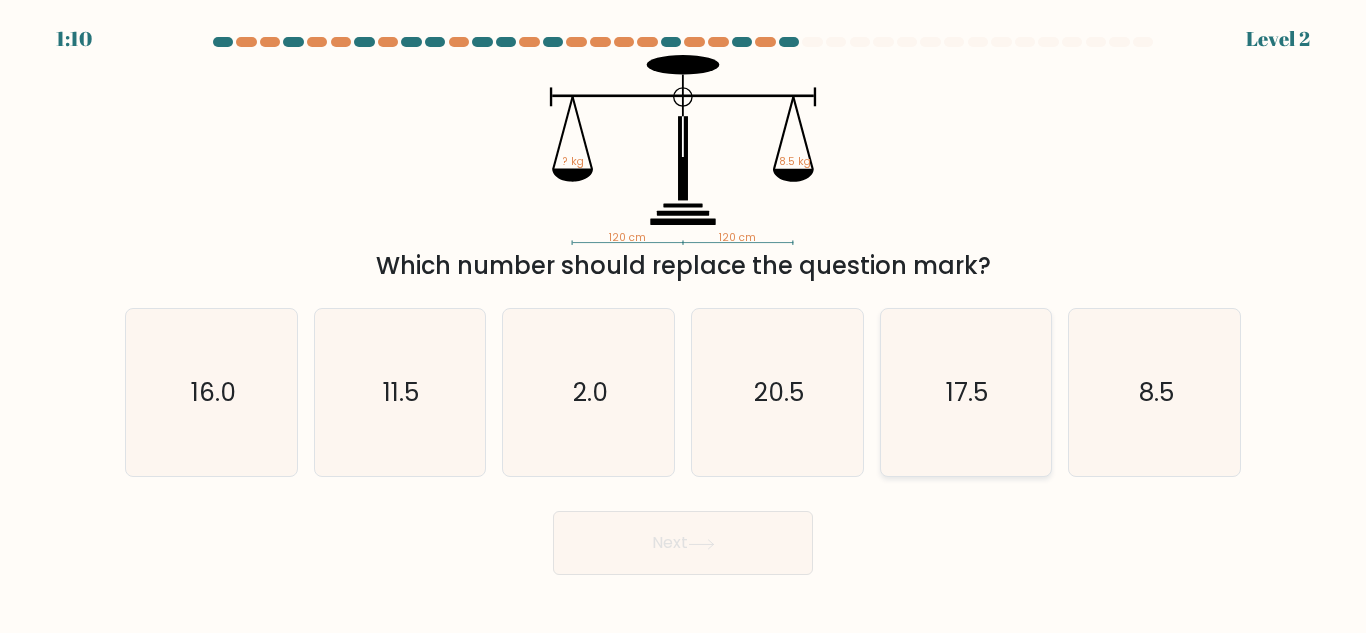 click on "17.5" 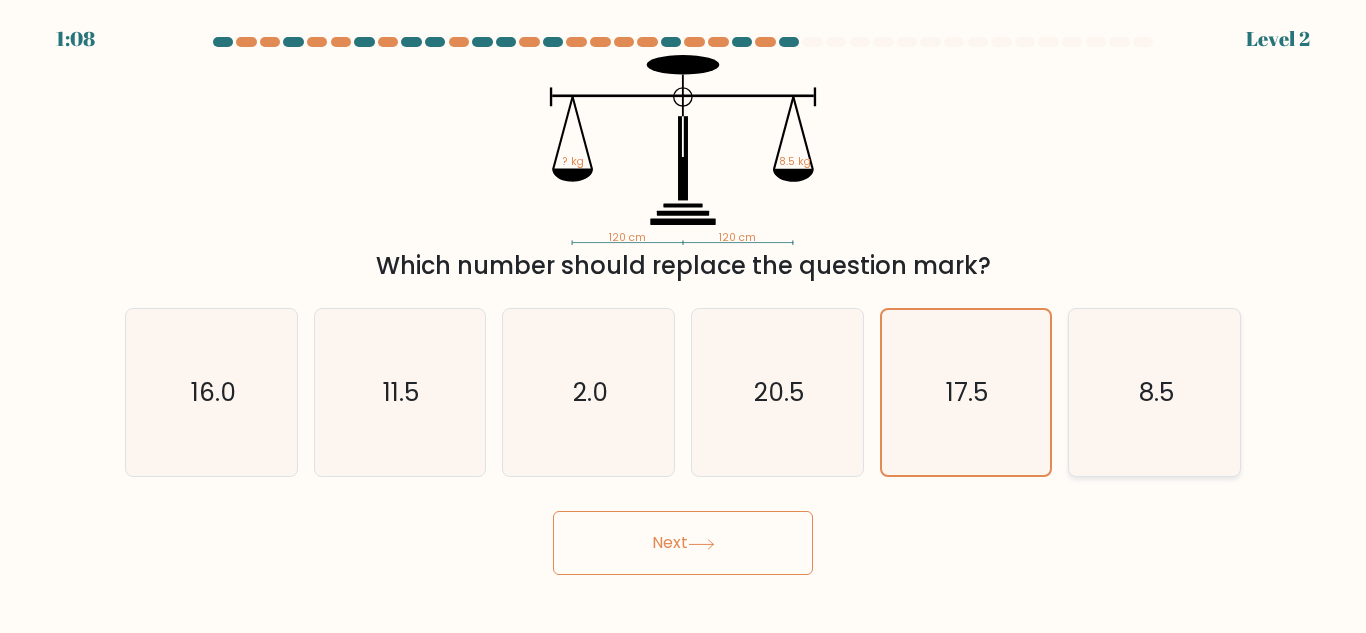 click on "8.5" 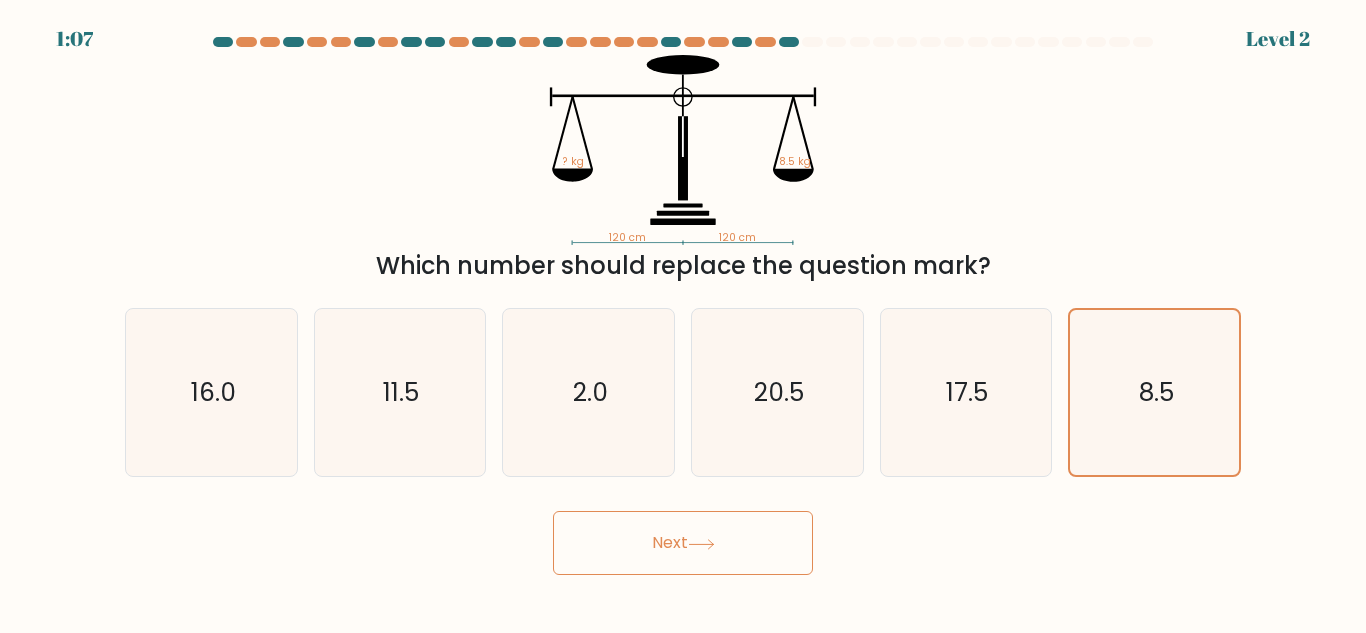 click on "Next" at bounding box center [683, 543] 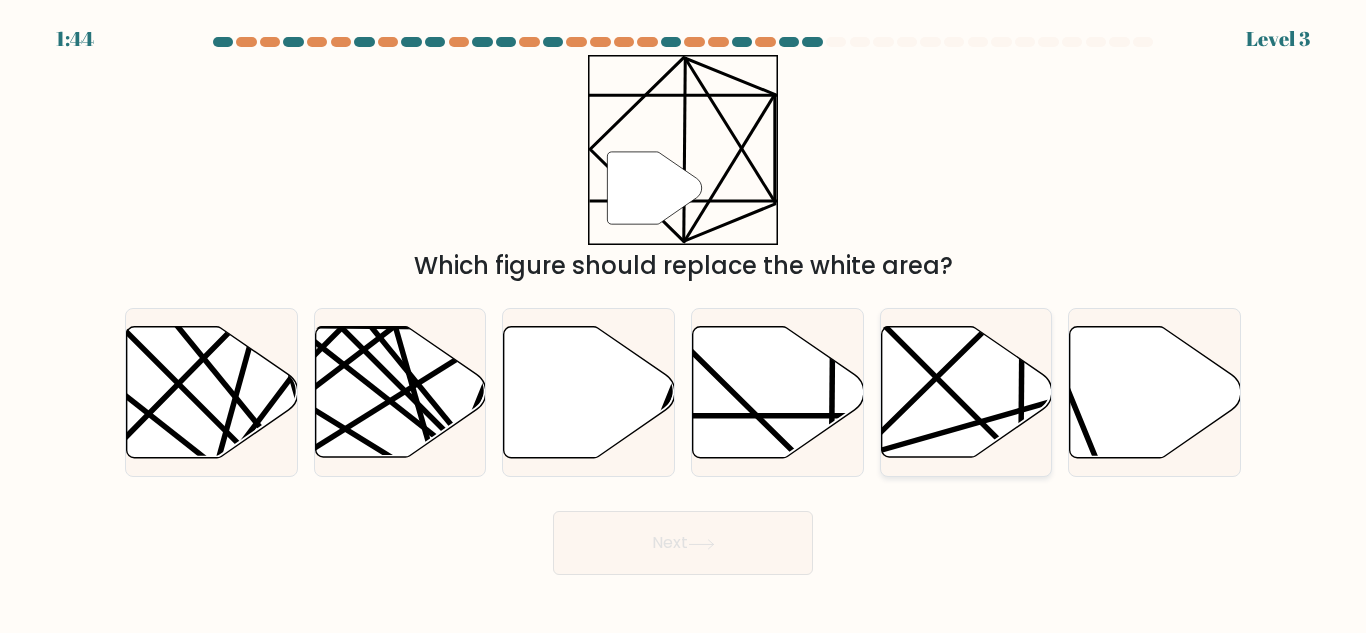 click 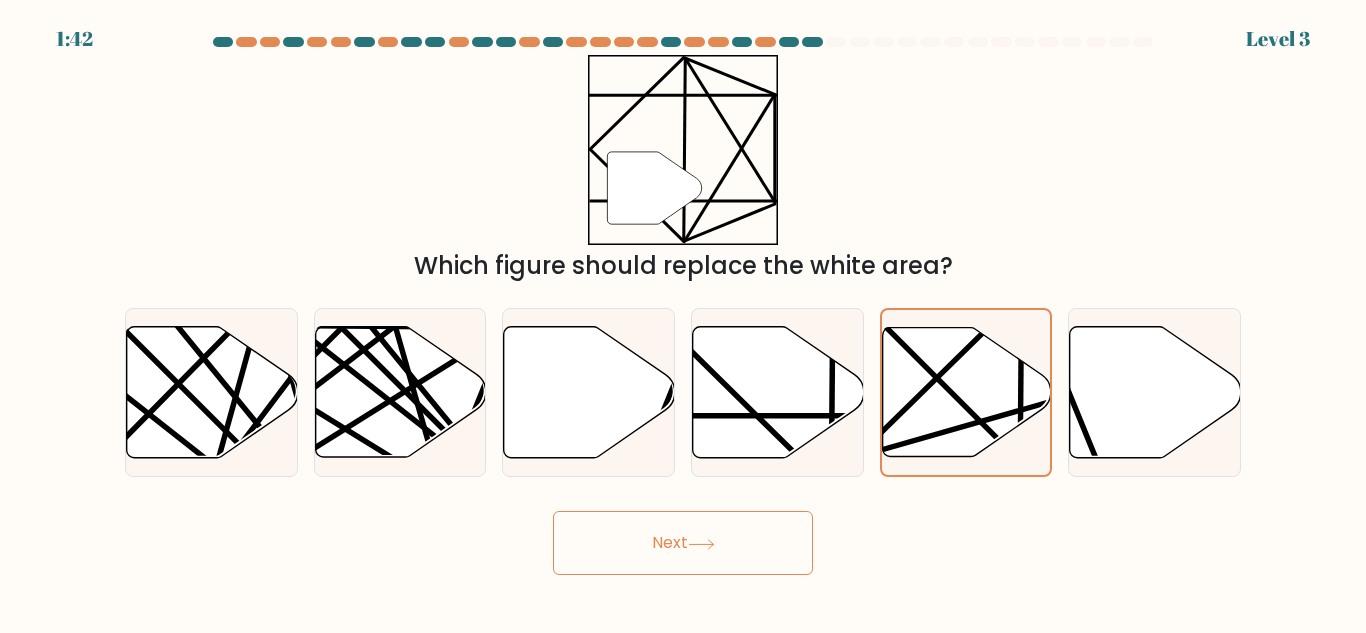 click on "Next" at bounding box center [683, 543] 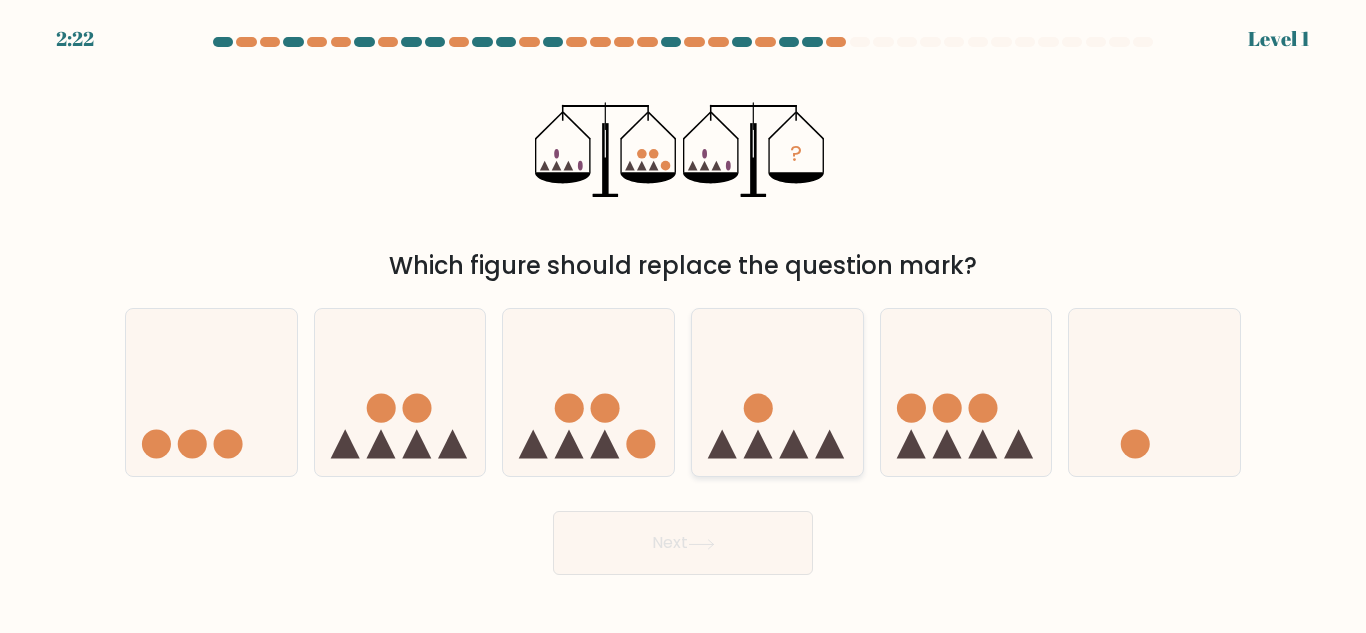 click 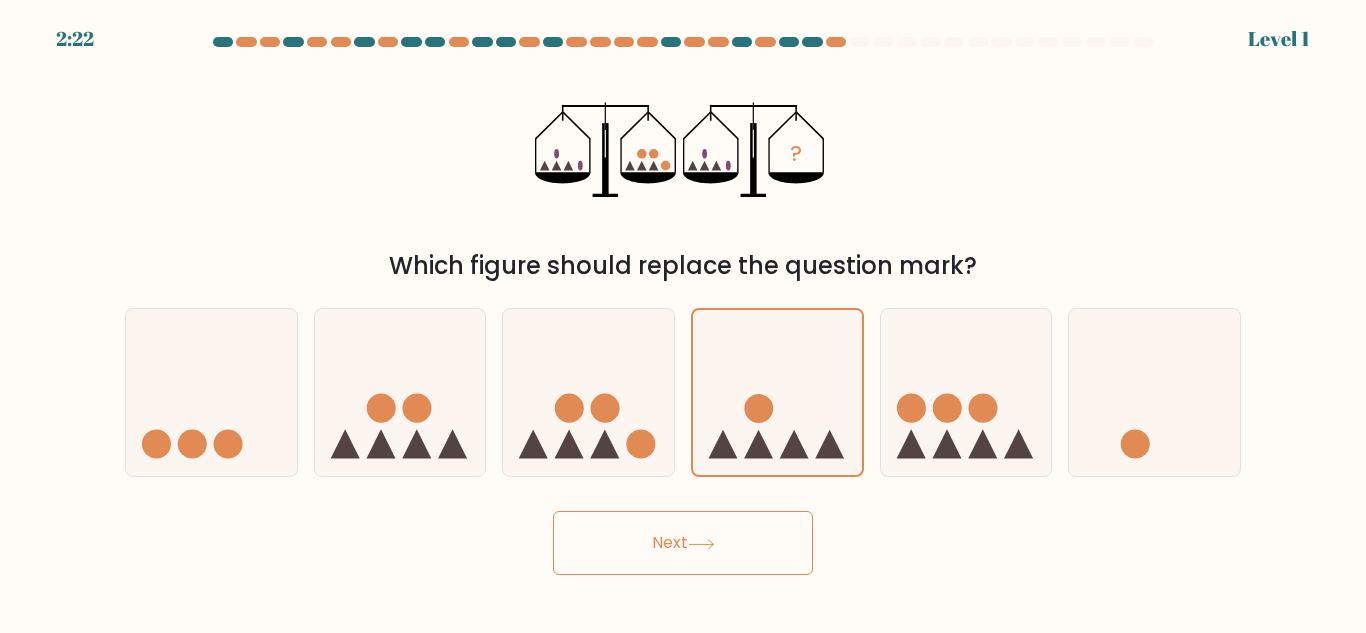 click on "Next" at bounding box center (683, 543) 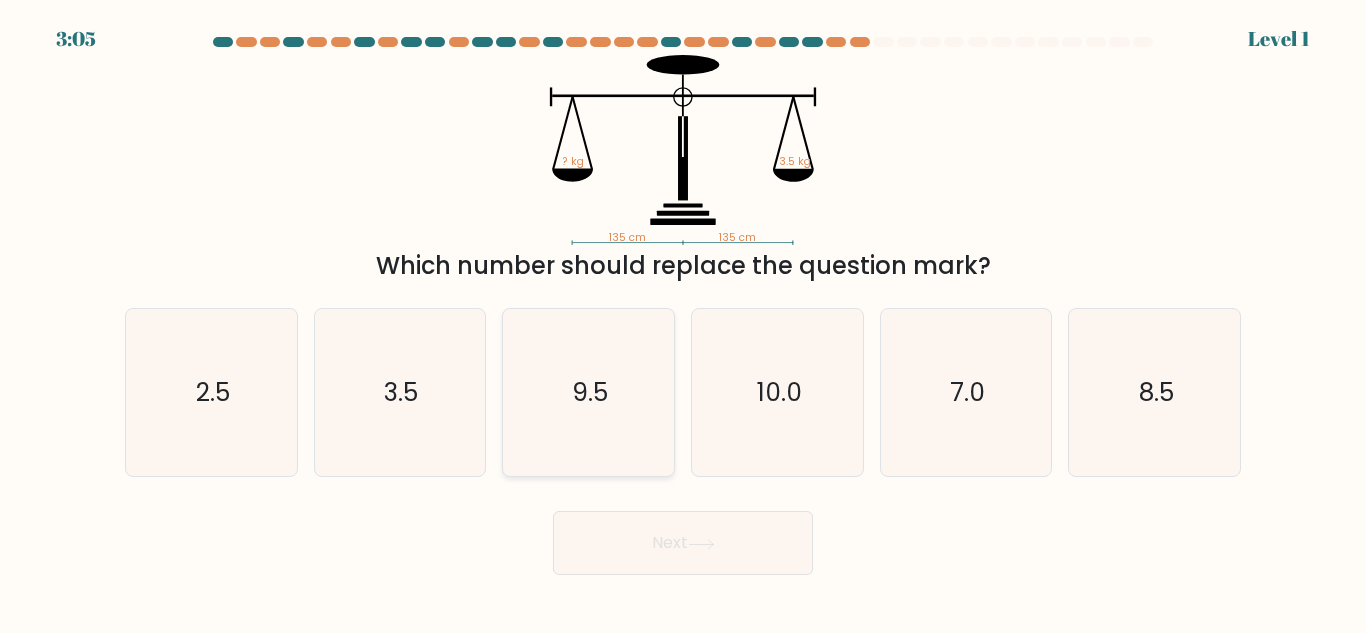 click on "9.5" 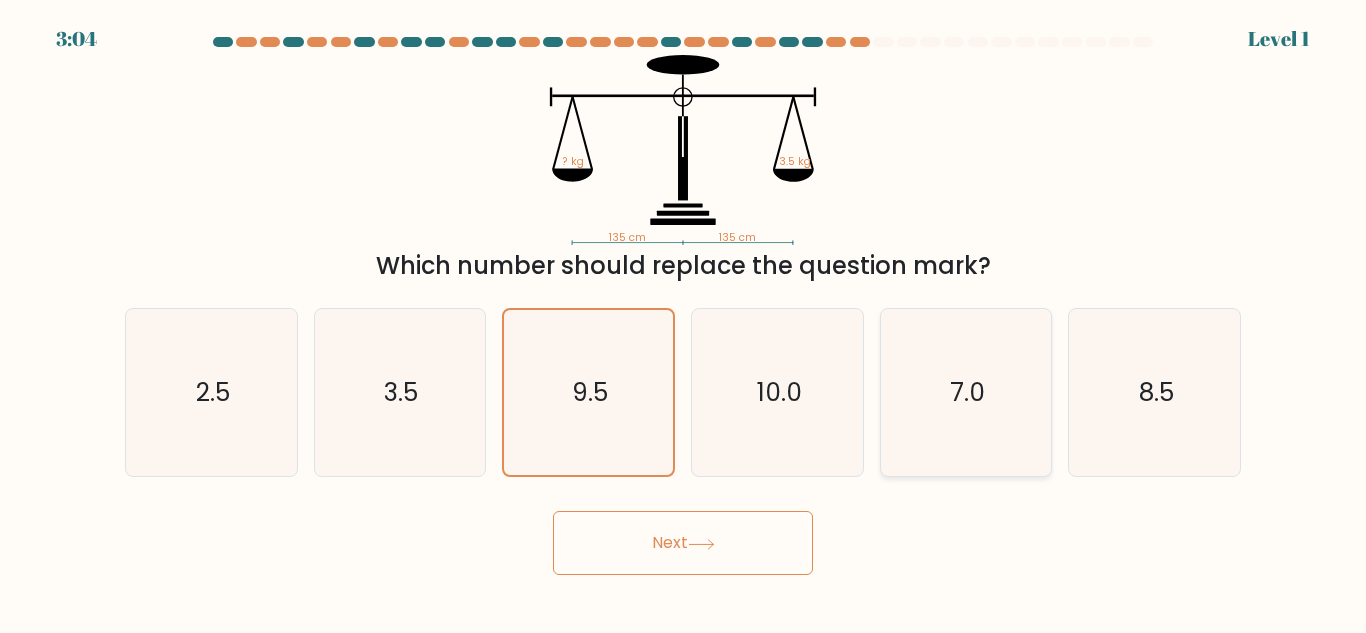 click on "7.0" 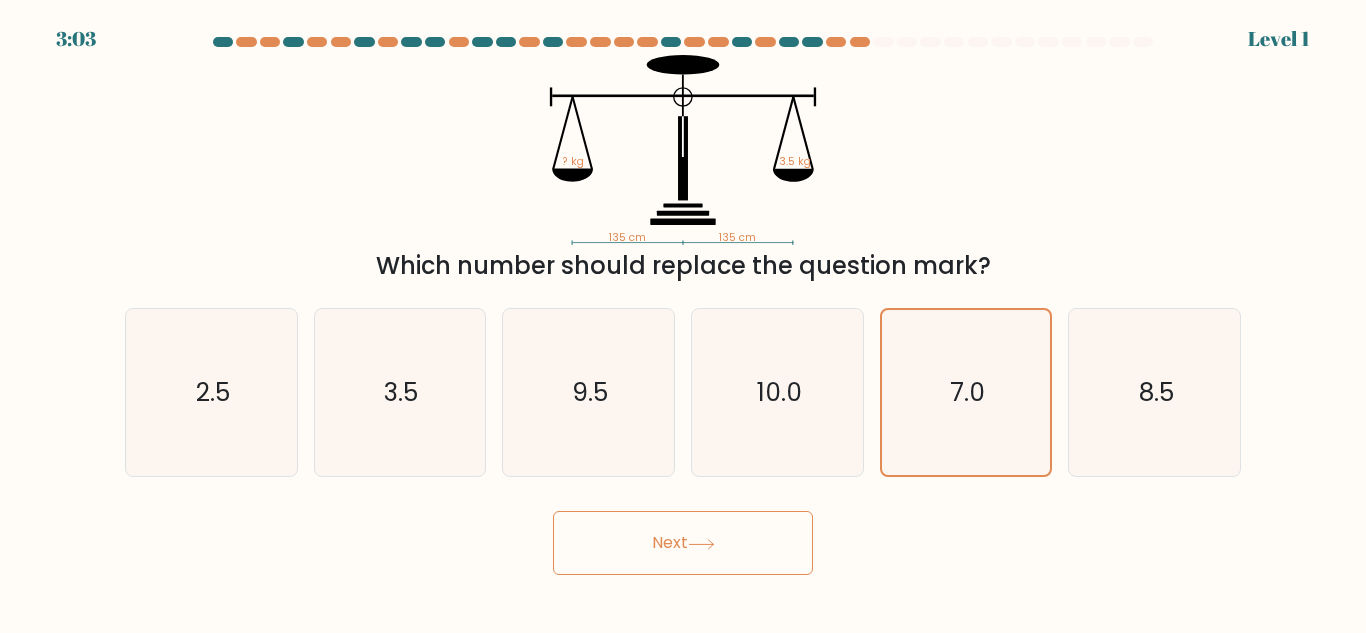 click on "Next" at bounding box center [683, 543] 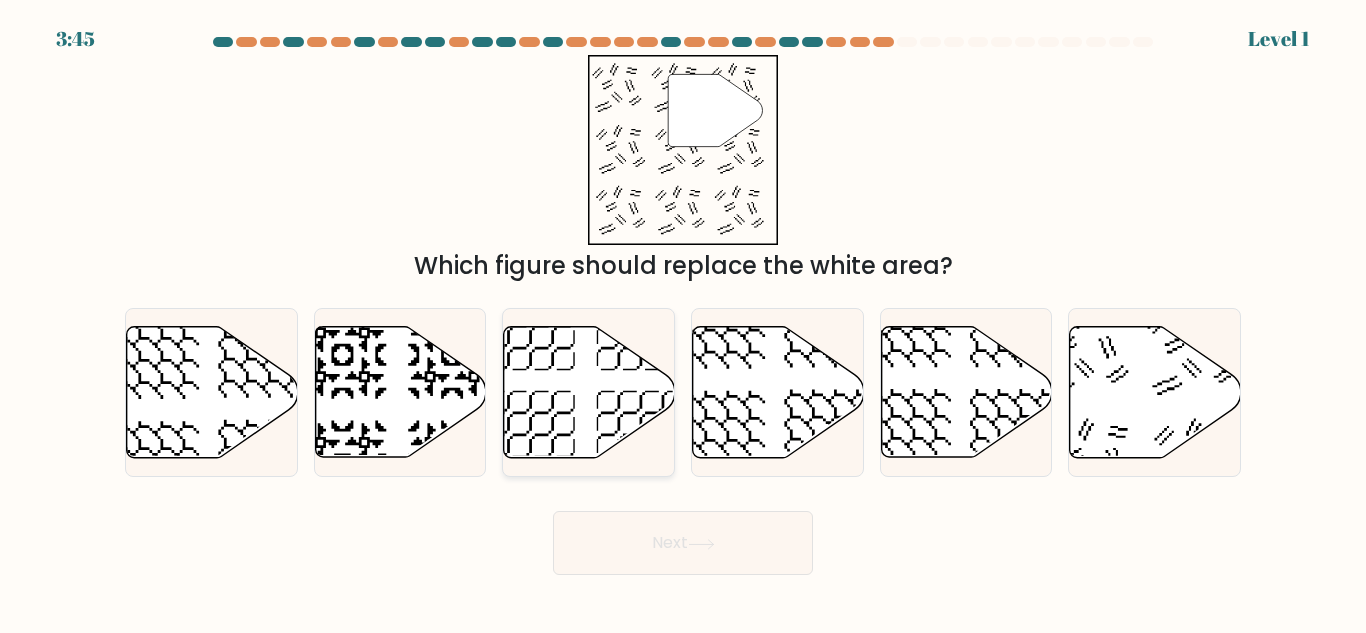 click 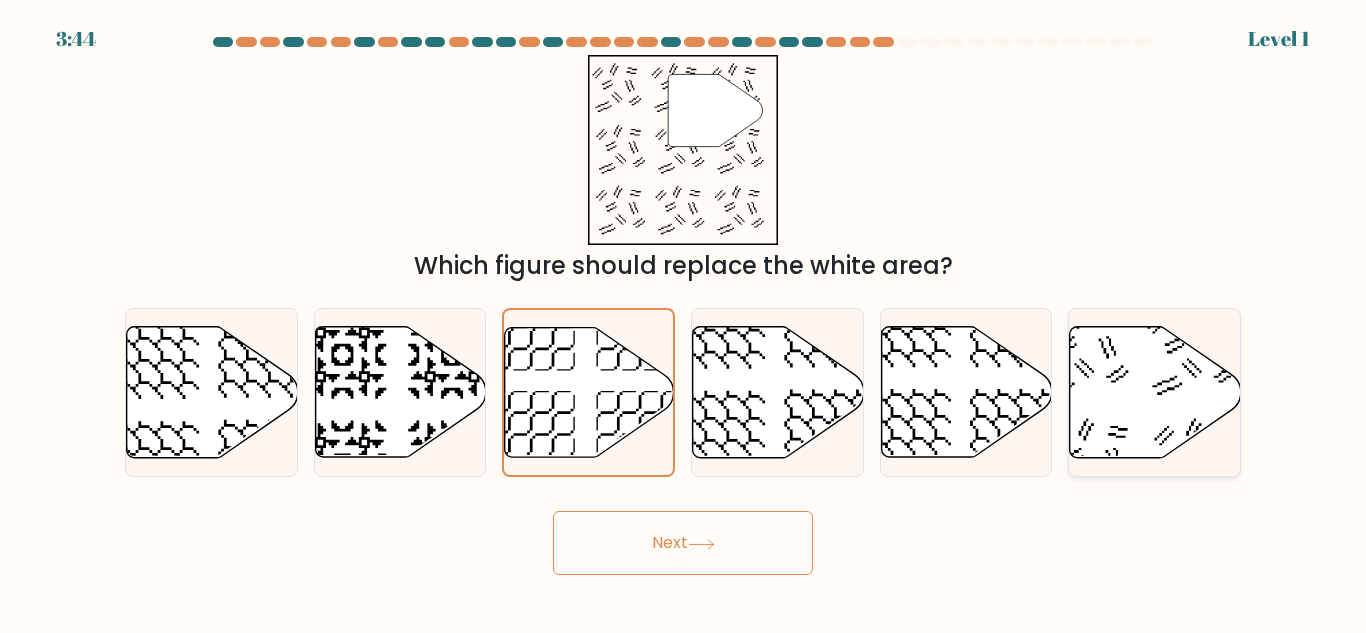 click 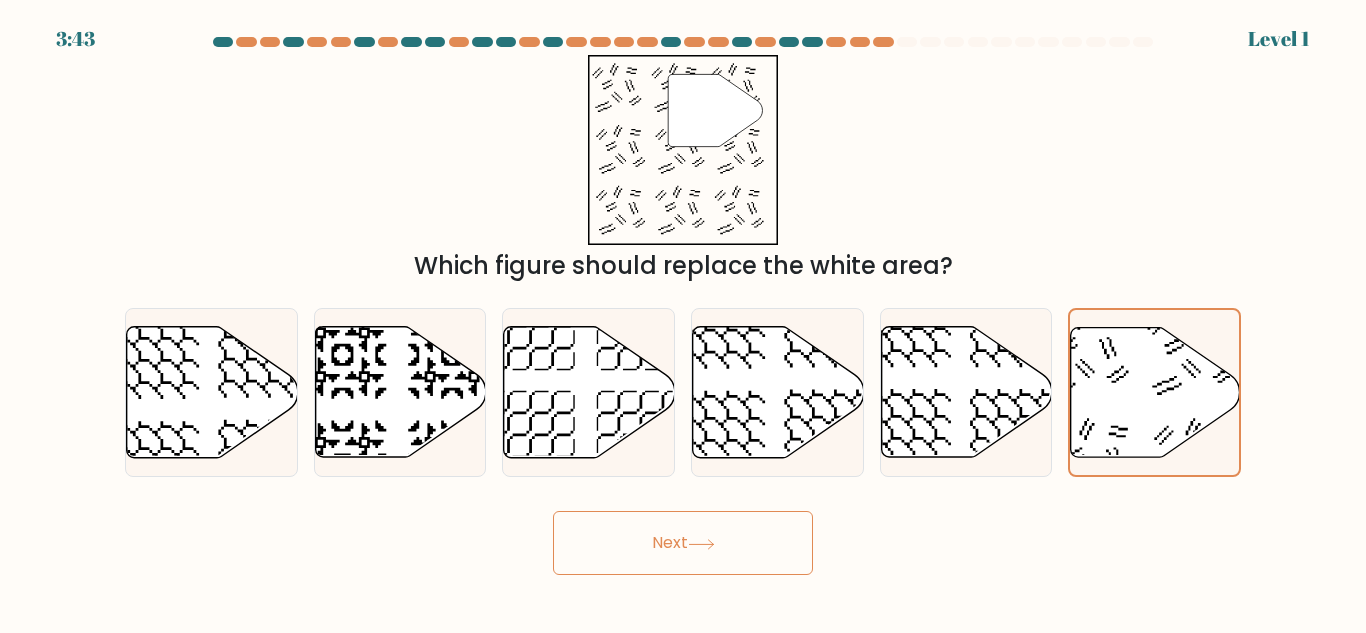 click on "Next" at bounding box center [683, 543] 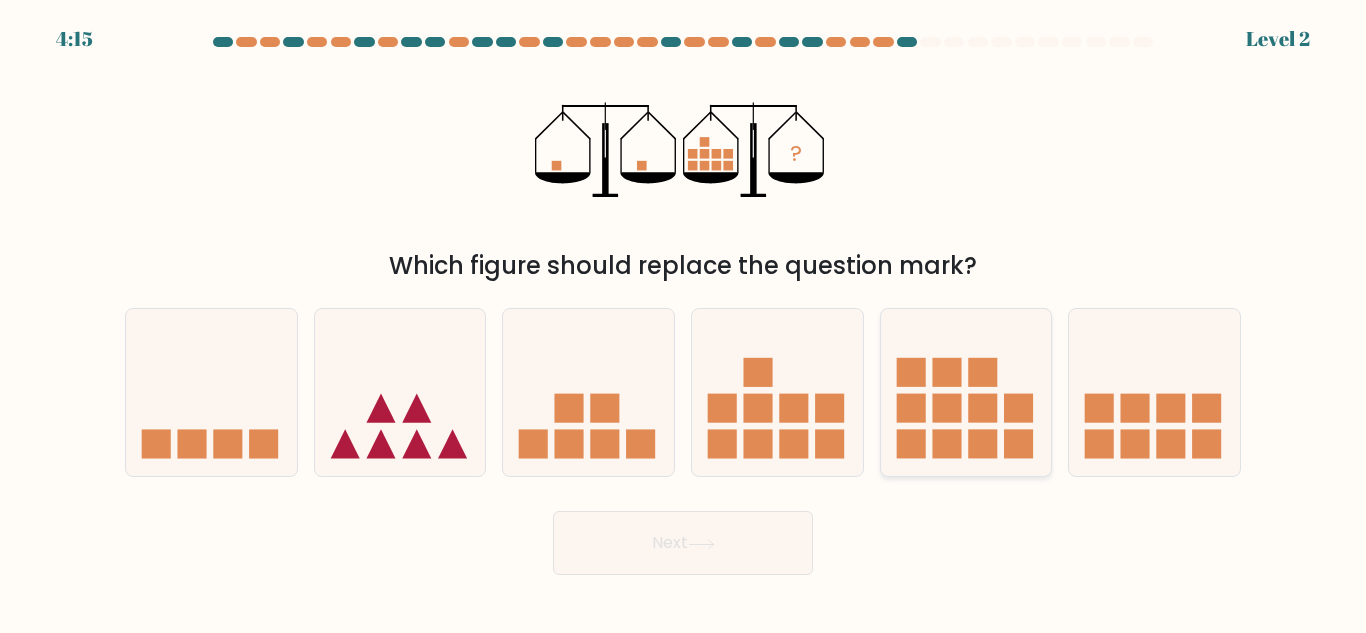 click 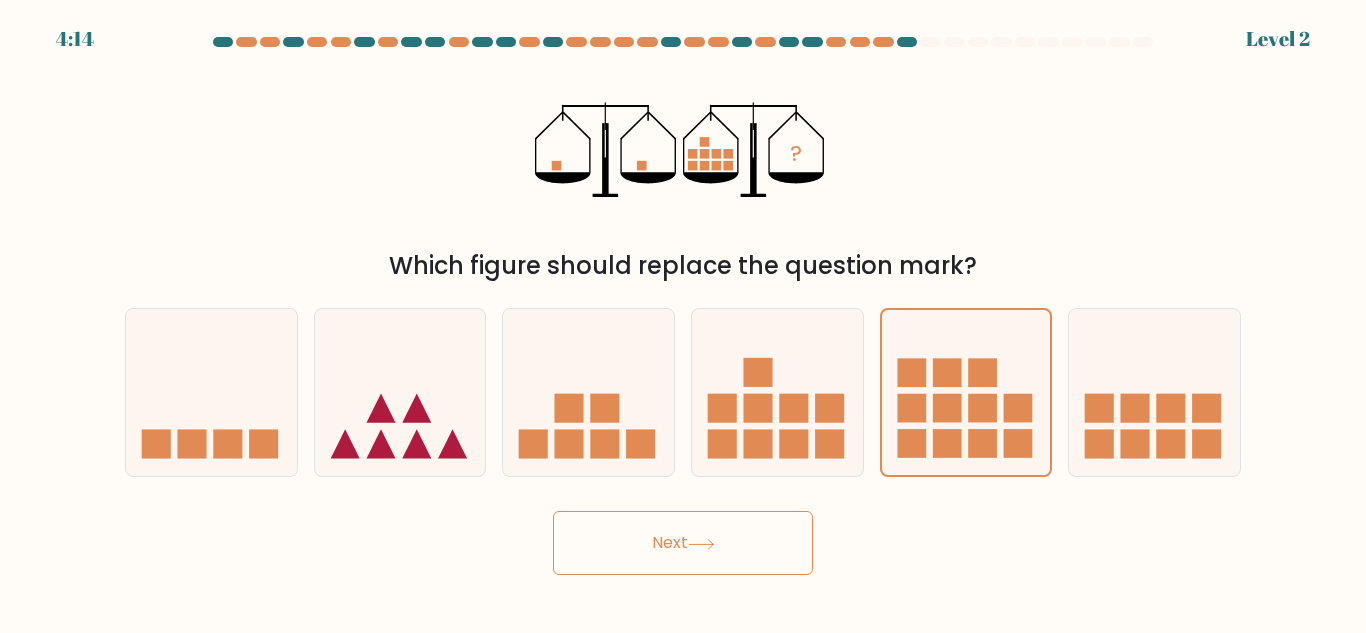click on "Next" at bounding box center (683, 543) 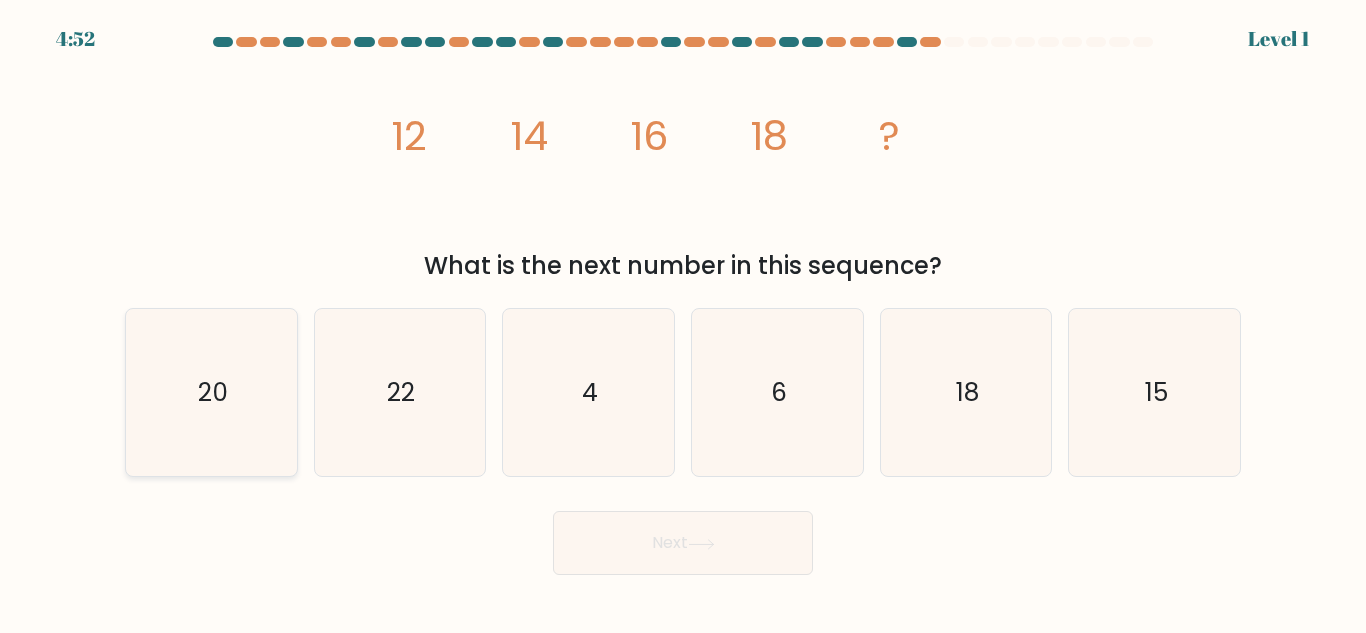click on "20" 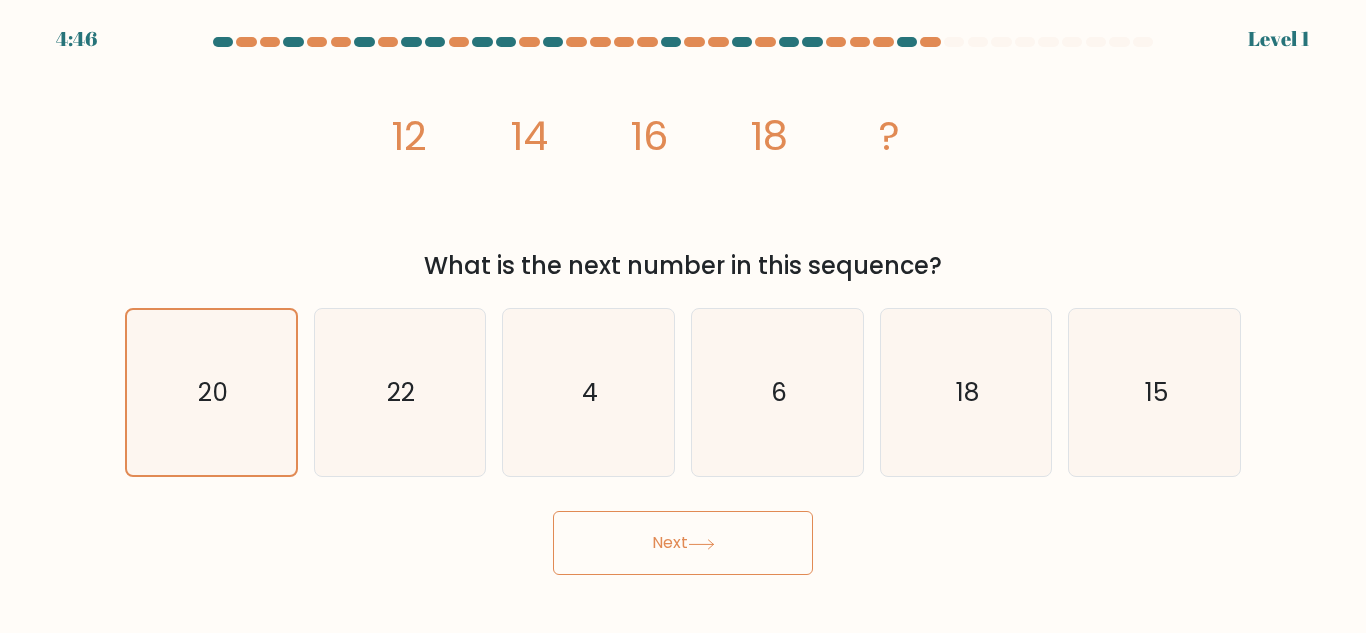 click on "Next" at bounding box center [683, 543] 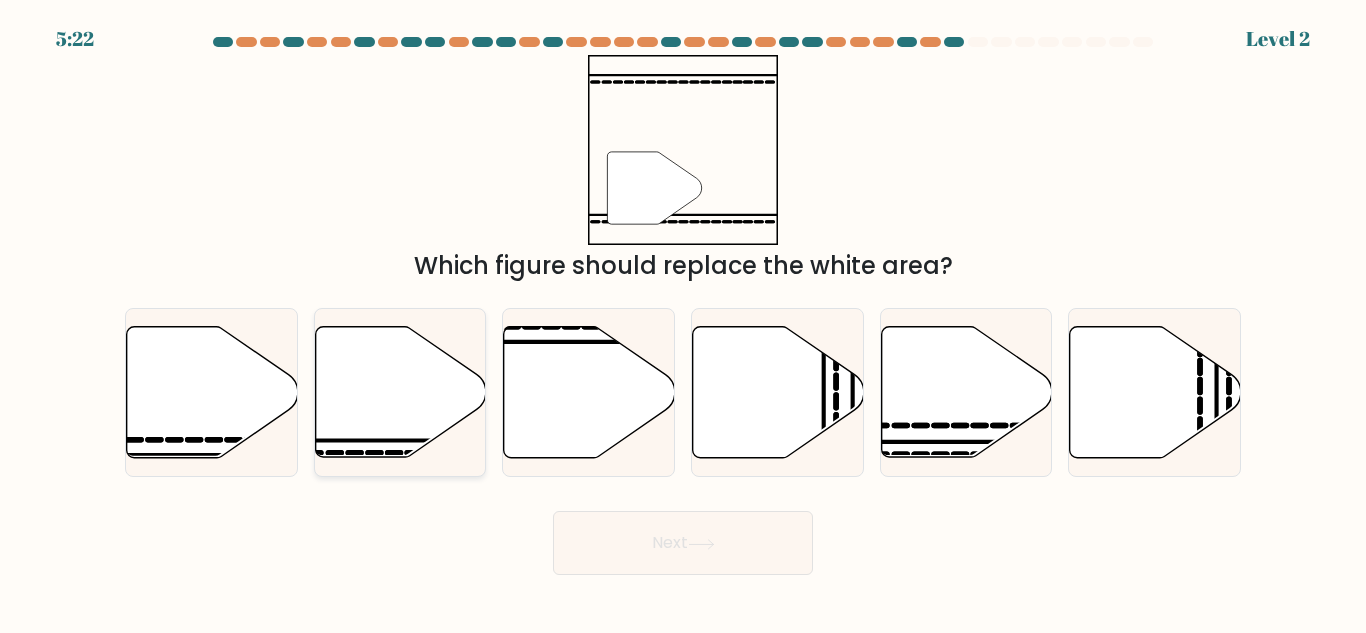 click 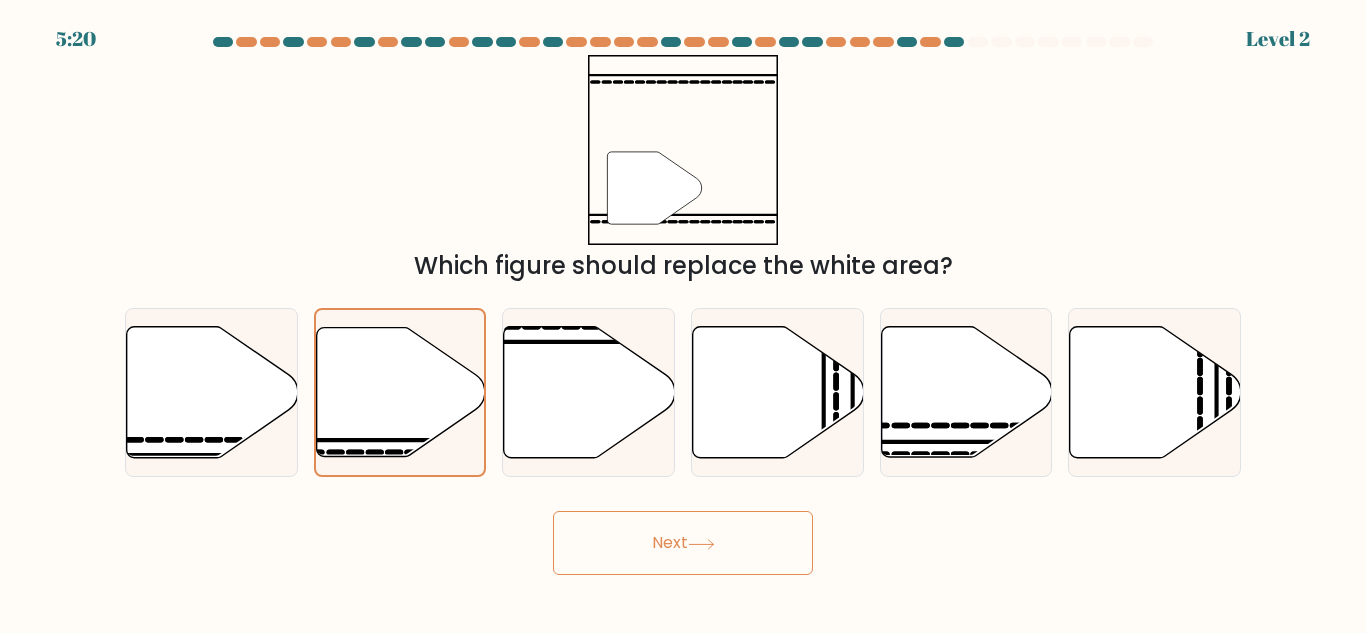 click on "Next" at bounding box center (683, 543) 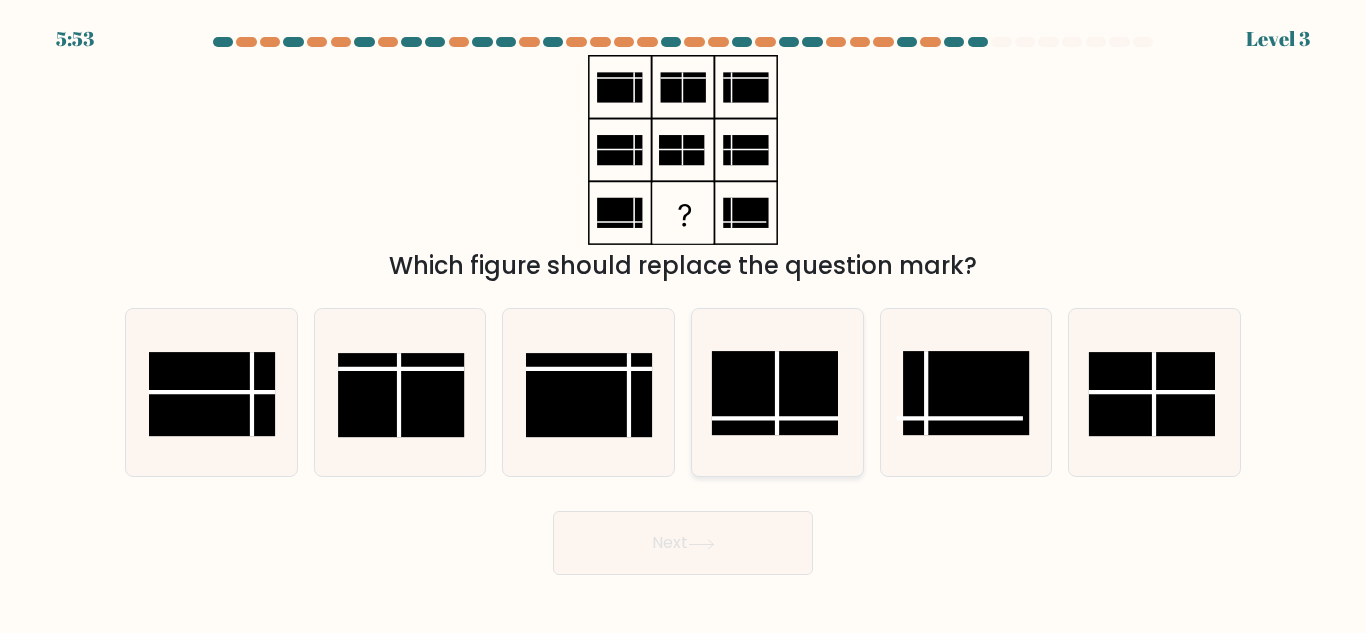 click 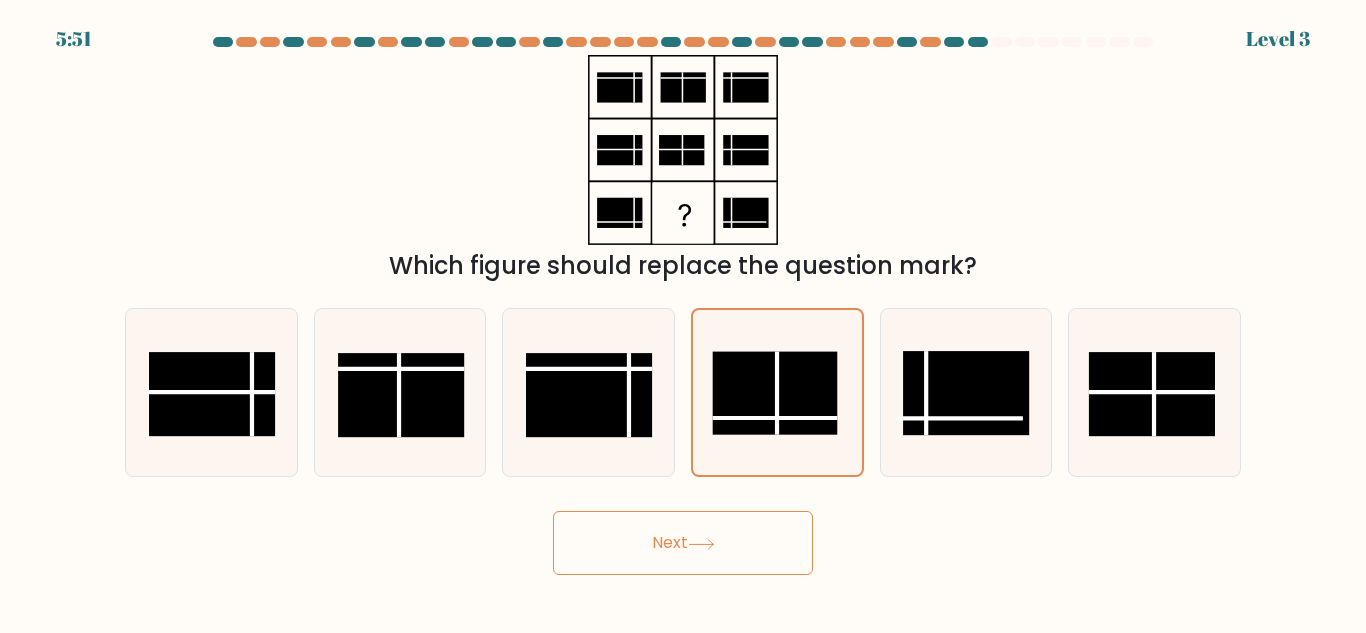 click on "Next" at bounding box center [683, 543] 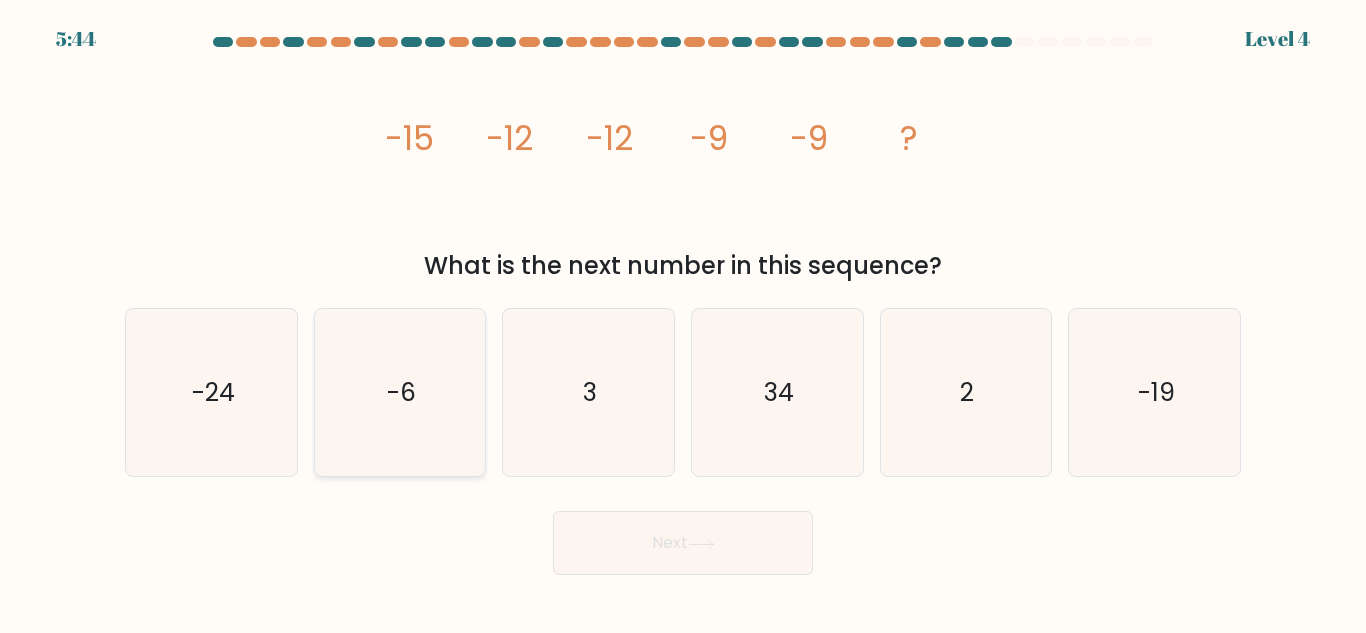 click on "-6" 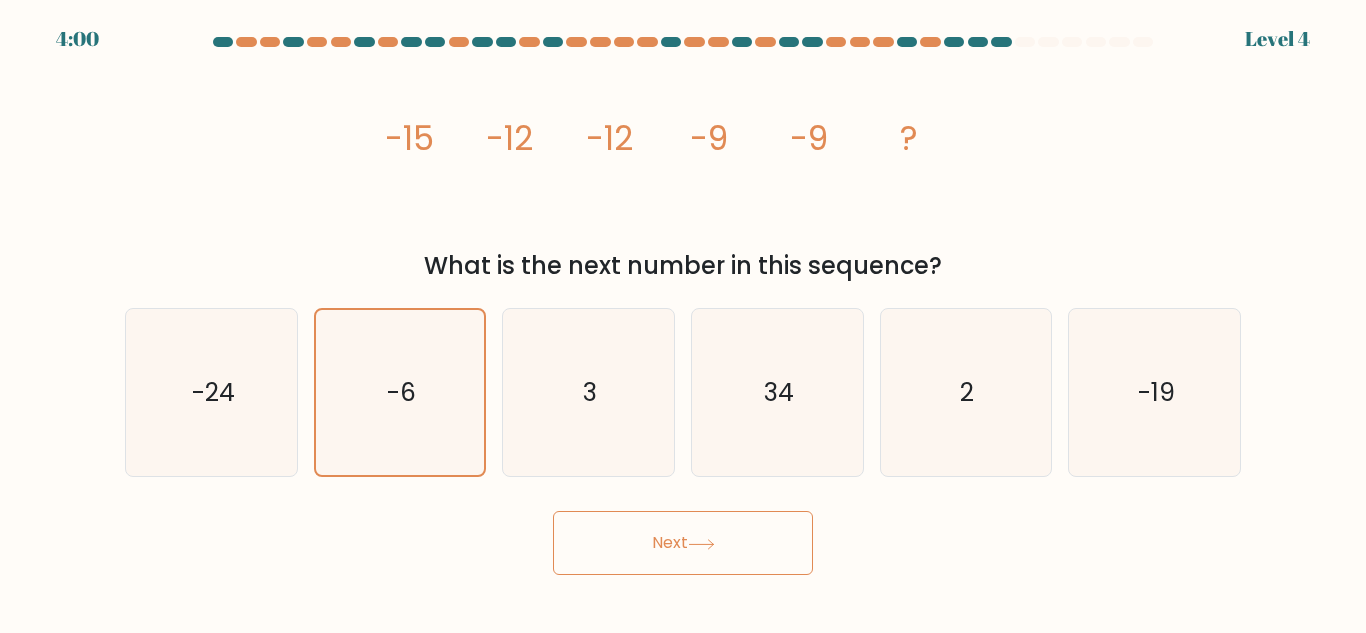 click on "Next" at bounding box center [683, 543] 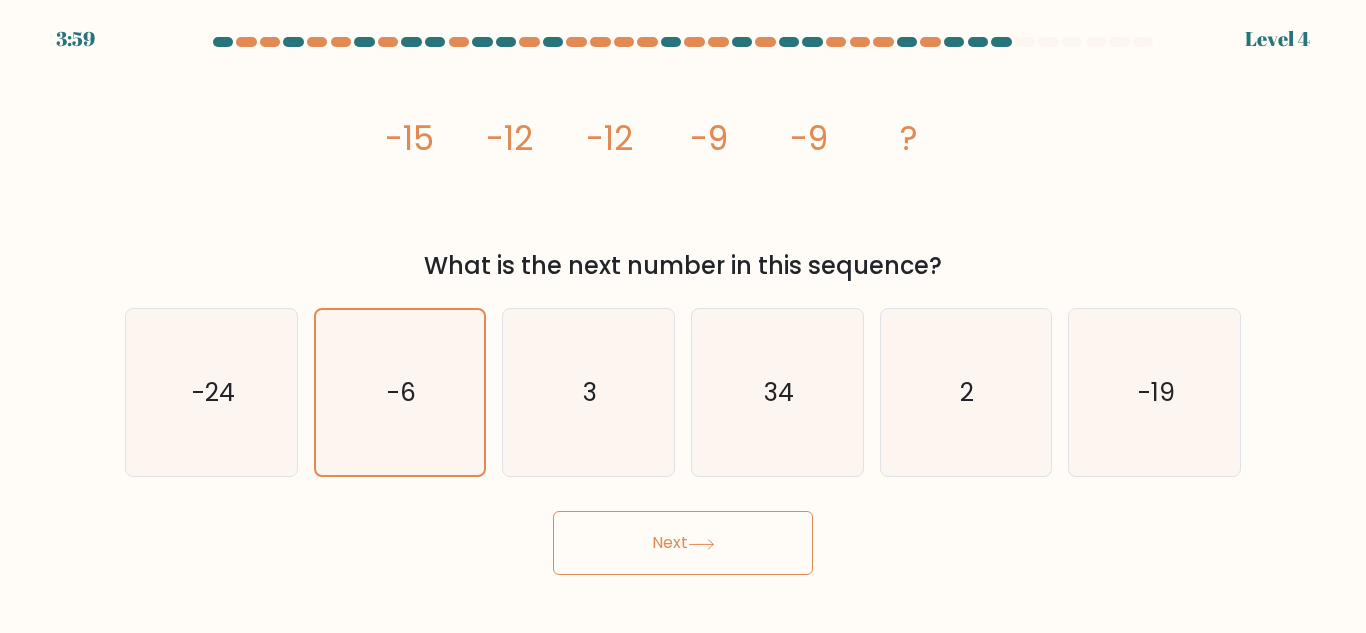 click on "Next" at bounding box center [683, 543] 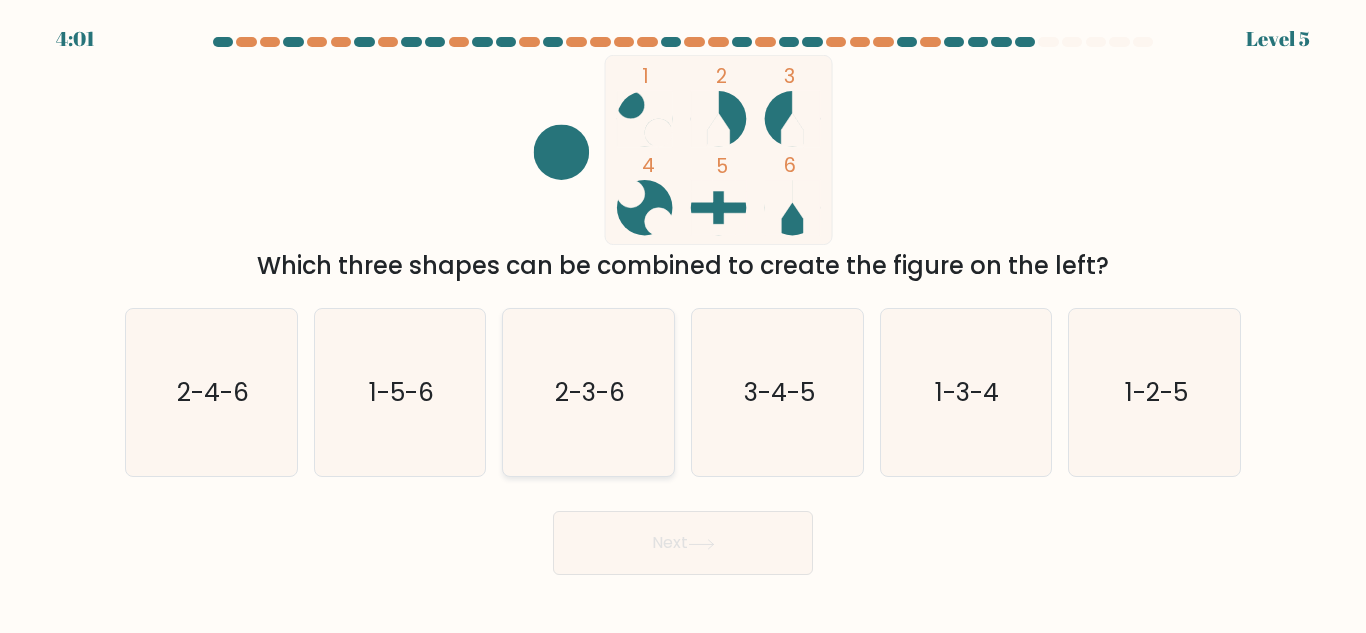 click on "2-3-6" 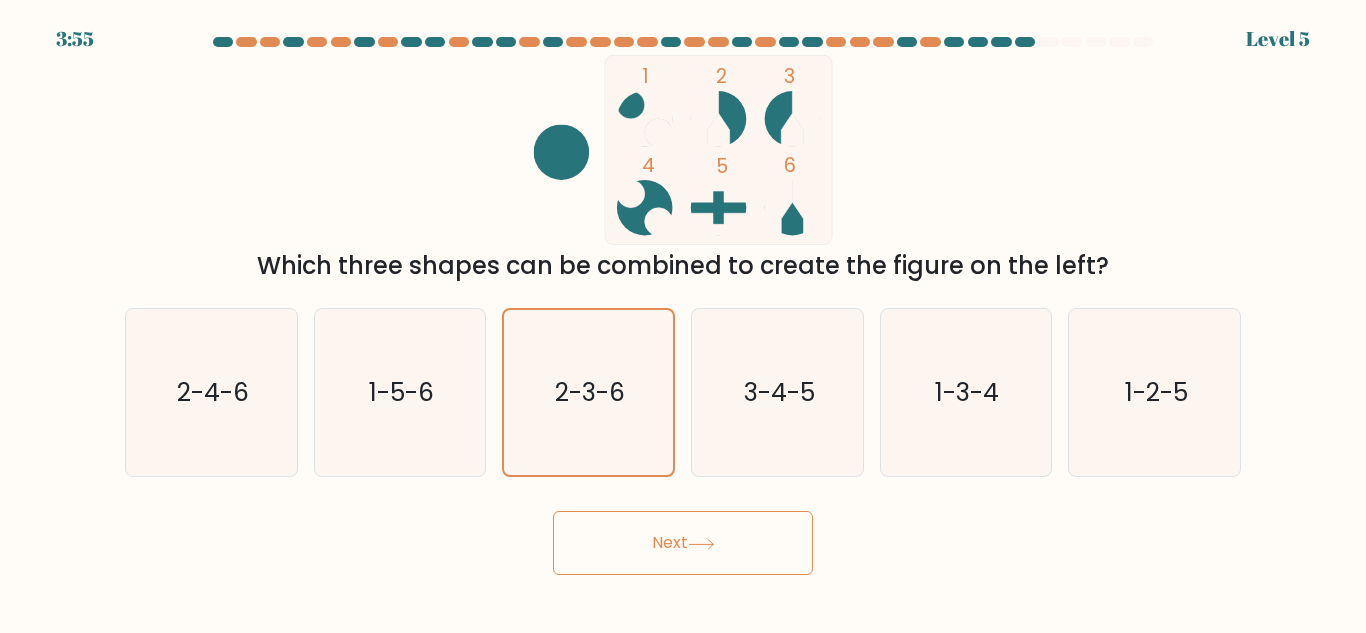 click on "Next" at bounding box center (683, 543) 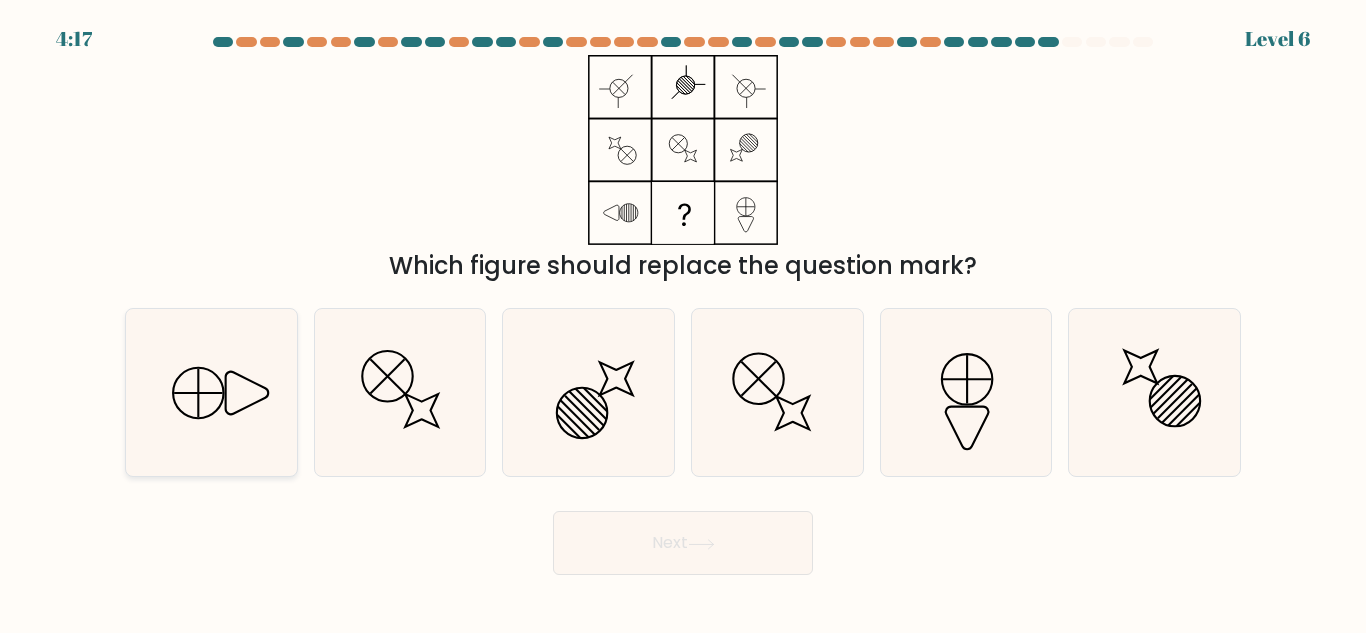 click 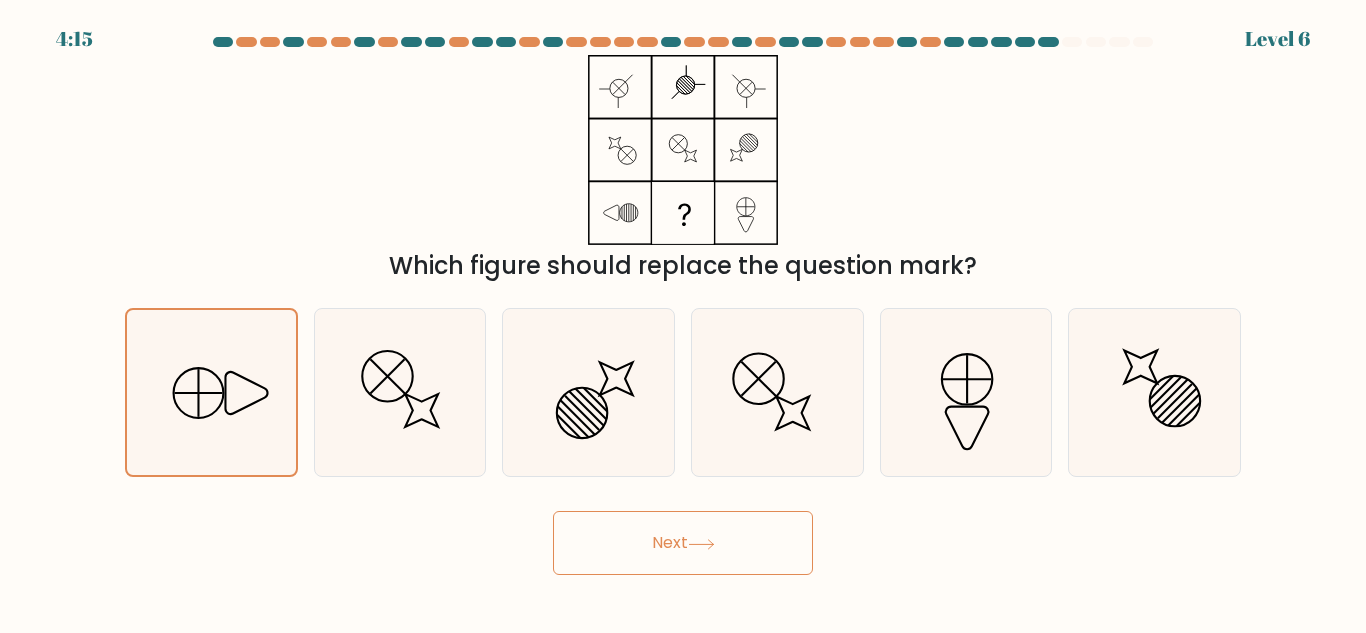 click on "Next" at bounding box center (683, 543) 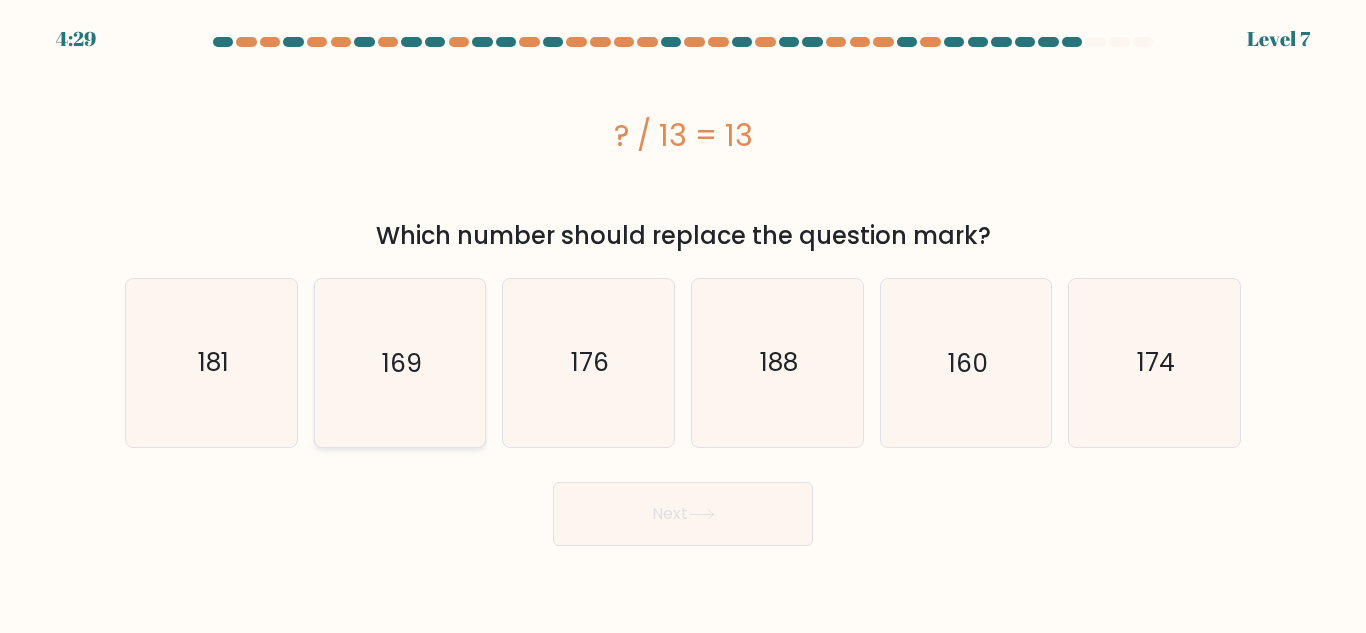 click on "169" 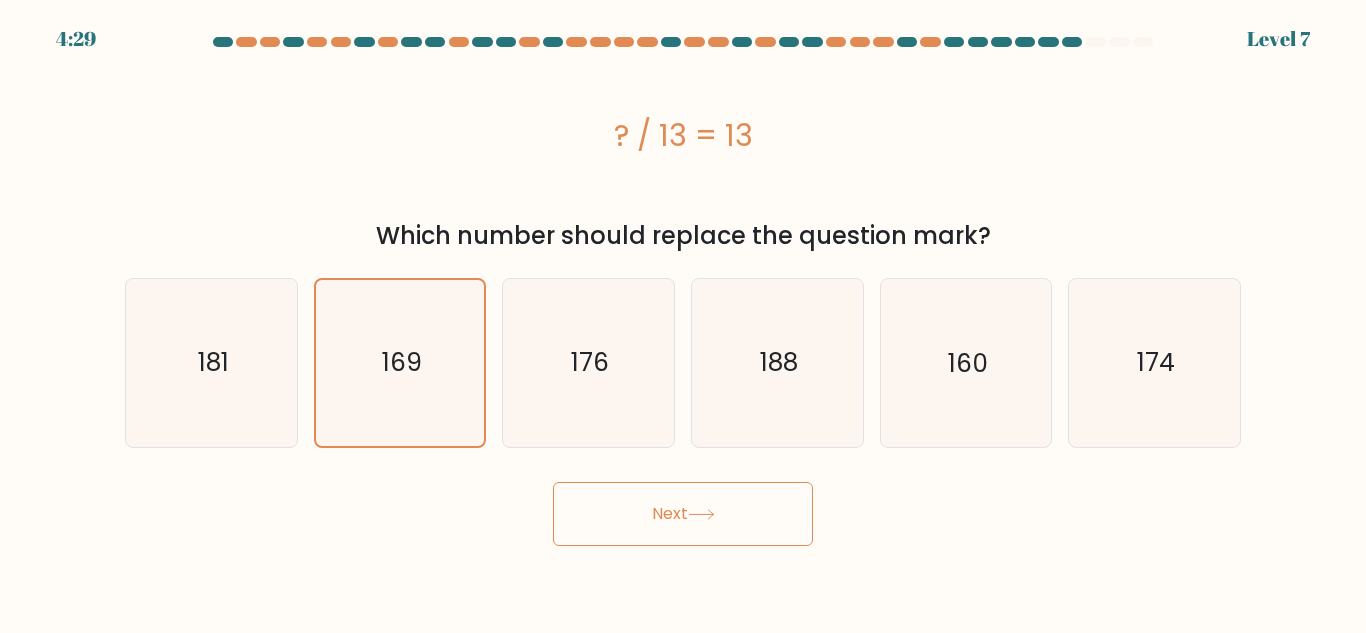 click on "Next" at bounding box center (683, 514) 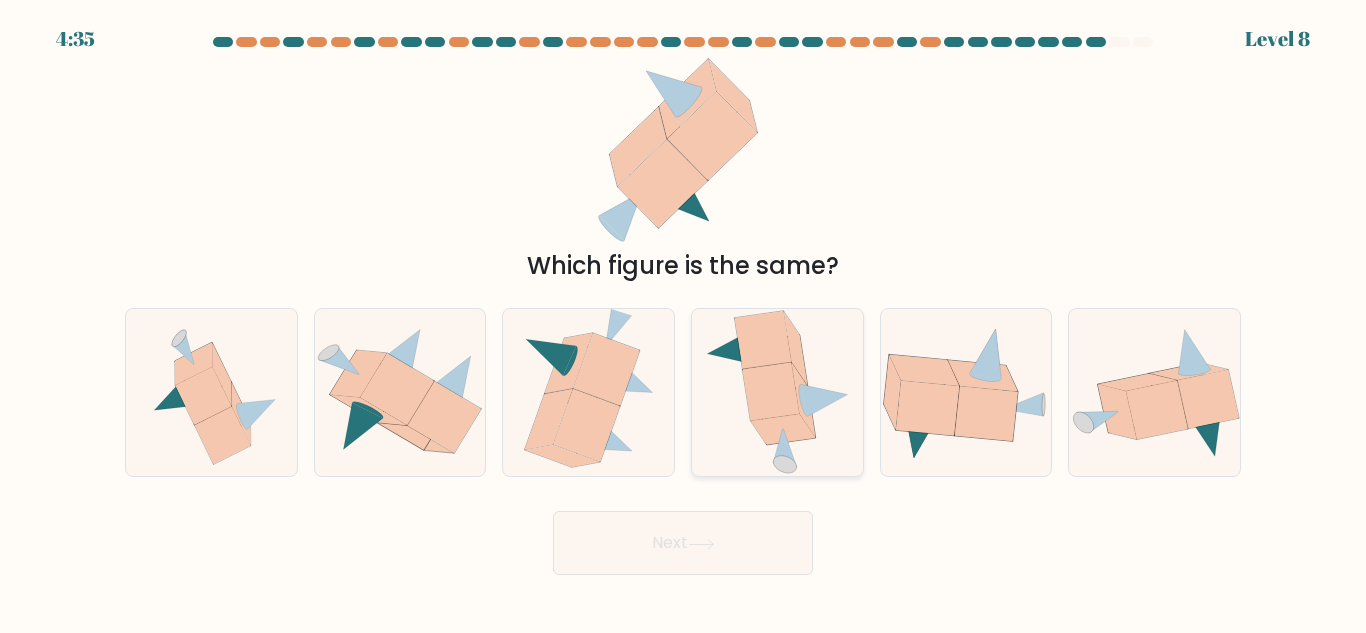 click 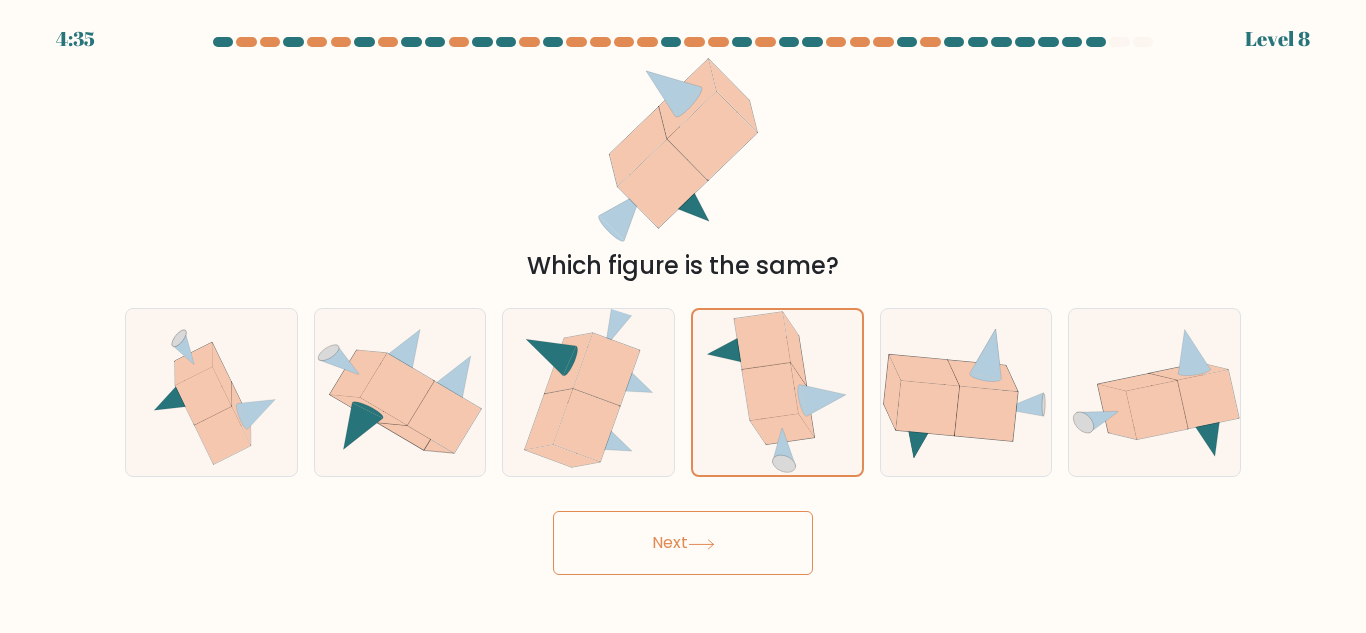 click on "Next" at bounding box center [683, 543] 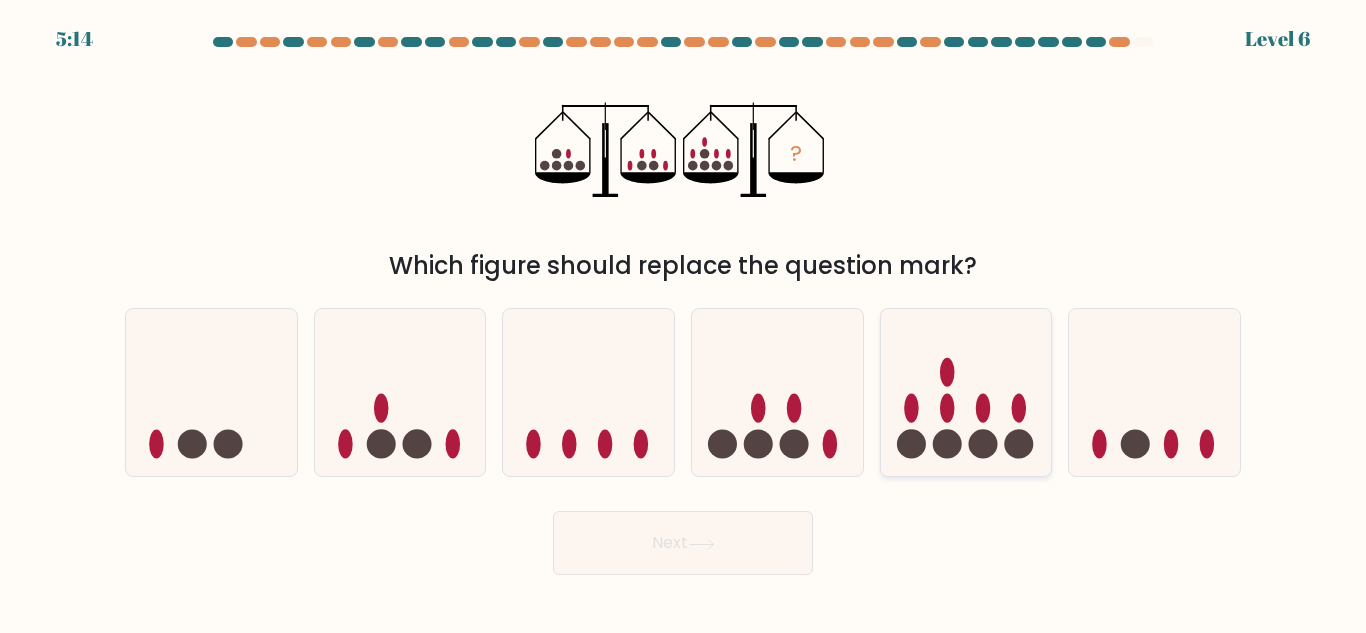 click 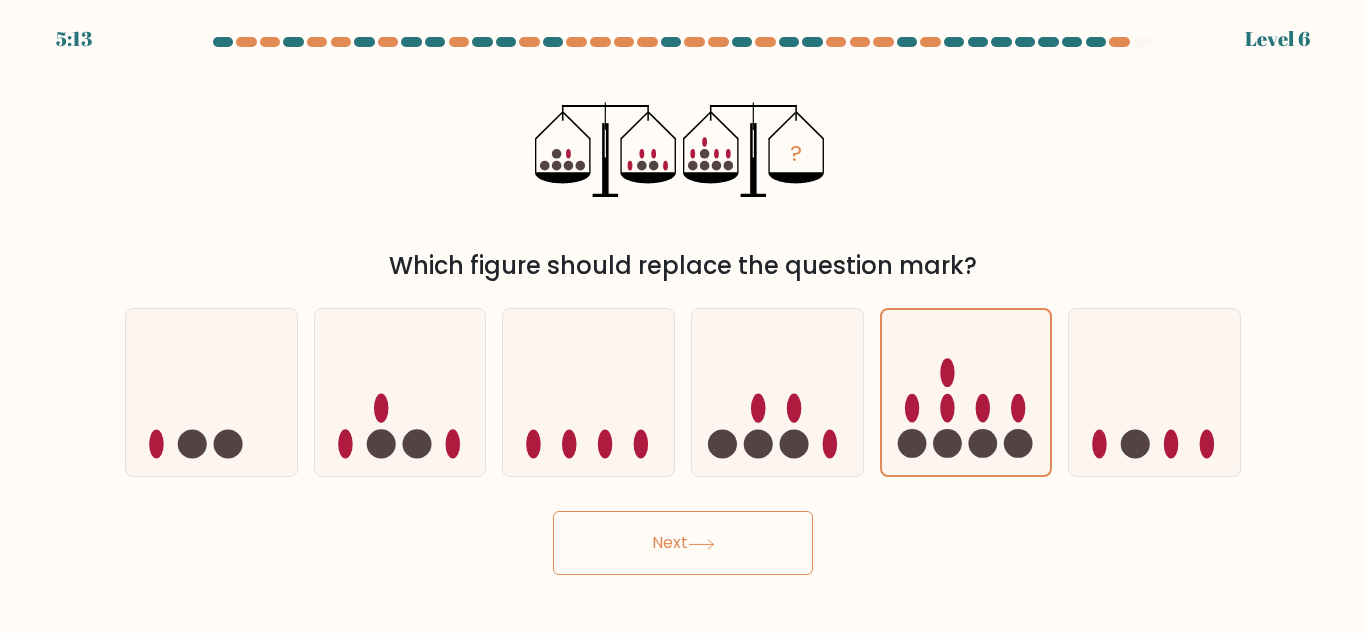 click 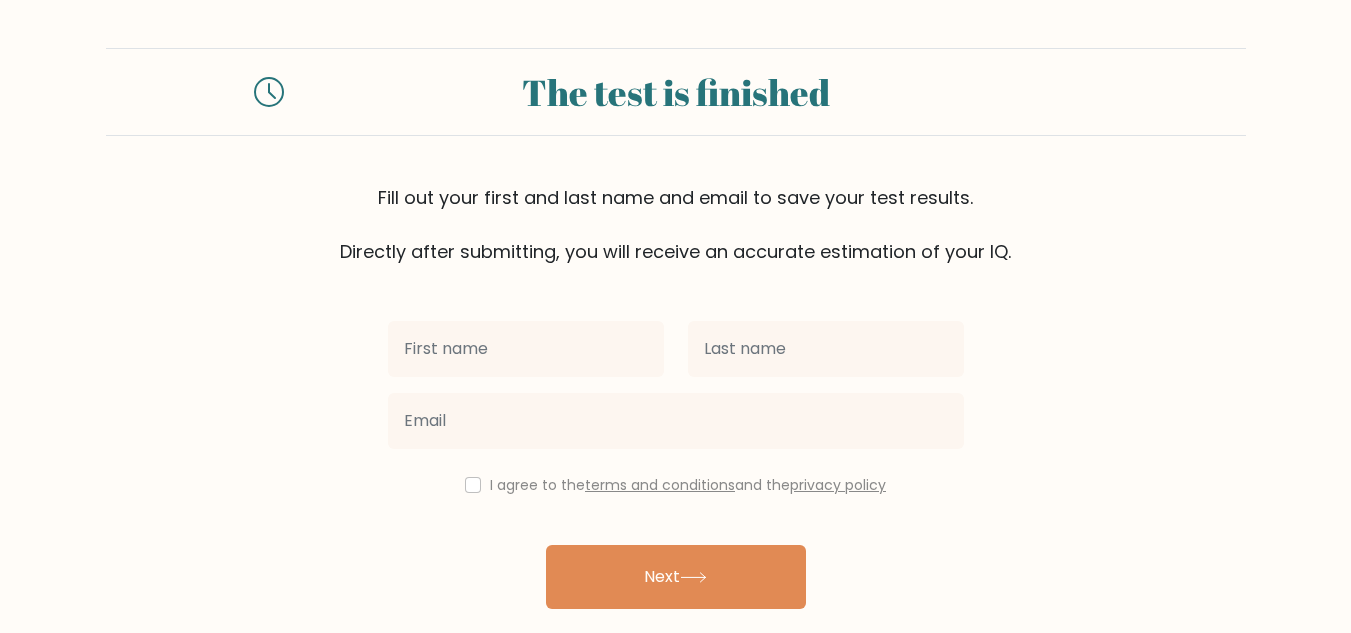 scroll, scrollTop: 0, scrollLeft: 0, axis: both 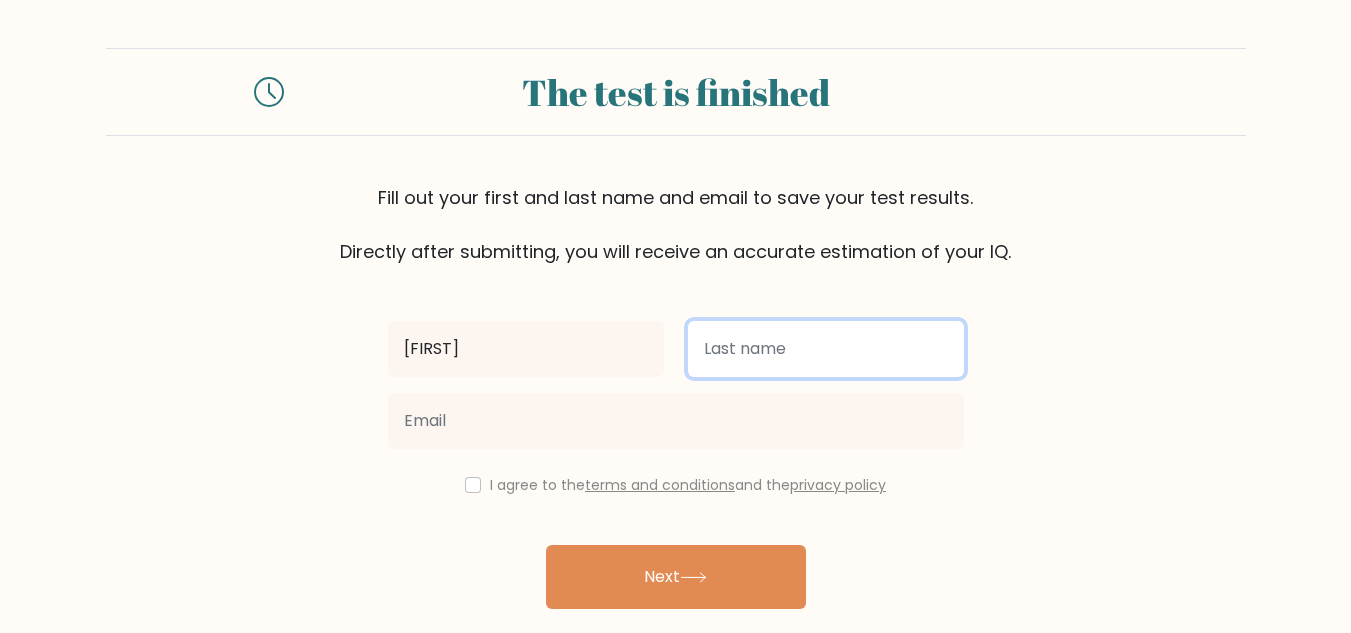 click at bounding box center [826, 349] 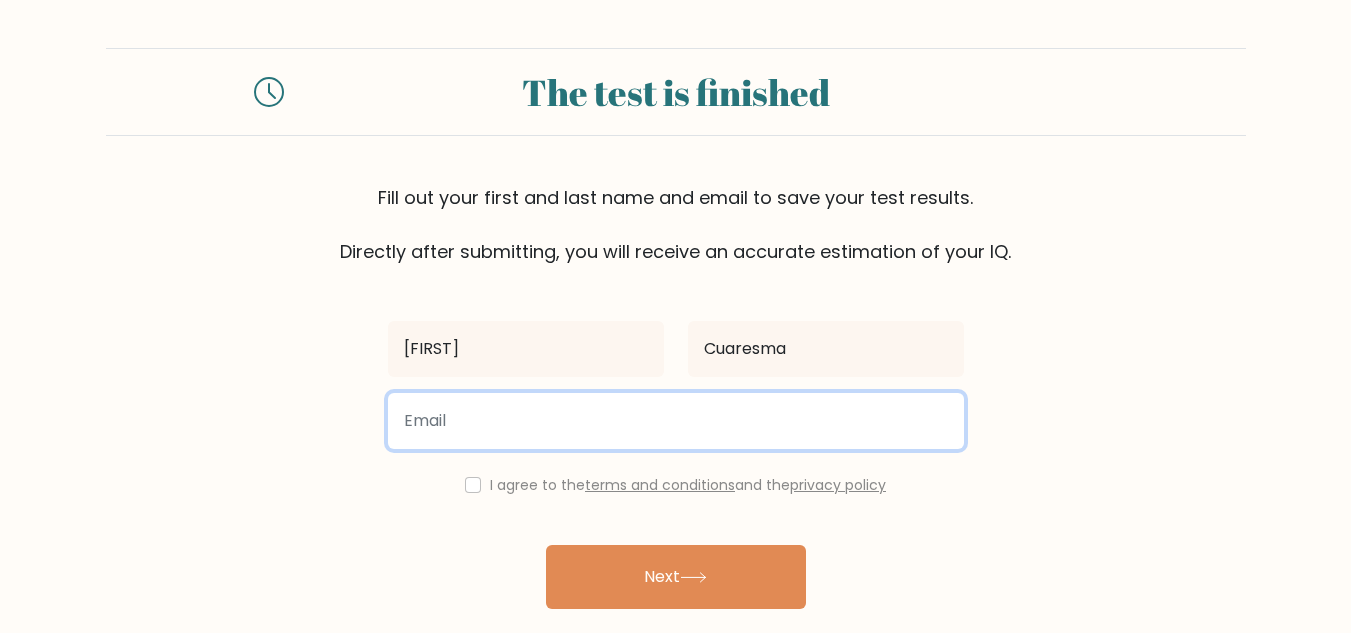 click at bounding box center [676, 421] 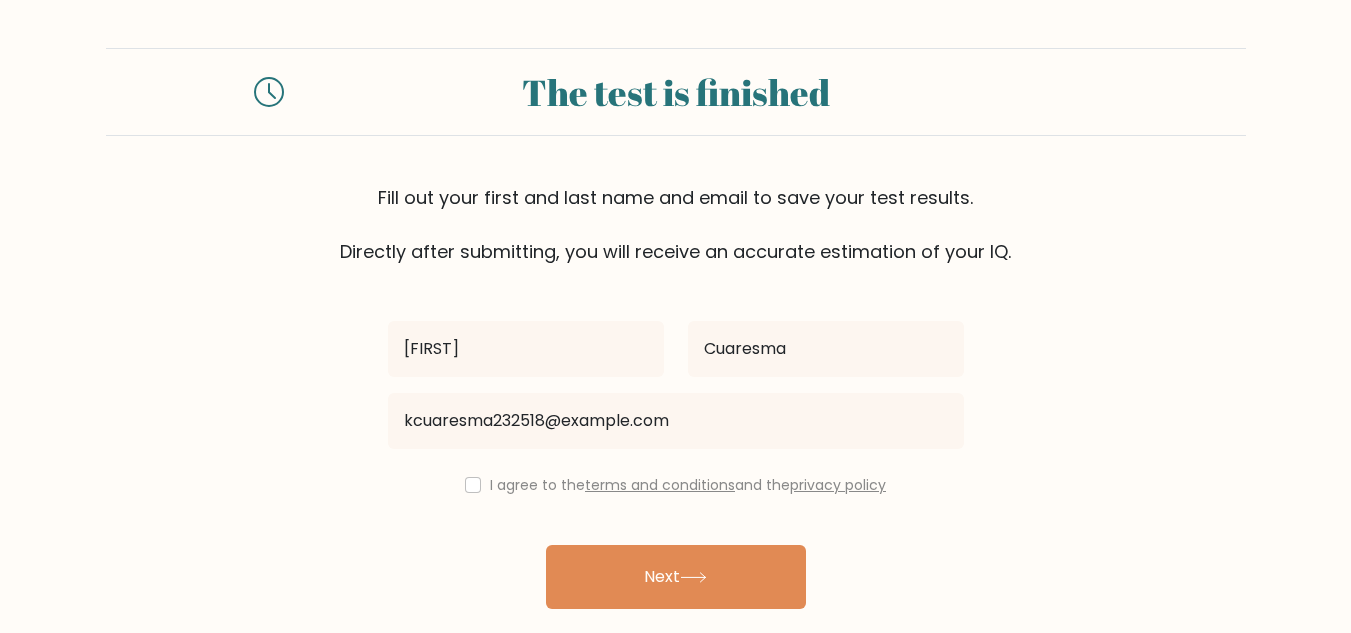 click on "I agree to the  terms and conditions  and the  privacy policy" at bounding box center [688, 485] 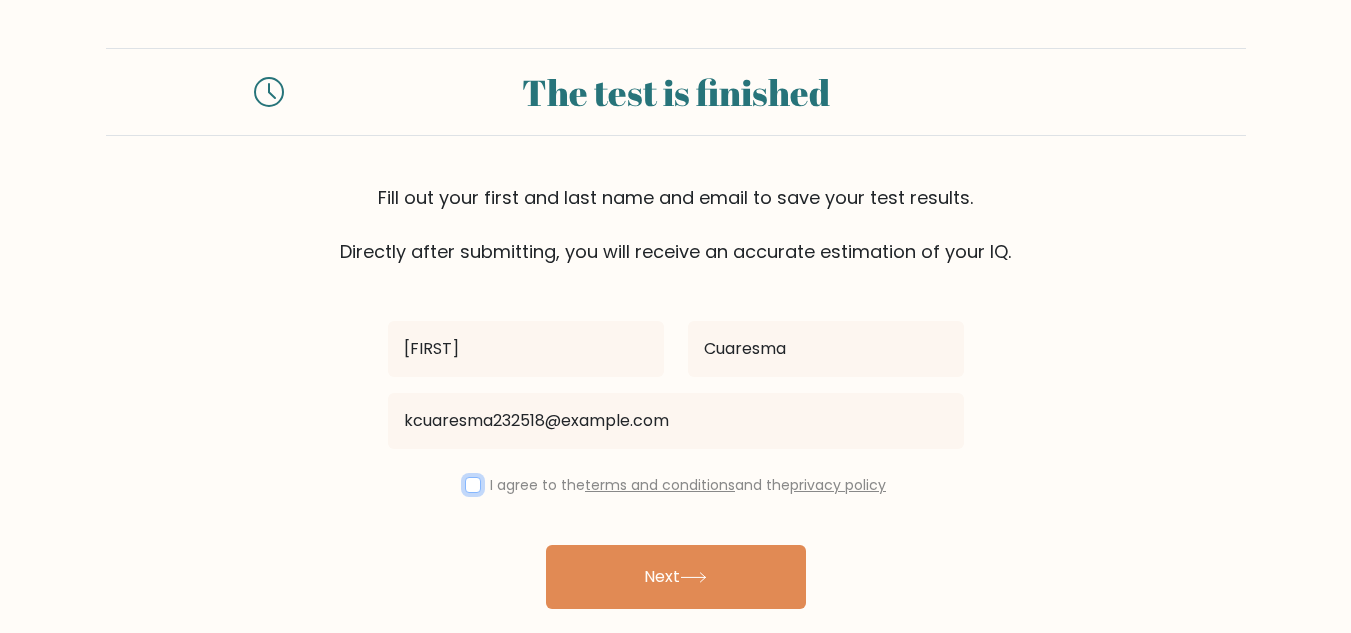 click at bounding box center (473, 485) 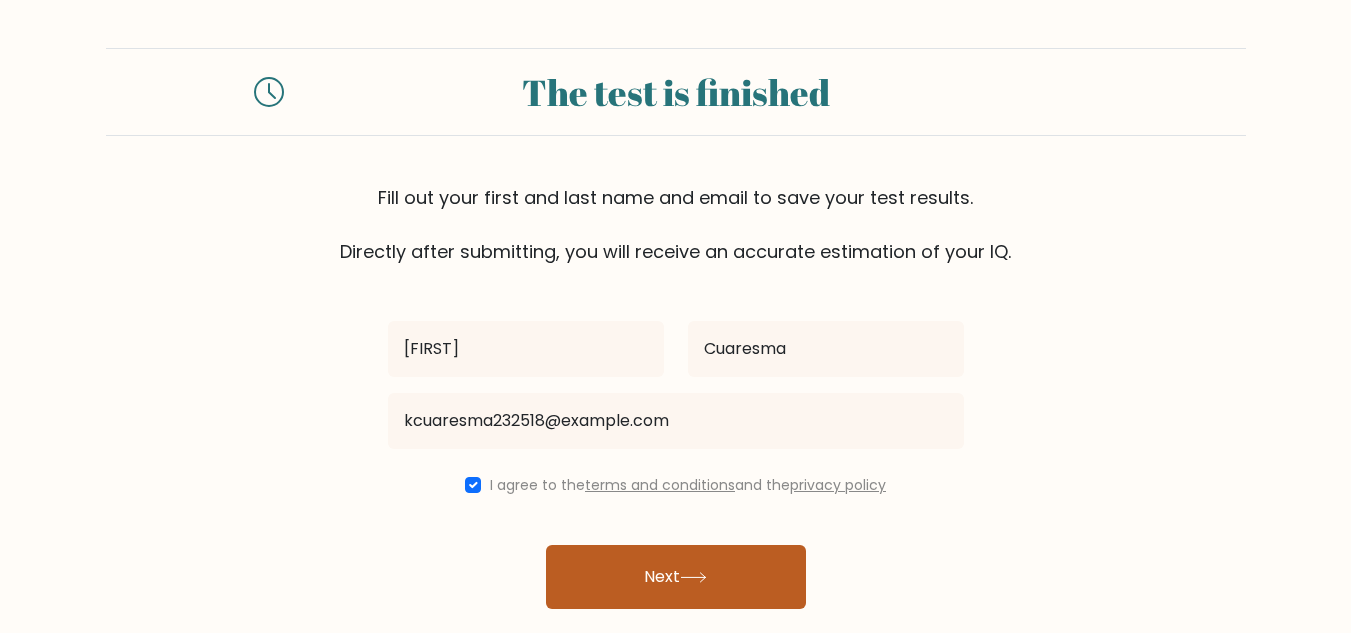 click on "Next" at bounding box center (676, 577) 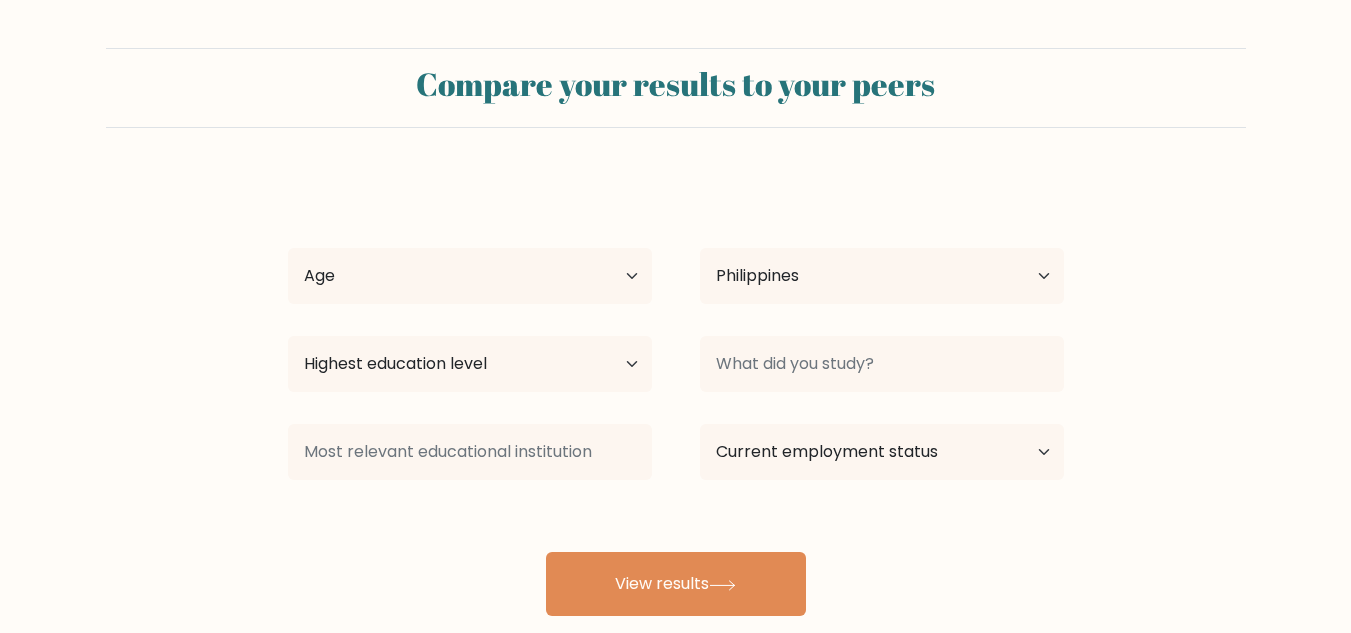 select on "PH" 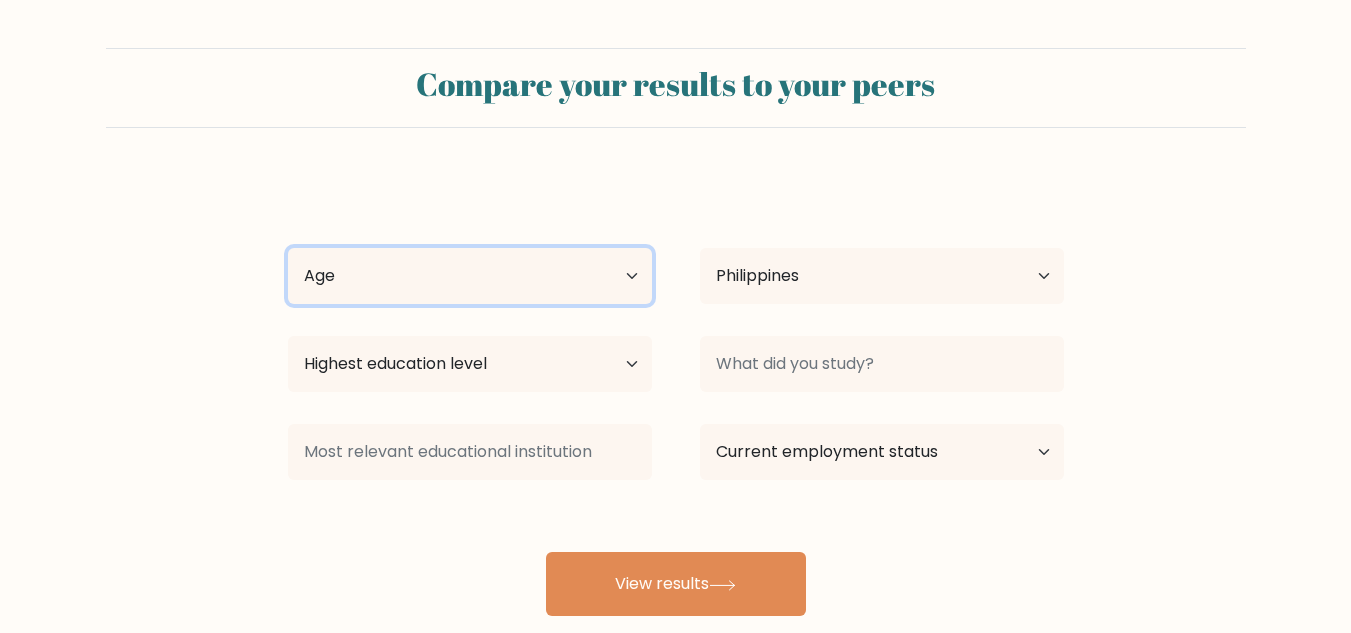 click on "Age
Under 18 years old
18-24 years old
25-34 years old
35-44 years old
45-54 years old
55-64 years old
65 years old and above" at bounding box center [470, 276] 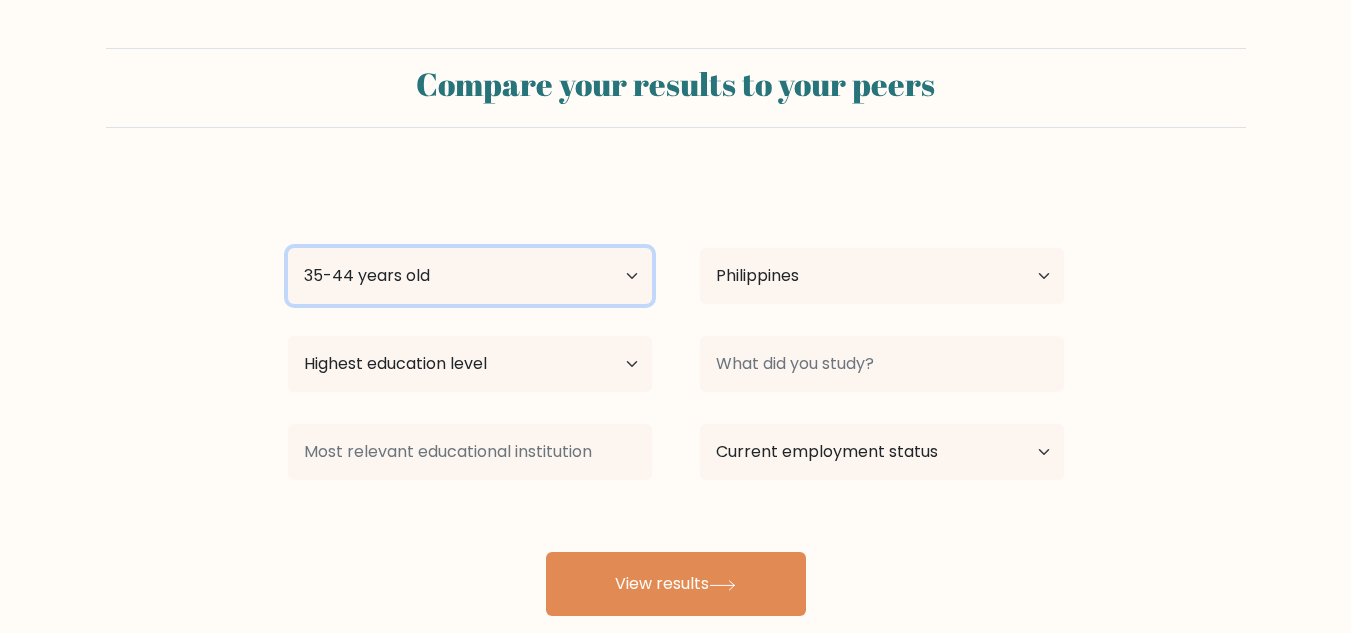 click on "Age
Under 18 years old
18-24 years old
25-34 years old
35-44 years old
45-54 years old
55-64 years old
65 years old and above" at bounding box center (470, 276) 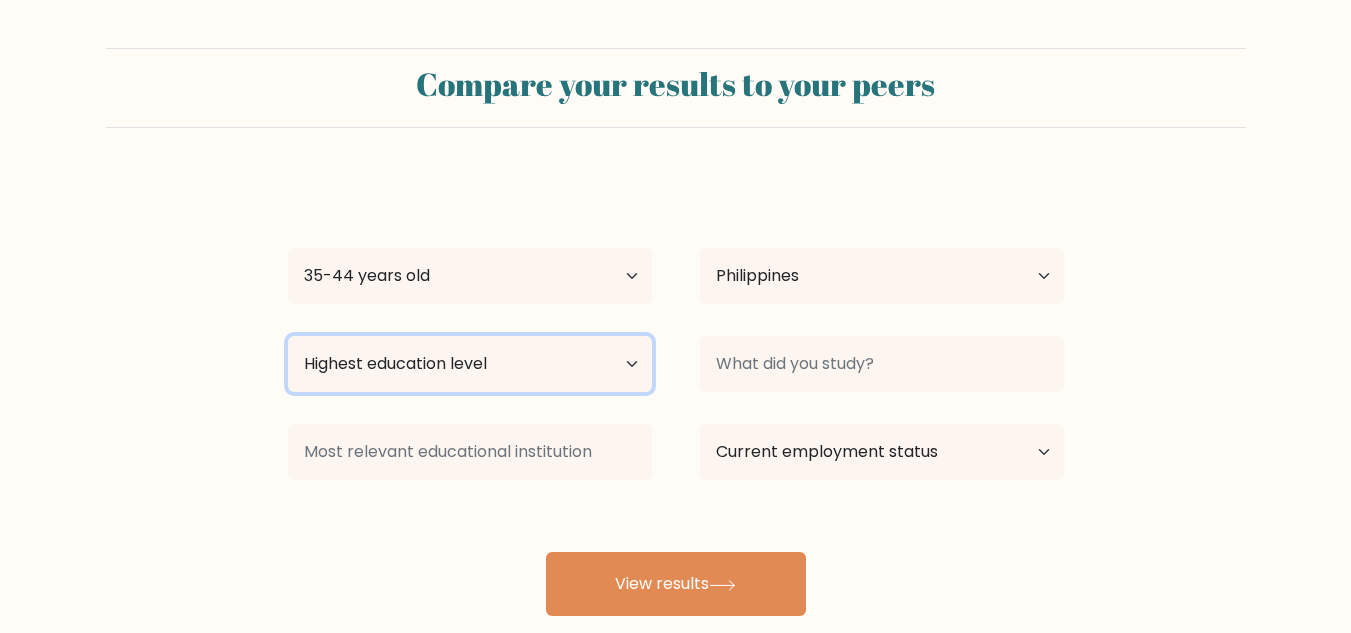 click on "Highest education level
No schooling
Primary
Lower Secondary
Upper Secondary
Occupation Specific
Bachelor's degree
Master's degree
Doctoral degree" at bounding box center (470, 364) 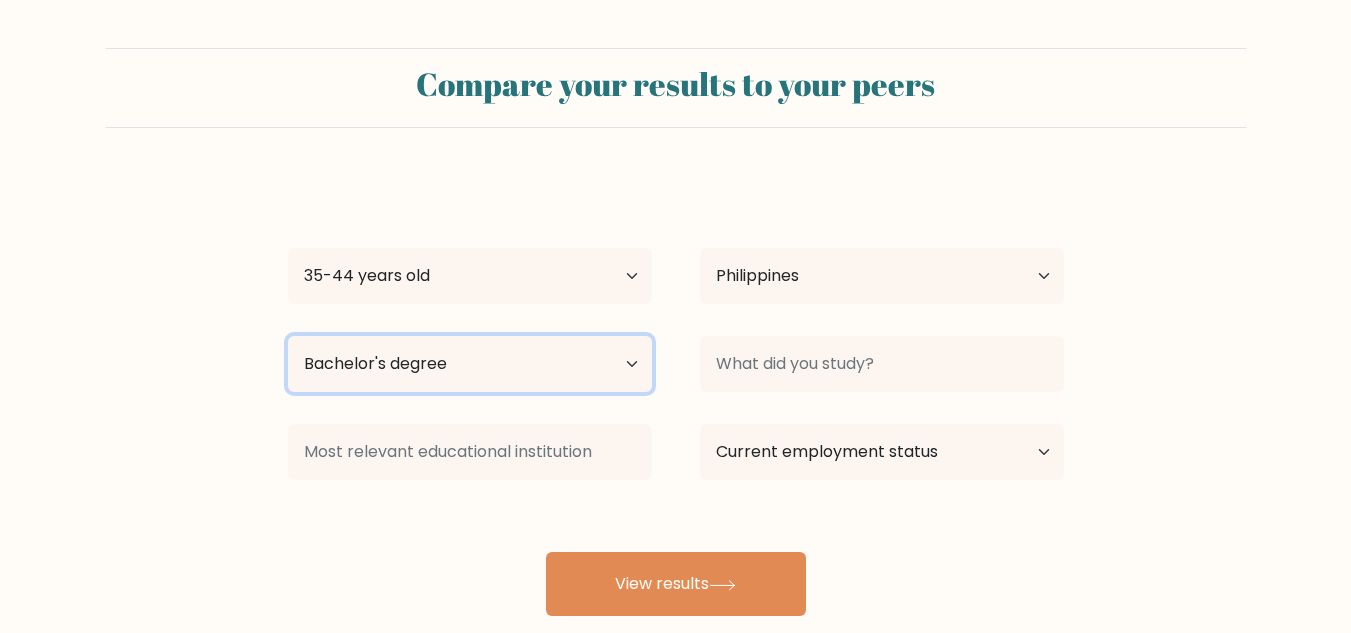click on "Highest education level
No schooling
Primary
Lower Secondary
Upper Secondary
Occupation Specific
Bachelor's degree
Master's degree
Doctoral degree" at bounding box center (470, 364) 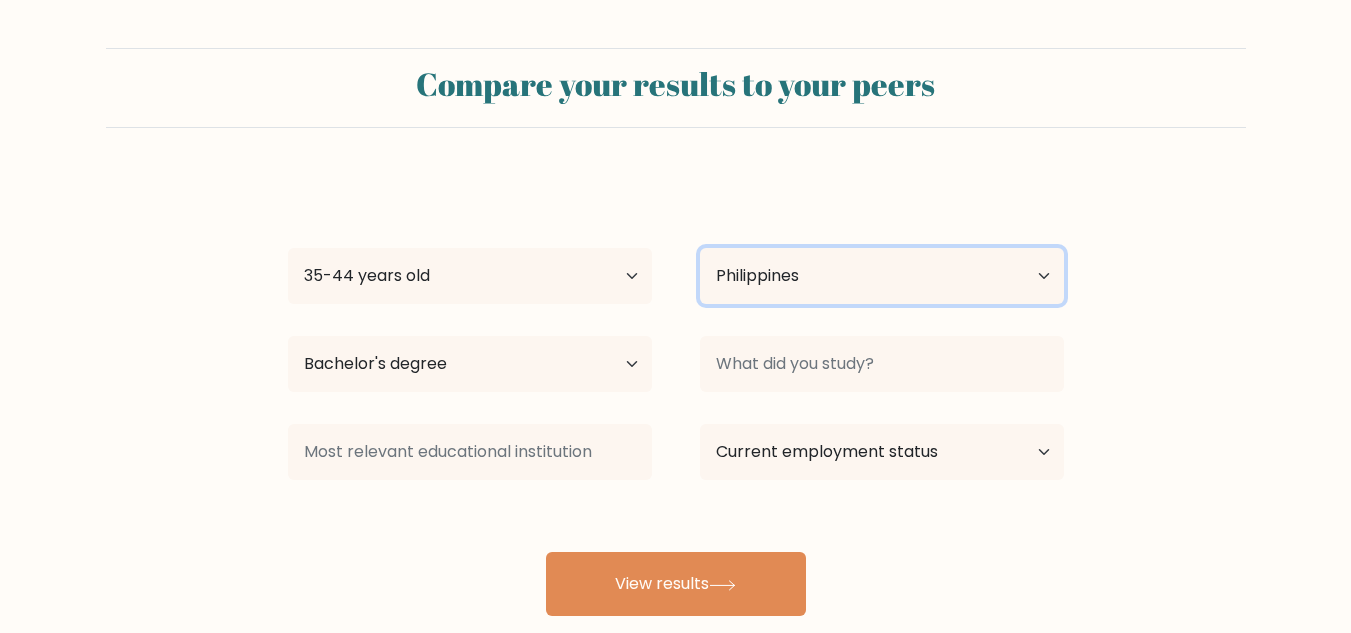 click on "Country
Afghanistan
Albania
Algeria
American Samoa
Andorra
Angola
Anguilla
Antarctica
Antigua and Barbuda
Argentina
Armenia
Aruba
Australia
Austria
Azerbaijan
Bahamas
Bahrain
Bangladesh
Barbados
Belarus
Belgium
Belize
Benin
Bermuda
Bhutan
Bolivia
Bonaire, Sint Eustatius and Saba
Bosnia and Herzegovina
Botswana
Bouvet Island
Brazil
British Indian Ocean Territory
Brunei
Bulgaria
Burkina Faso
Burundi
Cabo Verde
Cambodia
Cameroon
Canada
Cayman Islands
Central African Republic
Chad
Chile
China
Christmas Island
Cocos (Keeling) Islands
Colombia
Comoros
Congo
Congo (the Democratic Republic of the)
Cook Islands
Costa Rica
Côte d'Ivoire
Croatia
Cuba" at bounding box center (882, 276) 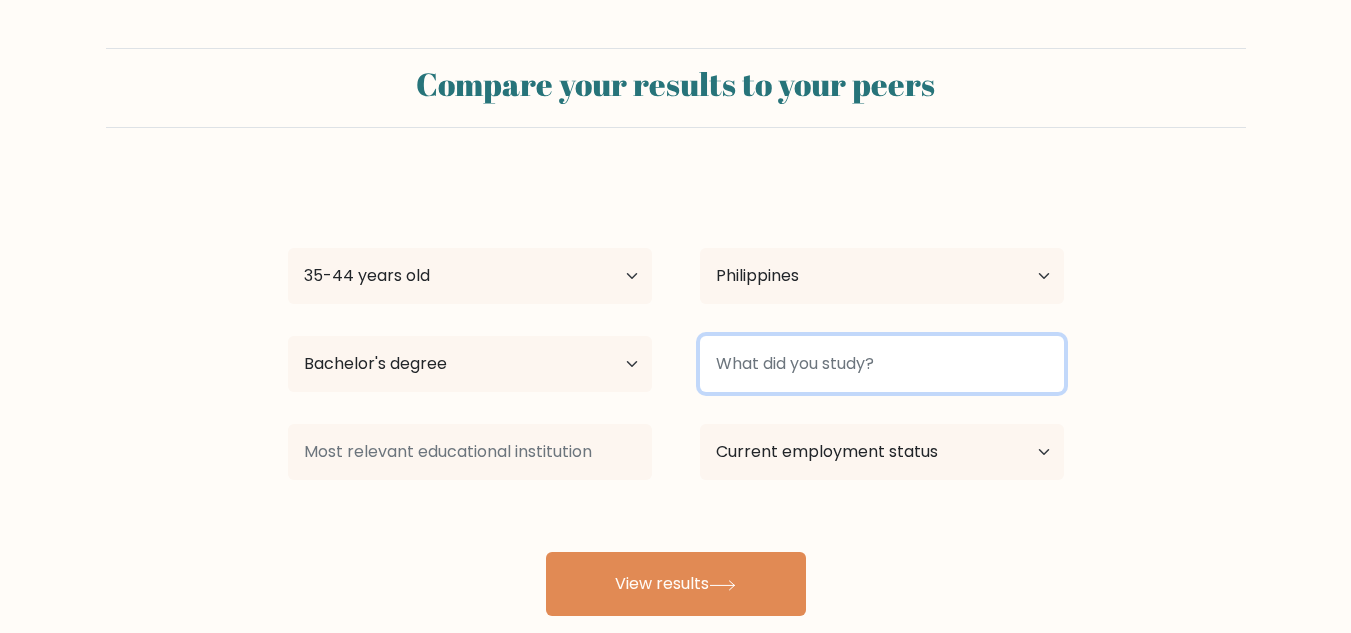 click at bounding box center [882, 364] 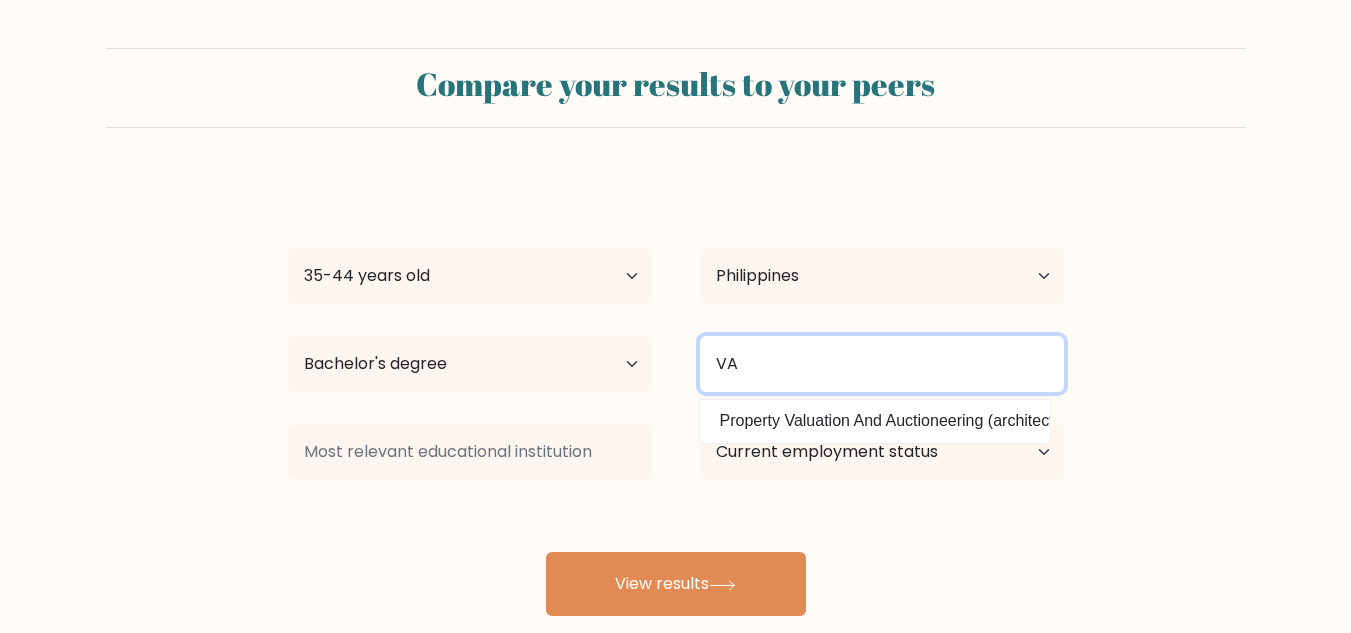 type on "V" 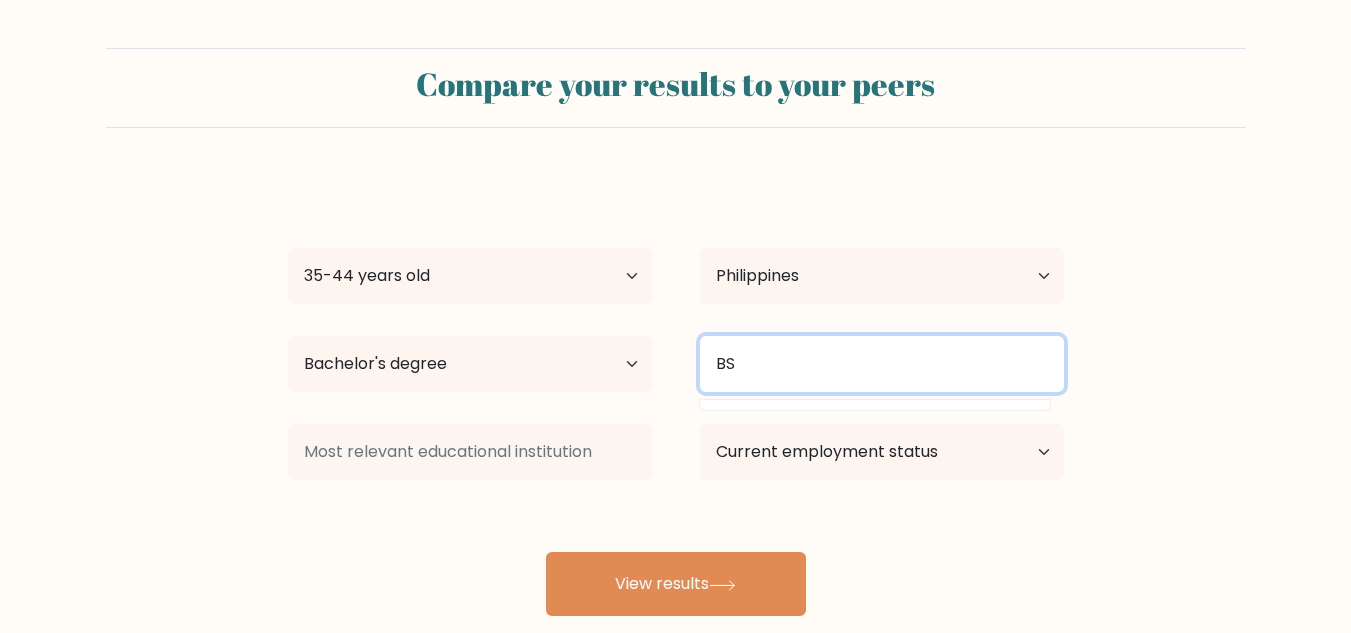 type on "B" 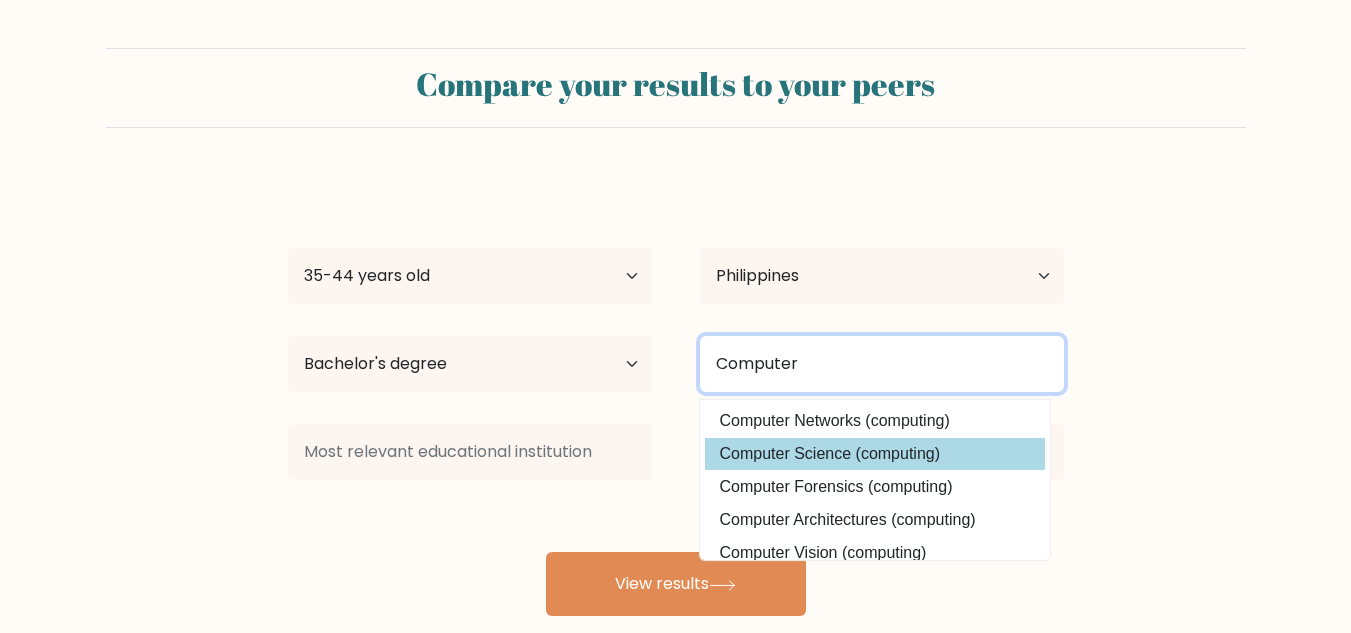 type on "Computer" 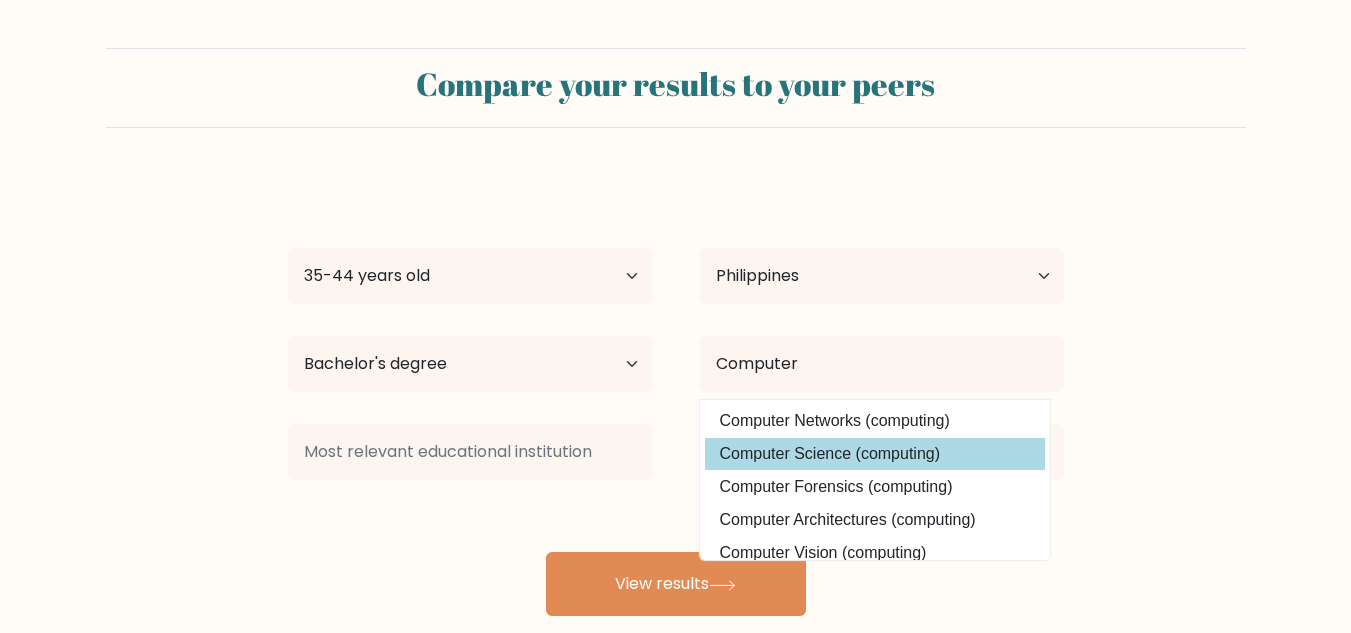 click on "Kathleen
Cuaresma
Age
Under 18 years old
18-24 years old
25-34 years old
35-44 years old
45-54 years old
55-64 years old
65 years old and above
Country
Afghanistan
Albania
Algeria
American Samoa
Andorra
Angola
Anguilla
Antarctica
Antigua and Barbuda
Argentina
Armenia
Aruba
Australia
Austria
Azerbaijan
Bahamas
Bahrain
Bangladesh
Barbados
Belarus
Belgium
Belize
Benin
Bermuda
Bhutan
Bolivia
Bonaire, Sint Eustatius and Saba
Bosnia and Herzegovina
Botswana
Bouvet Island
Brazil
Brunei" at bounding box center [676, 396] 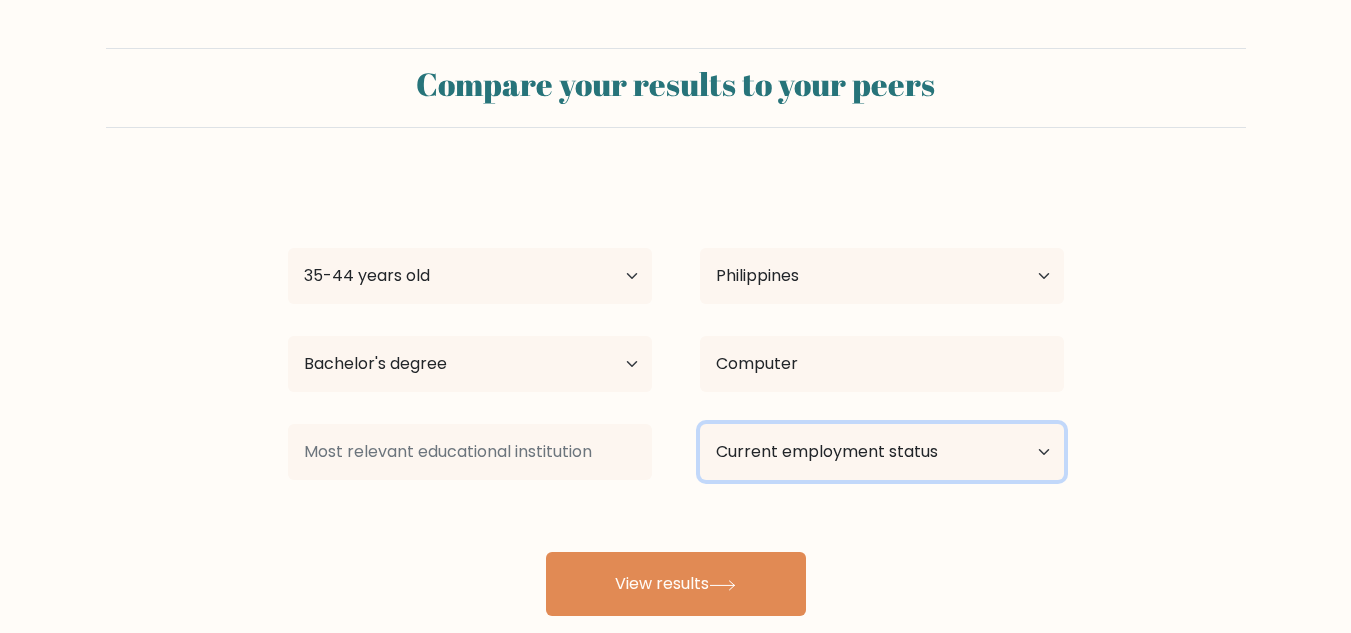 click on "Current employment status
Employed
Student
Retired
Other / prefer not to answer" at bounding box center [882, 452] 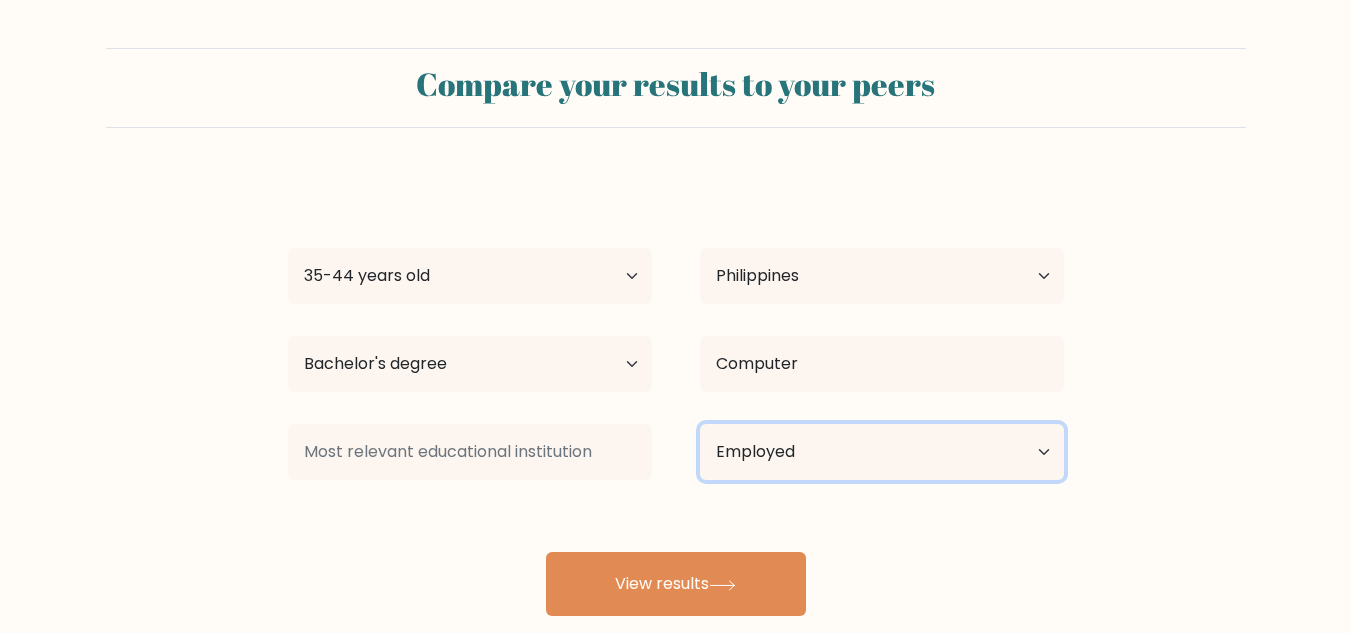 click on "Current employment status
Employed
Student
Retired
Other / prefer not to answer" at bounding box center [882, 452] 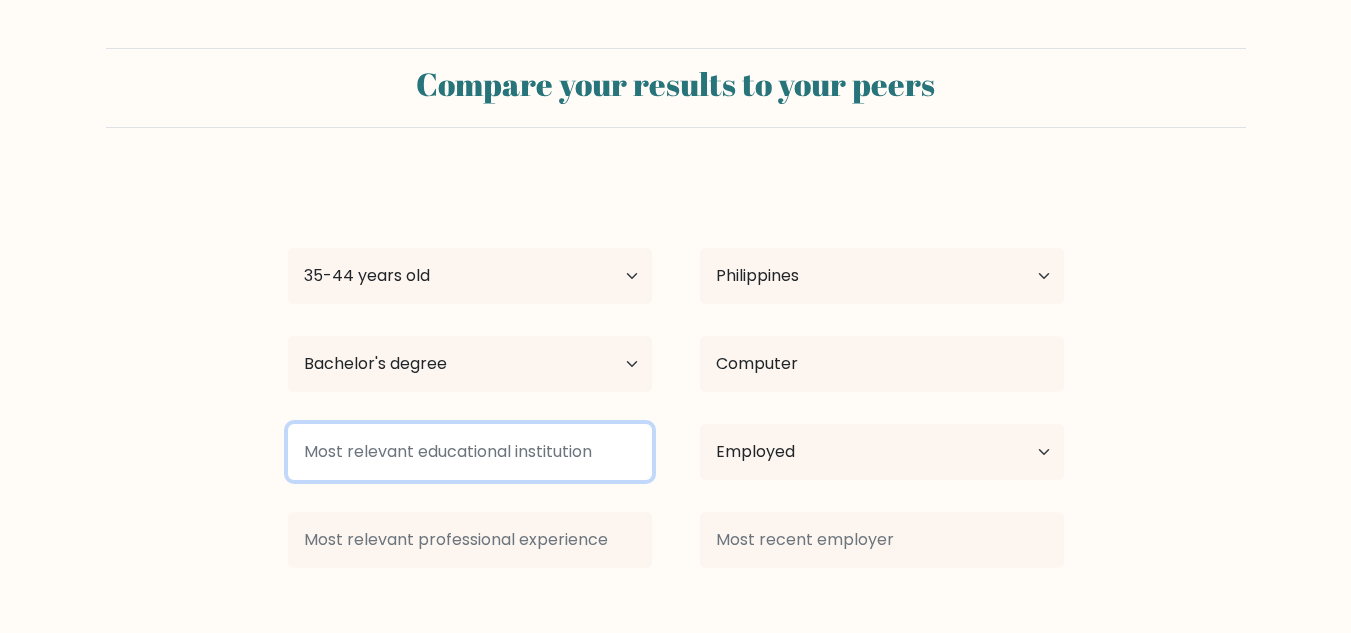 click at bounding box center (470, 452) 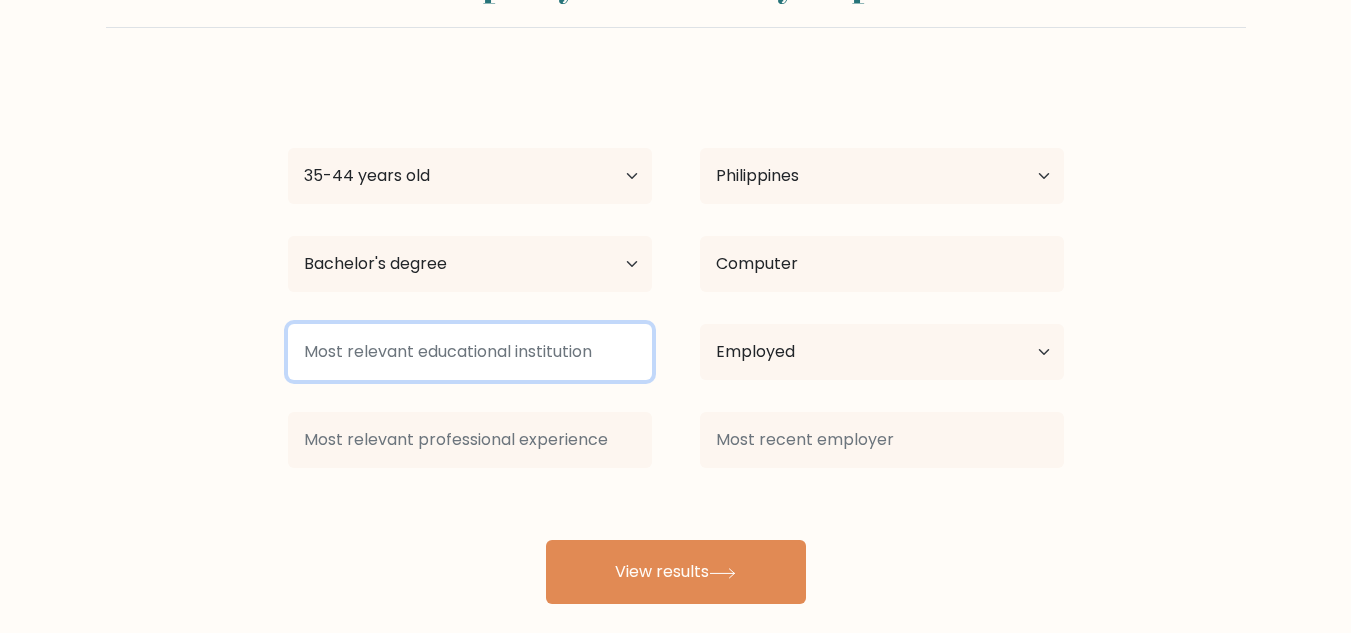 click at bounding box center (470, 352) 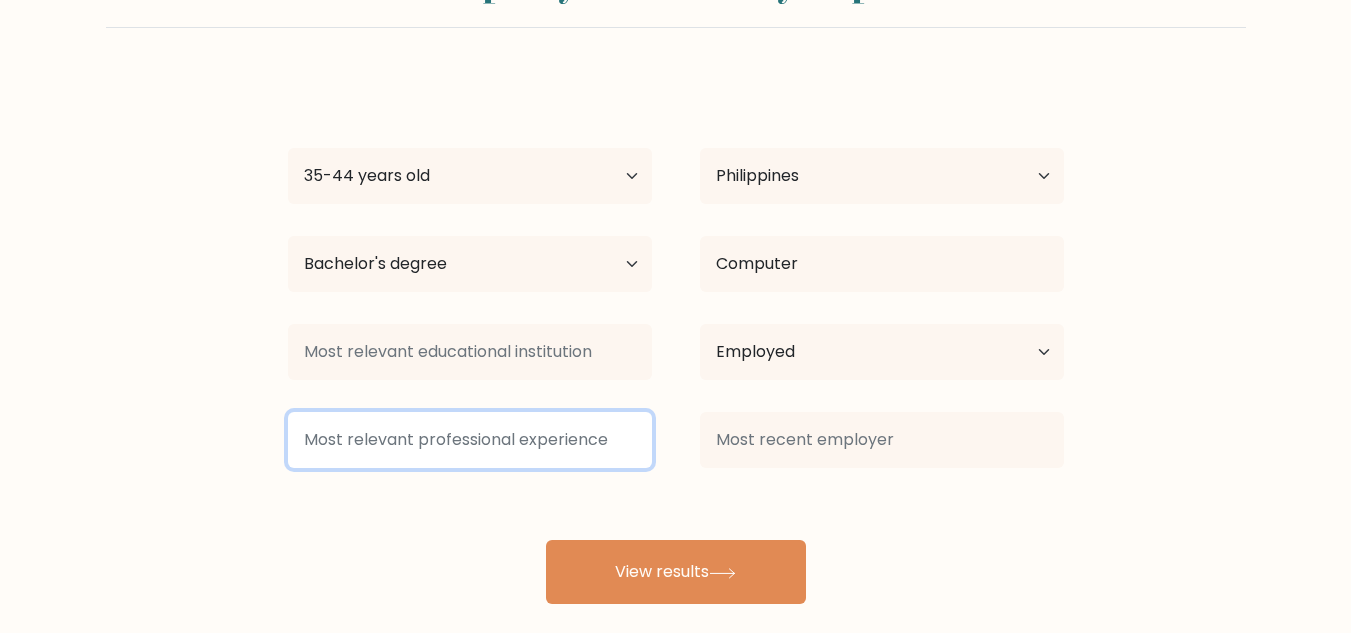 click at bounding box center (470, 440) 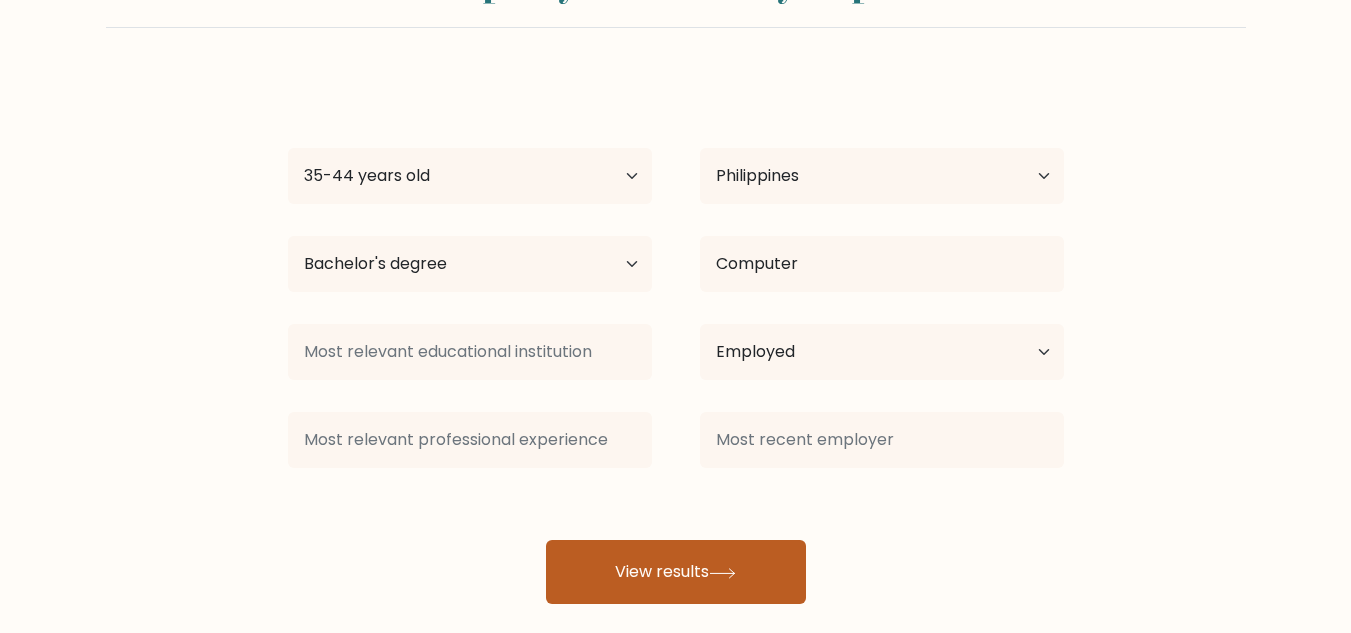 click on "View results" at bounding box center (676, 572) 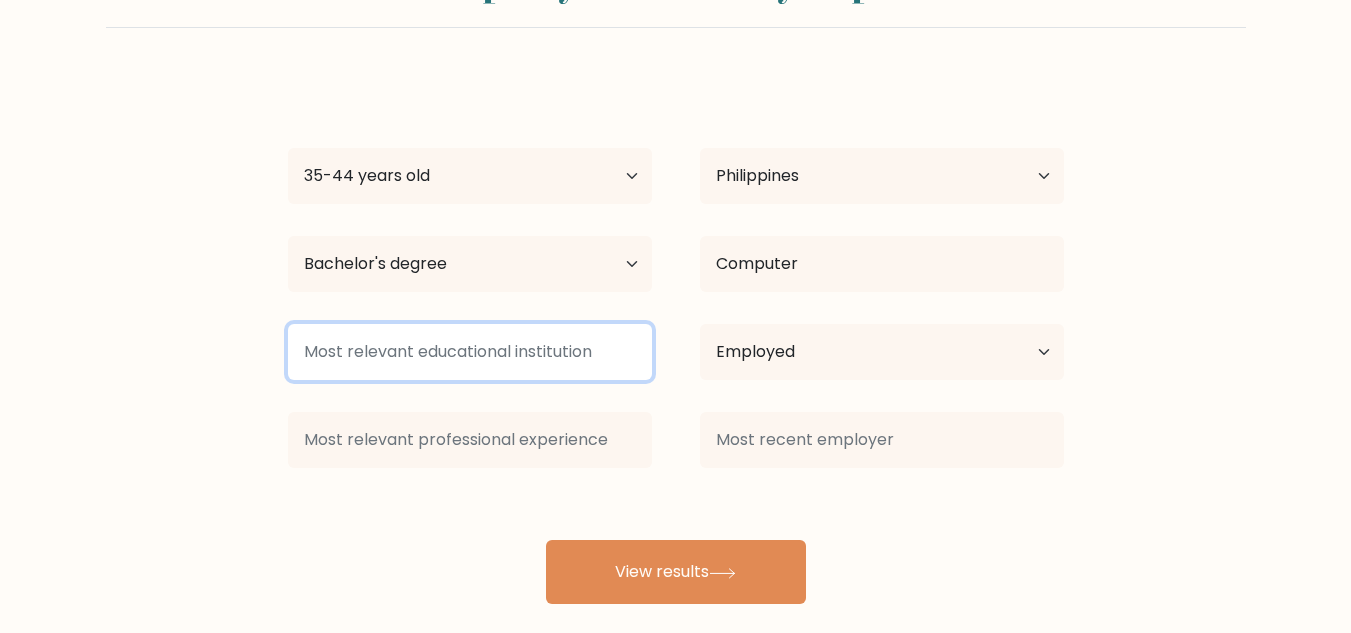 click at bounding box center (470, 352) 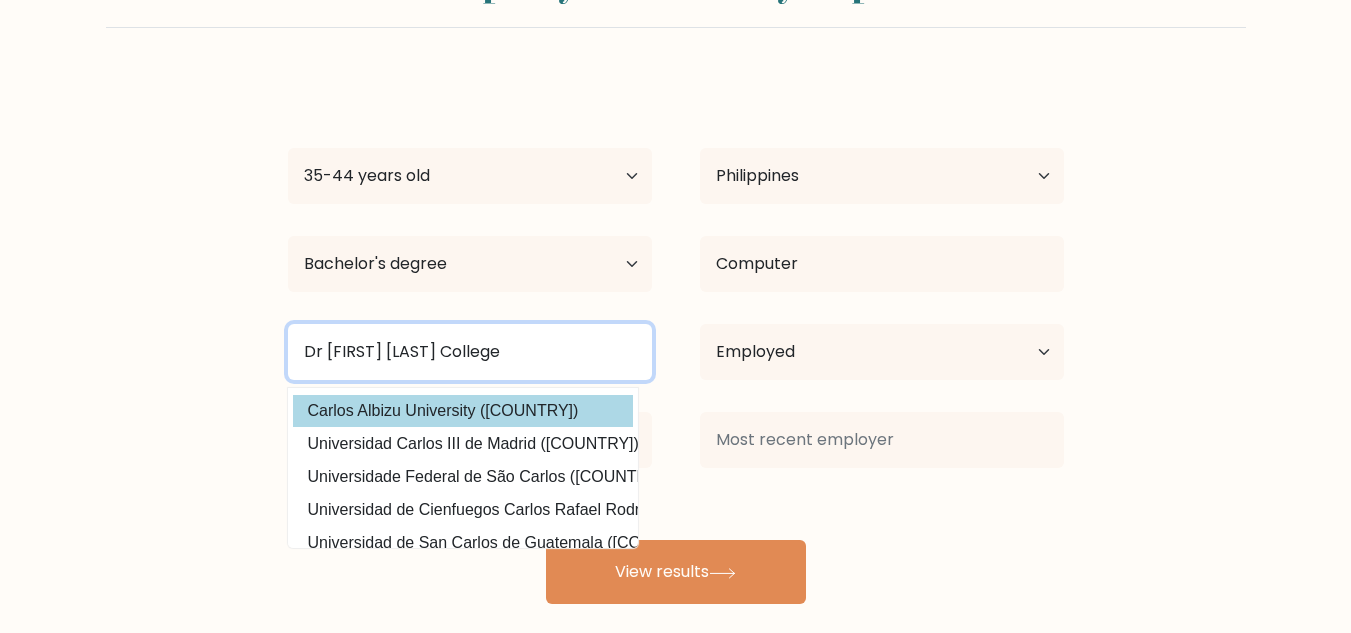 scroll, scrollTop: 195, scrollLeft: 0, axis: vertical 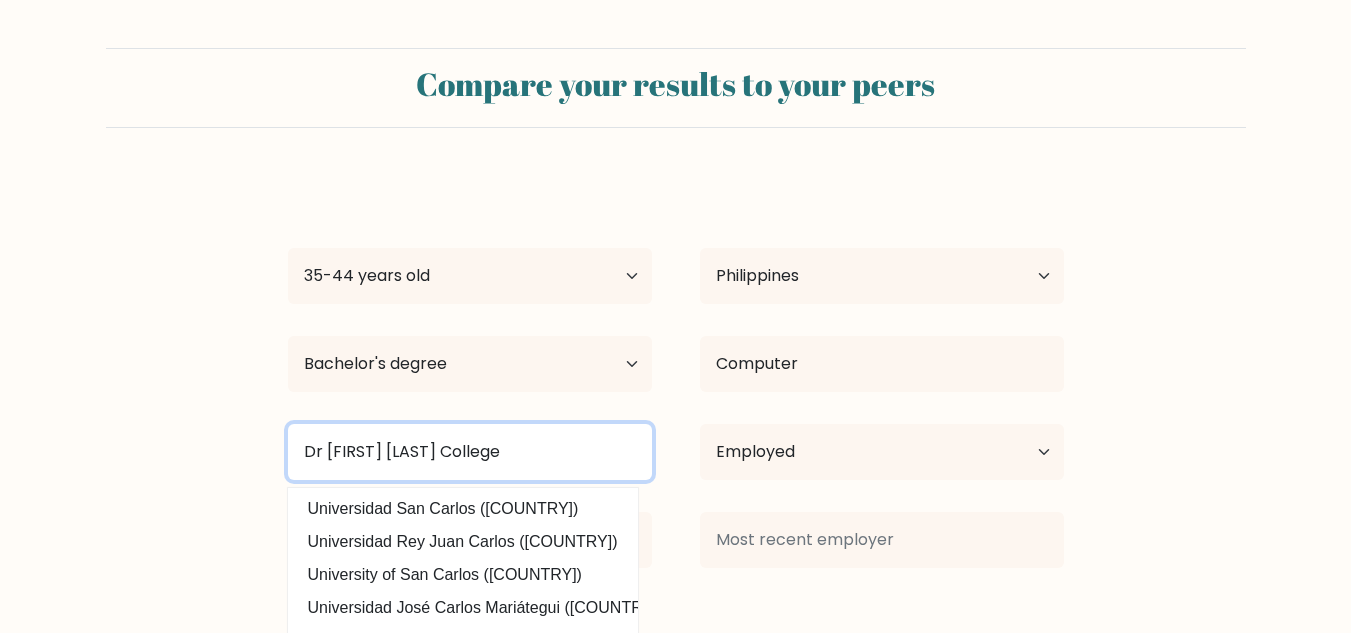 click on "Dr Carlos Lanting College" at bounding box center [470, 452] 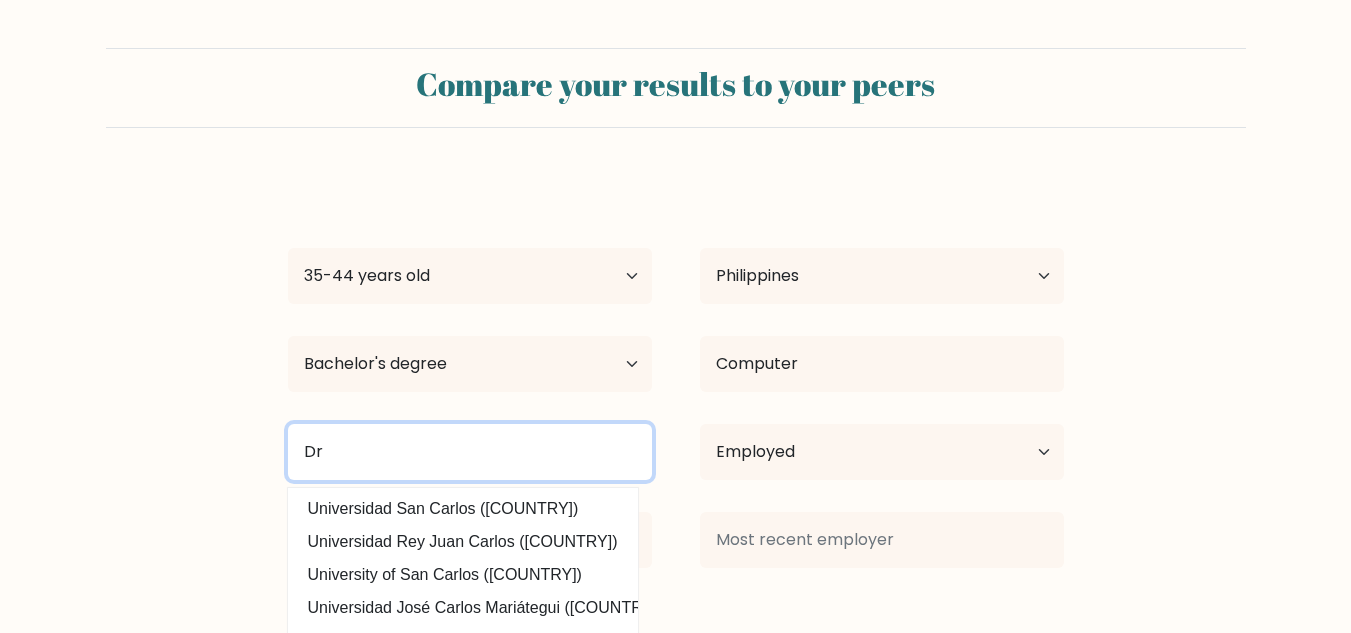 type on "D" 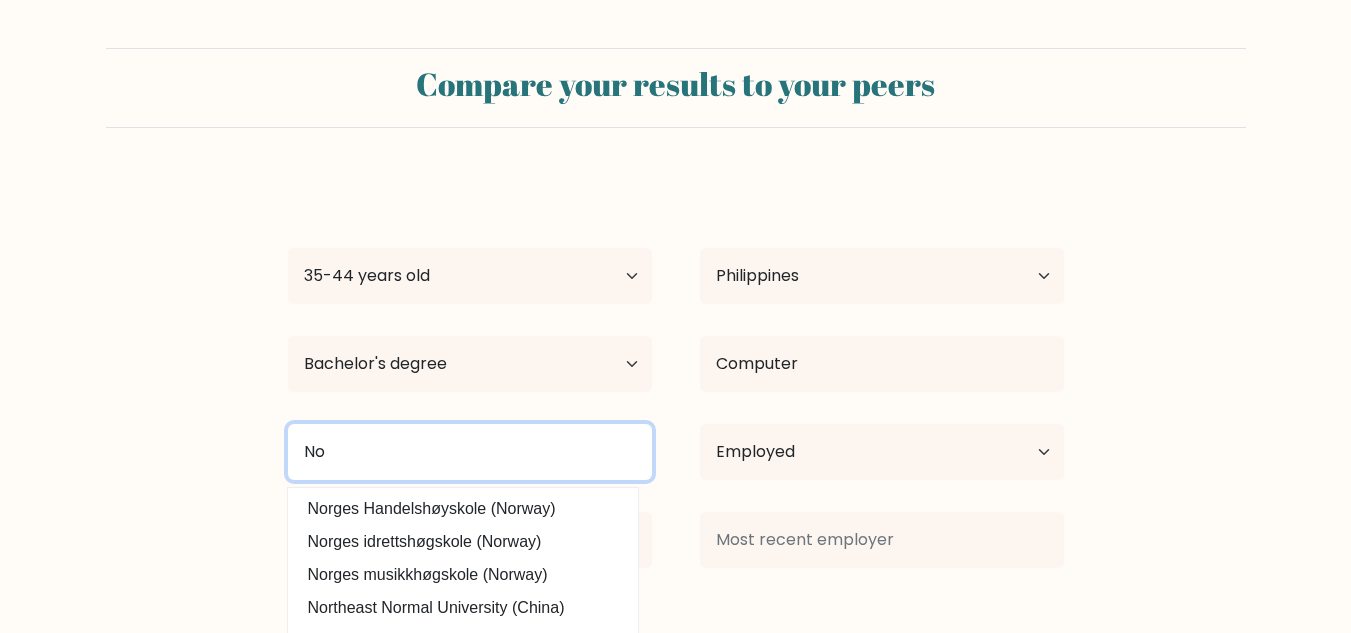 type on "N" 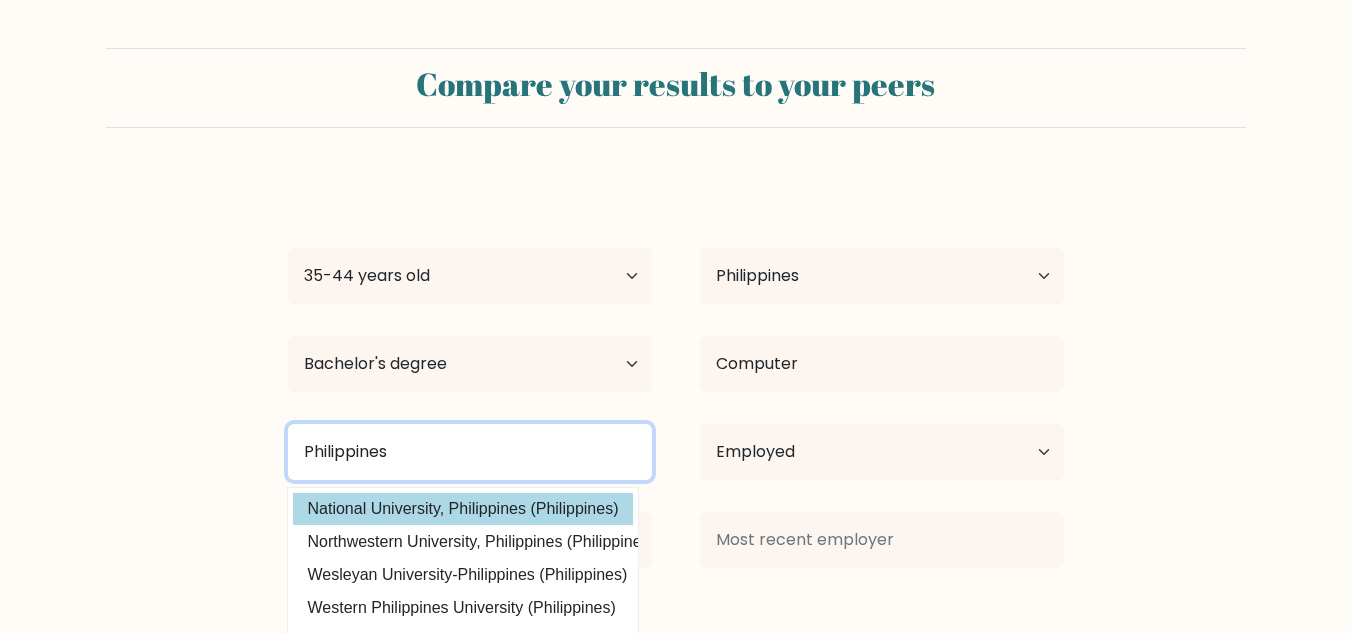 scroll, scrollTop: 100, scrollLeft: 0, axis: vertical 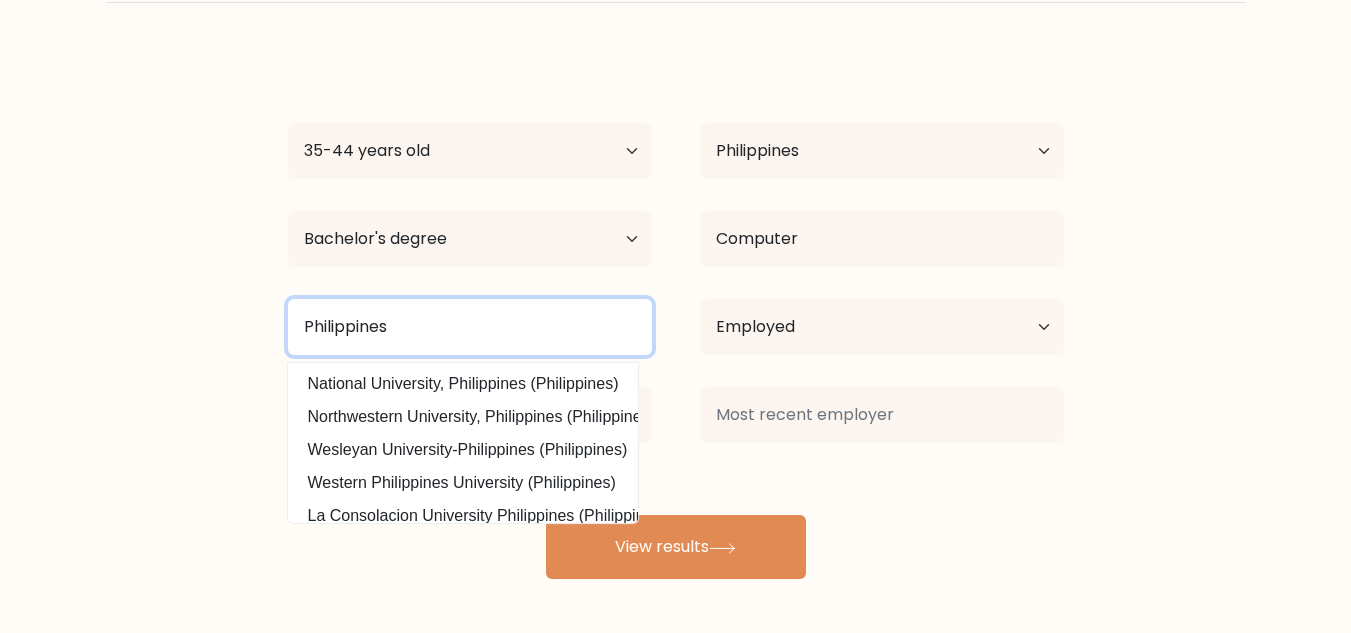 drag, startPoint x: 420, startPoint y: 328, endPoint x: 259, endPoint y: 320, distance: 161.19864 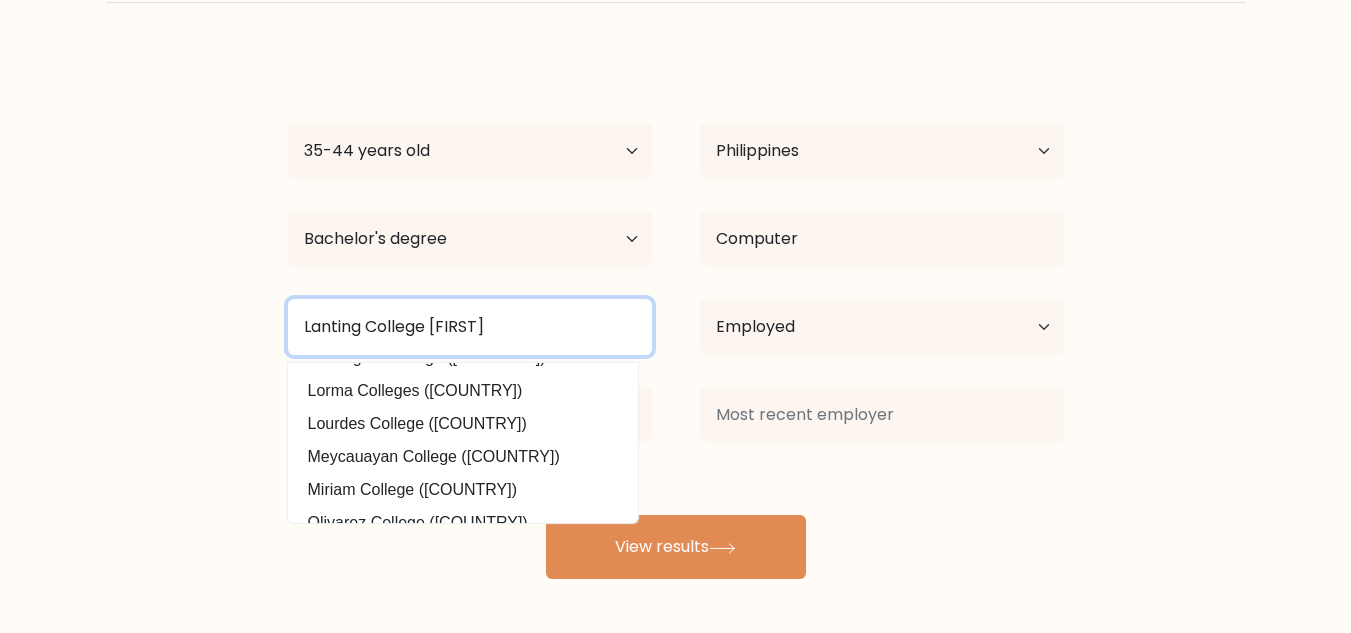 scroll, scrollTop: 0, scrollLeft: 0, axis: both 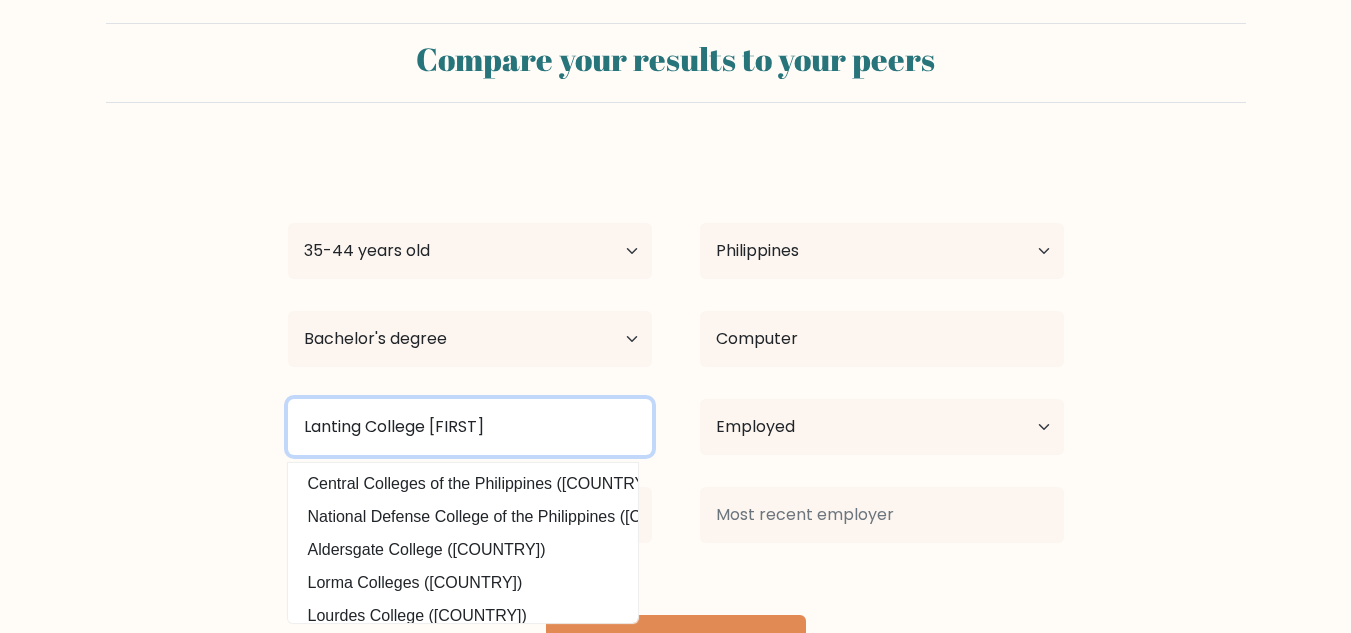 drag, startPoint x: 528, startPoint y: 436, endPoint x: 110, endPoint y: 451, distance: 418.26904 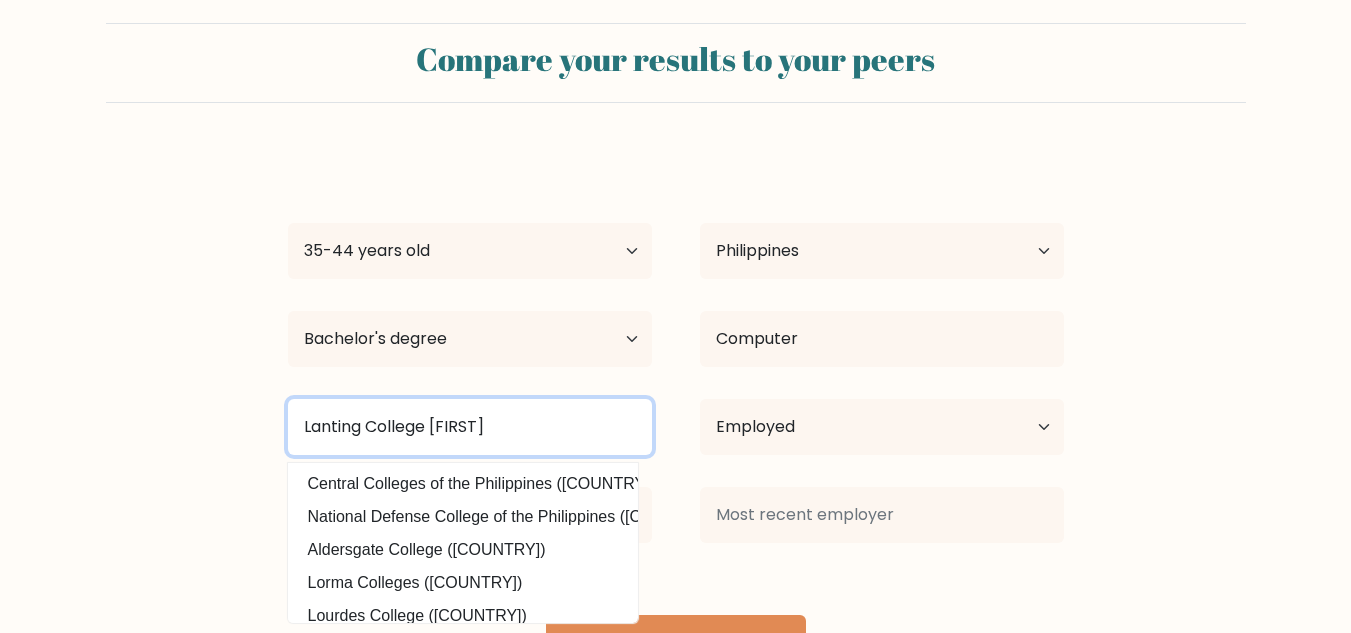 drag, startPoint x: 434, startPoint y: 428, endPoint x: 296, endPoint y: 427, distance: 138.00362 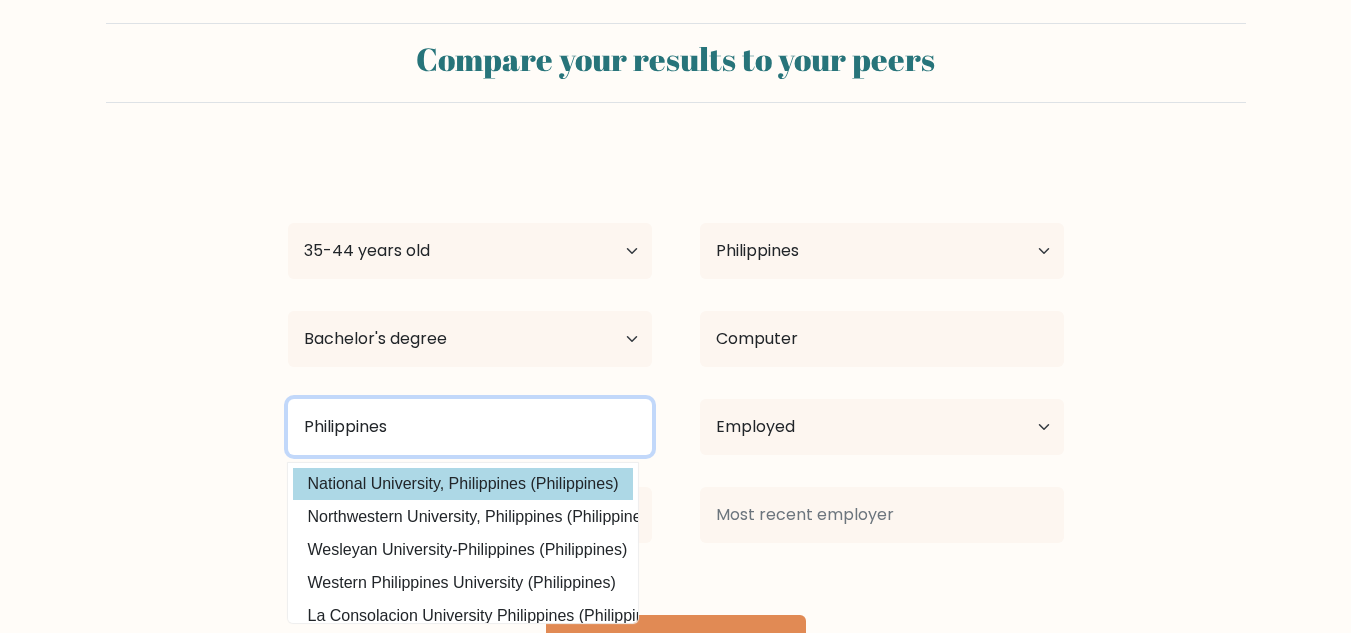 type on "Philippines" 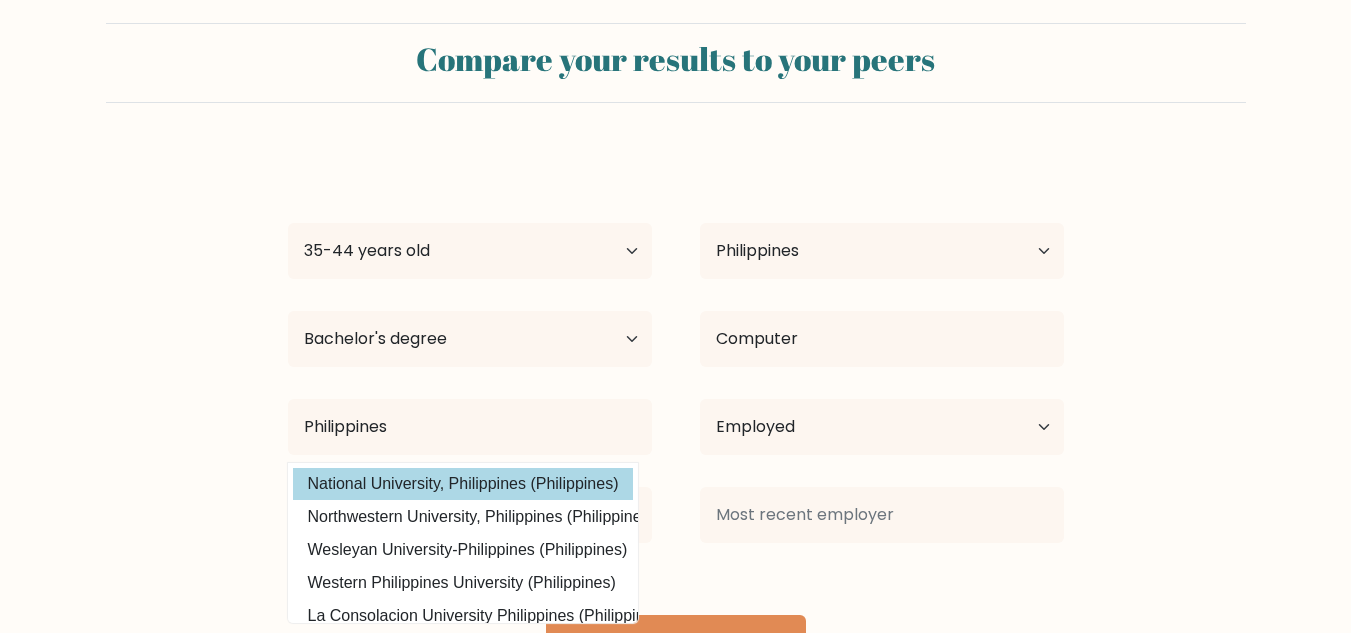 click on "Kathleen
Cuaresma
Age
Under 18 years old
18-24 years old
25-34 years old
35-44 years old
45-54 years old
55-64 years old
65 years old and above
Country
Afghanistan
Albania
Algeria
American Samoa
Andorra
Angola
Anguilla
Antarctica
Antigua and Barbuda
Argentina
Armenia
Aruba
Australia
Austria
Azerbaijan
Bahamas
Bahrain
Bangladesh
Barbados
Belarus
Belgium
Belize
Benin
Bermuda
Bhutan
Bolivia
Bonaire, Sint Eustatius and Saba
Bosnia and Herzegovina
Botswana
Bouvet Island
Brazil
Brunei" at bounding box center (676, 415) 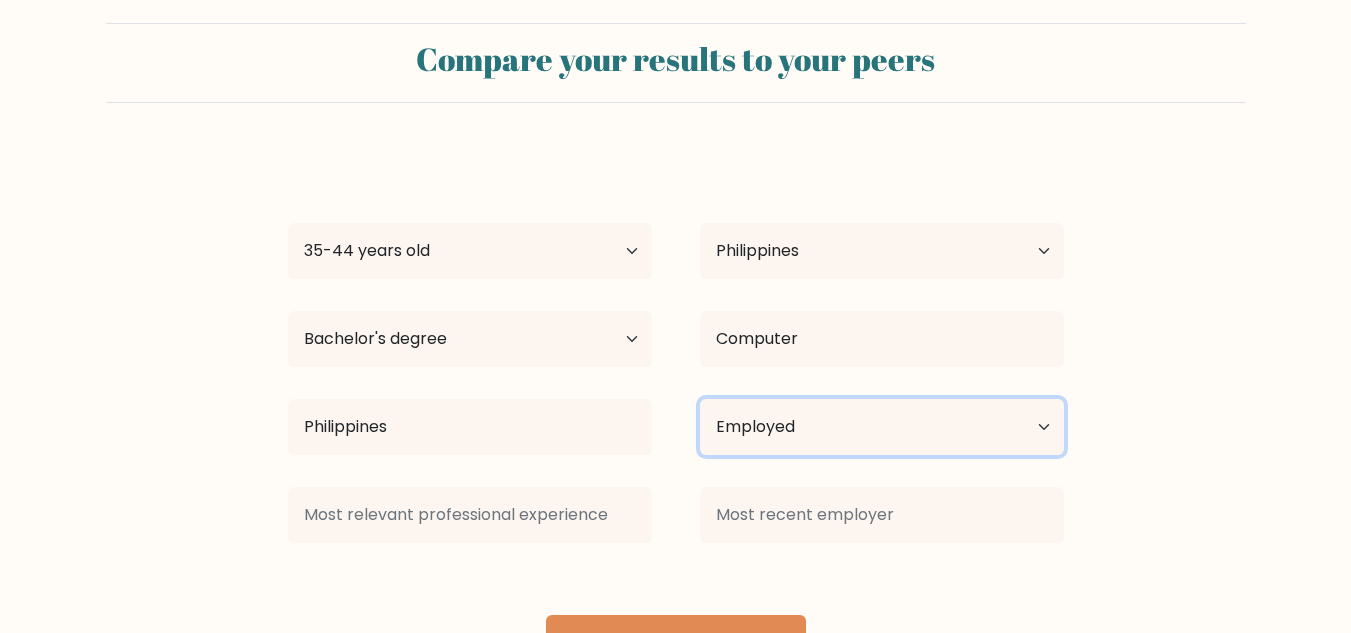 click on "Current employment status
Employed
Student
Retired
Other / prefer not to answer" at bounding box center (882, 427) 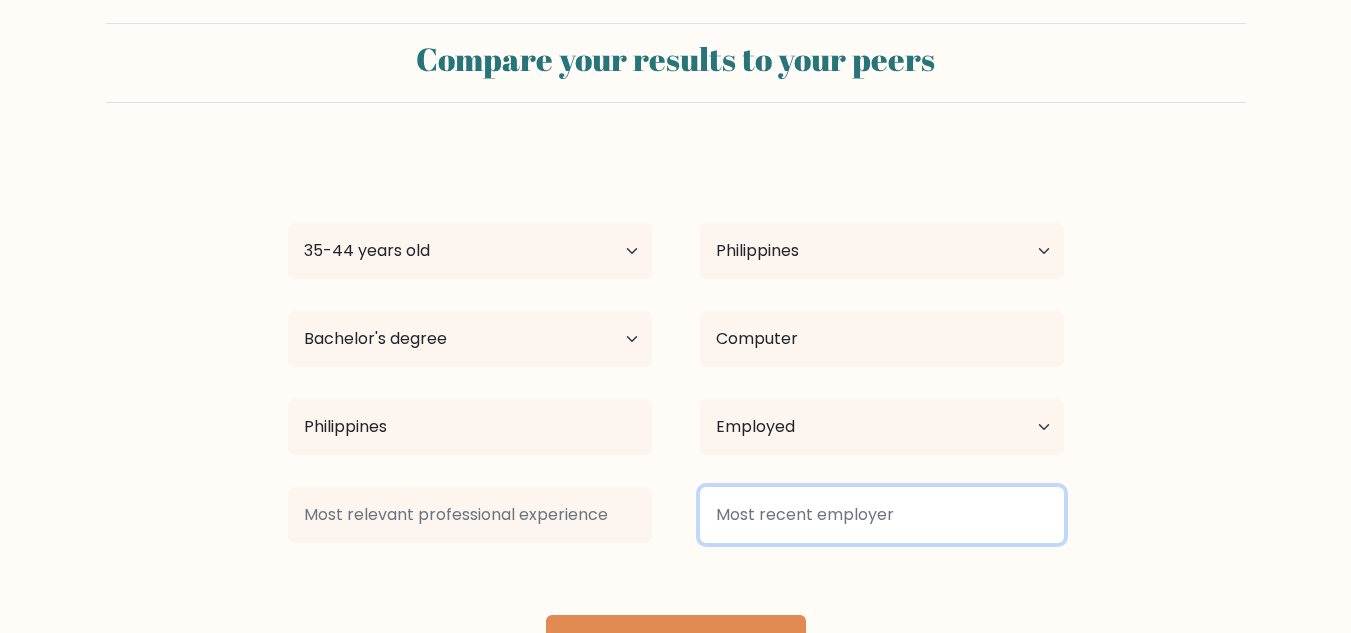 click at bounding box center [882, 515] 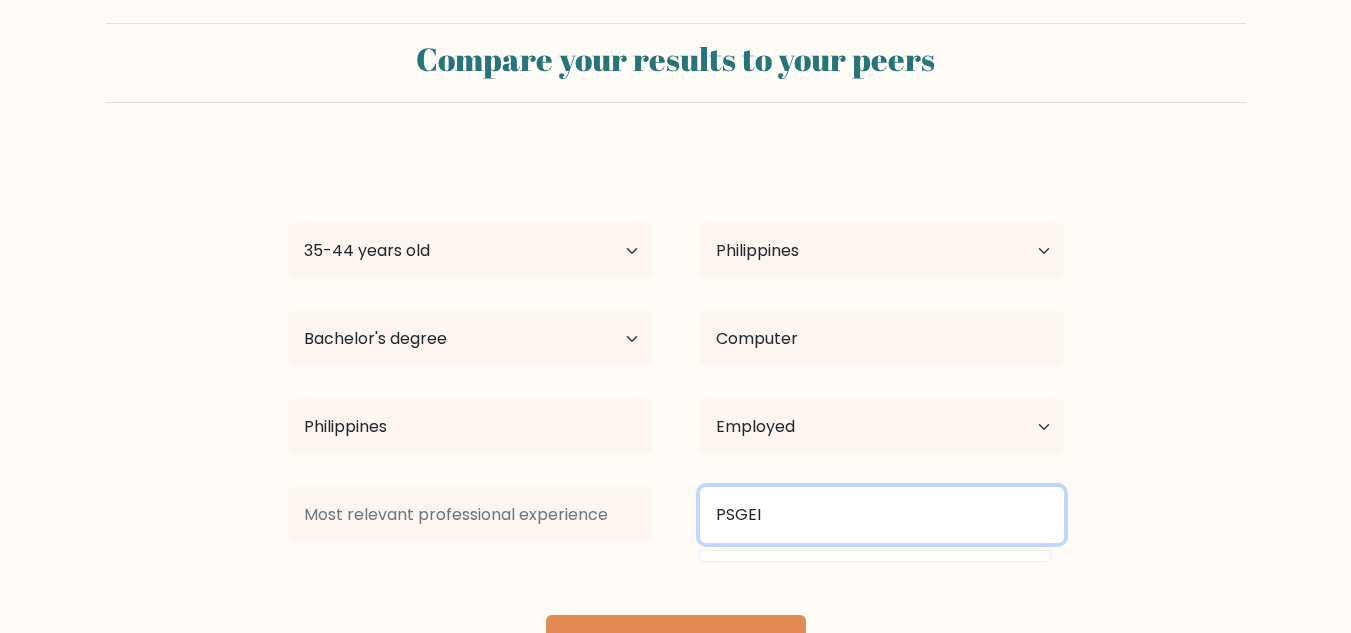 type on "PSGEI" 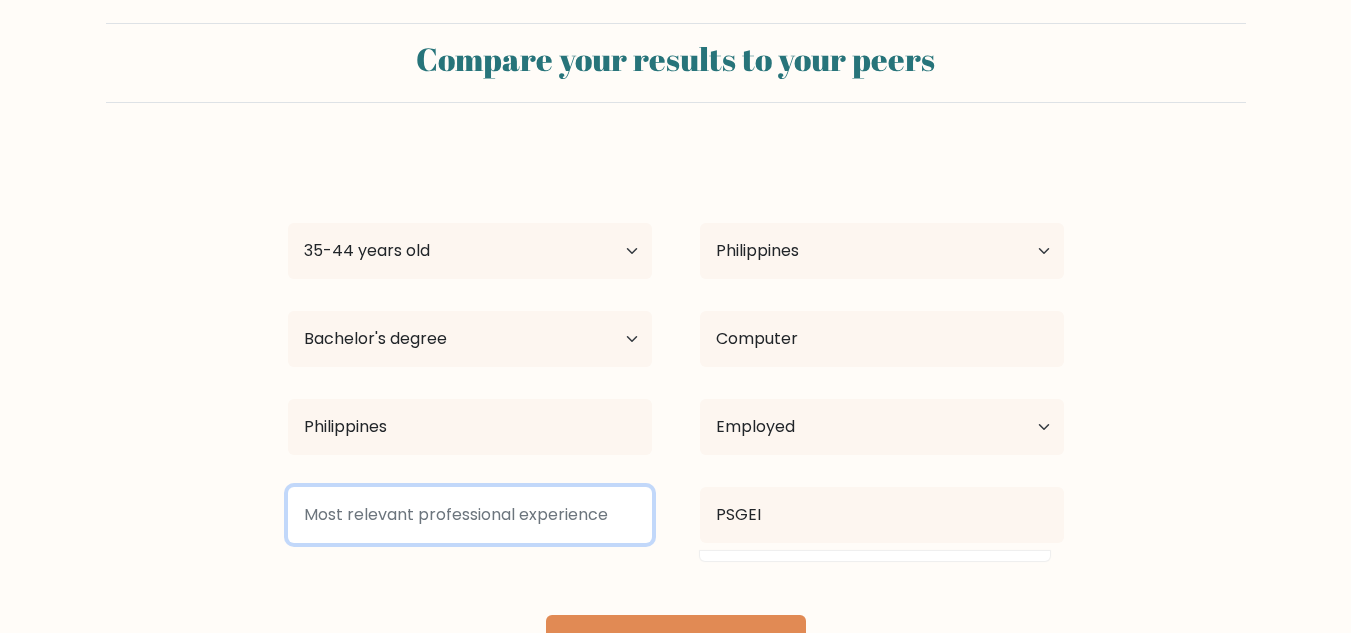 click at bounding box center [470, 515] 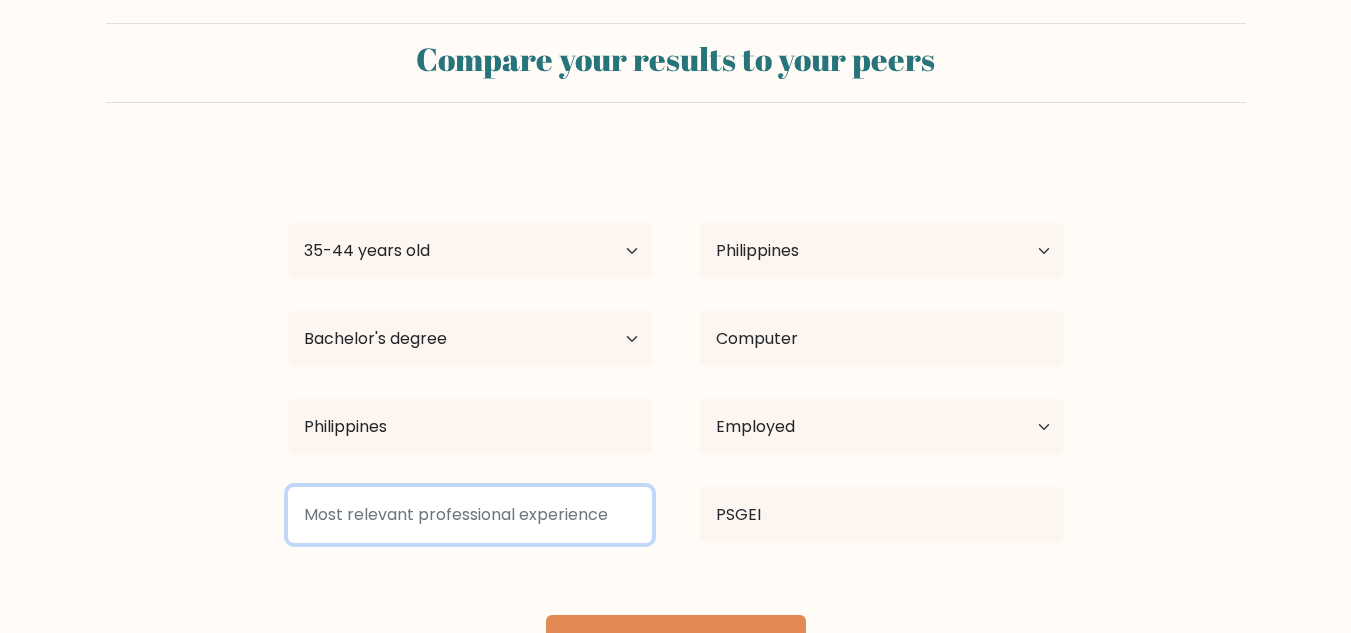 scroll, scrollTop: 125, scrollLeft: 0, axis: vertical 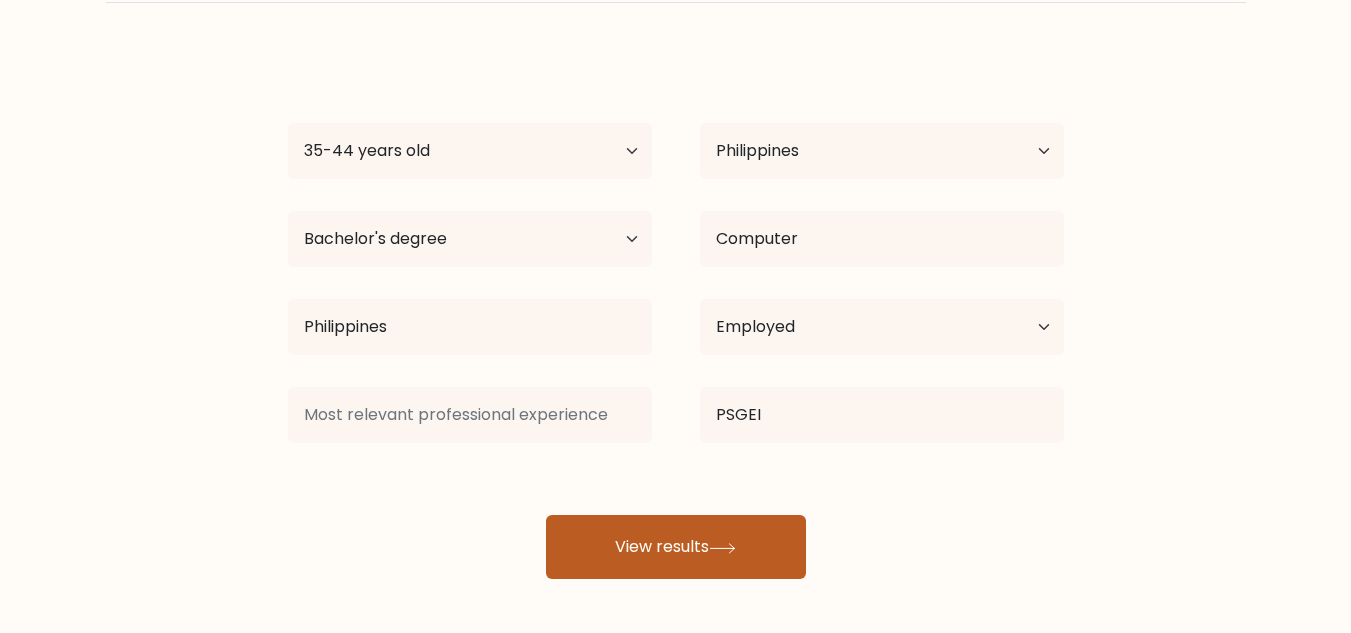 click on "View results" at bounding box center (676, 547) 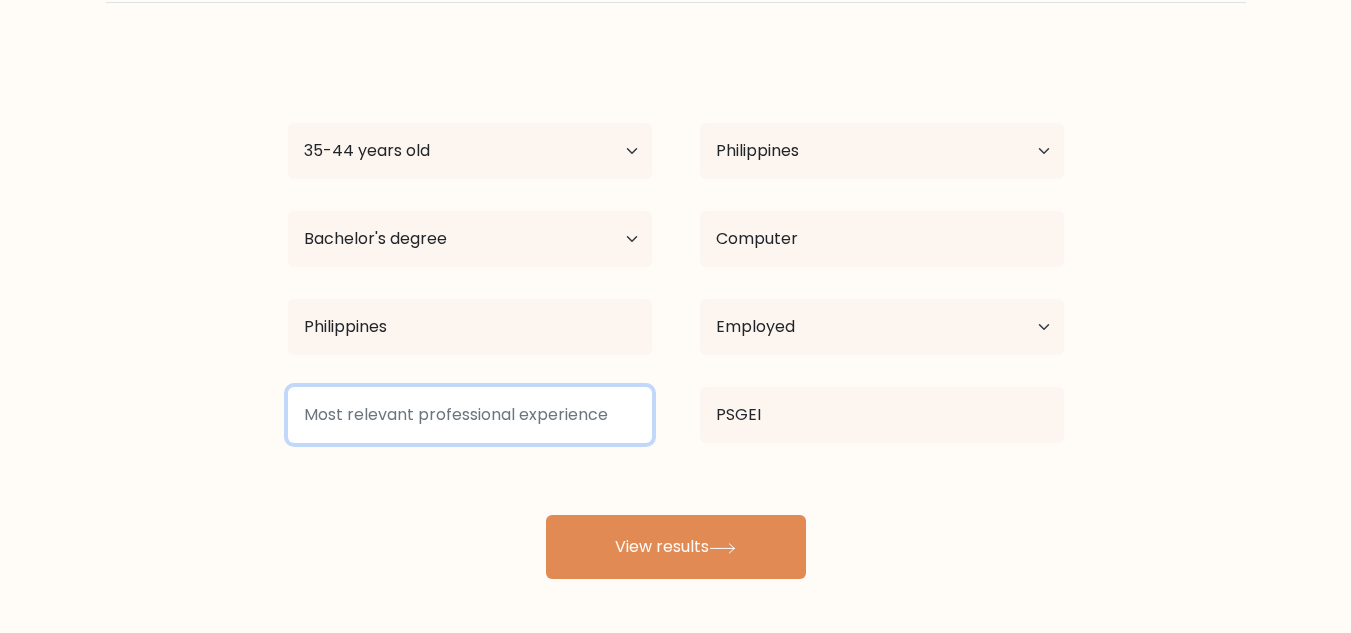 click at bounding box center (470, 415) 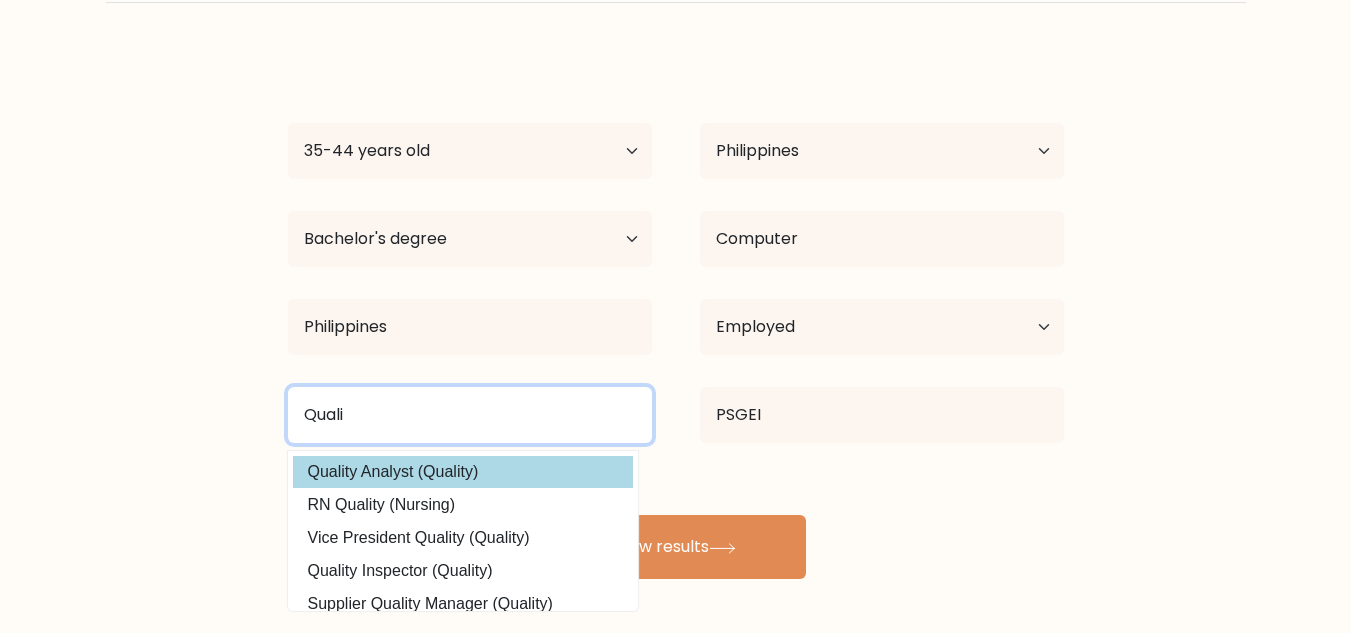 type on "Quali" 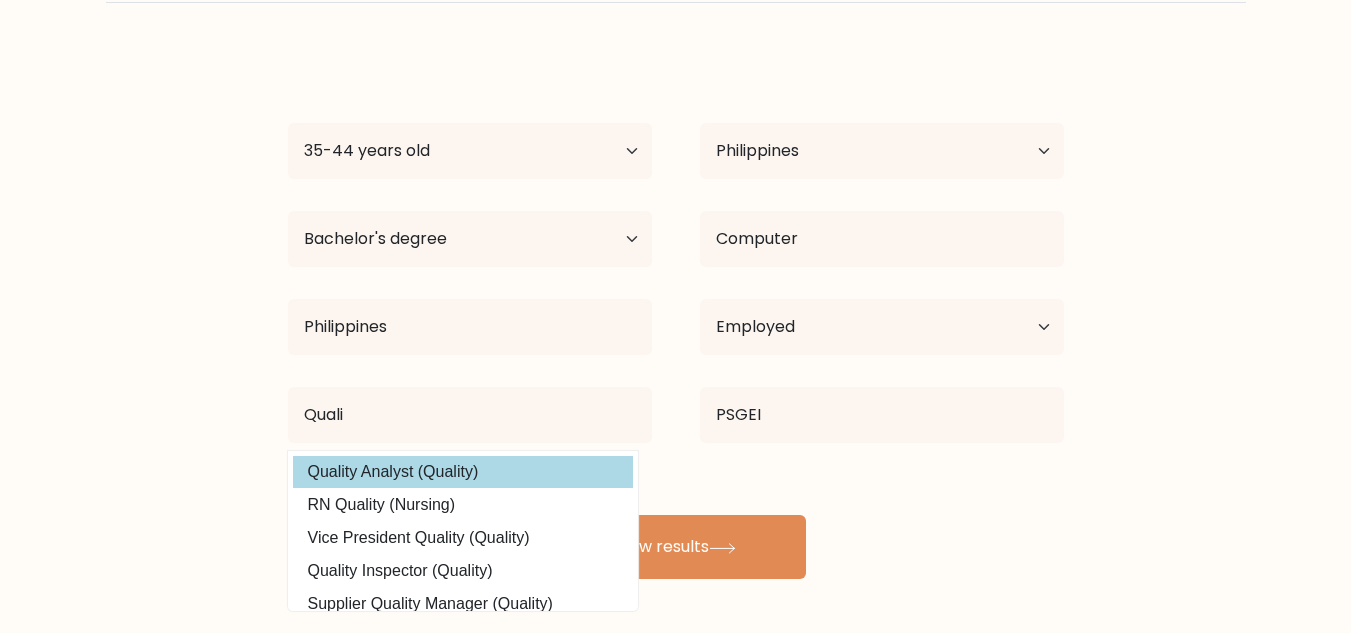 click on "Kathleen
Cuaresma
Age
Under 18 years old
18-24 years old
25-34 years old
35-44 years old
45-54 years old
55-64 years old
65 years old and above
Country
Afghanistan
Albania
Algeria
American Samoa
Andorra
Angola
Anguilla
Antarctica
Antigua and Barbuda
Argentina
Armenia
Aruba
Australia
Austria
Azerbaijan
Bahamas
Bahrain
Bangladesh
Barbados
Belarus
Belgium
Belize
Benin
Bermuda
Bhutan
Bolivia
Bonaire, Sint Eustatius and Saba
Bosnia and Herzegovina
Botswana
Bouvet Island
Brazil
Brunei" at bounding box center [676, 315] 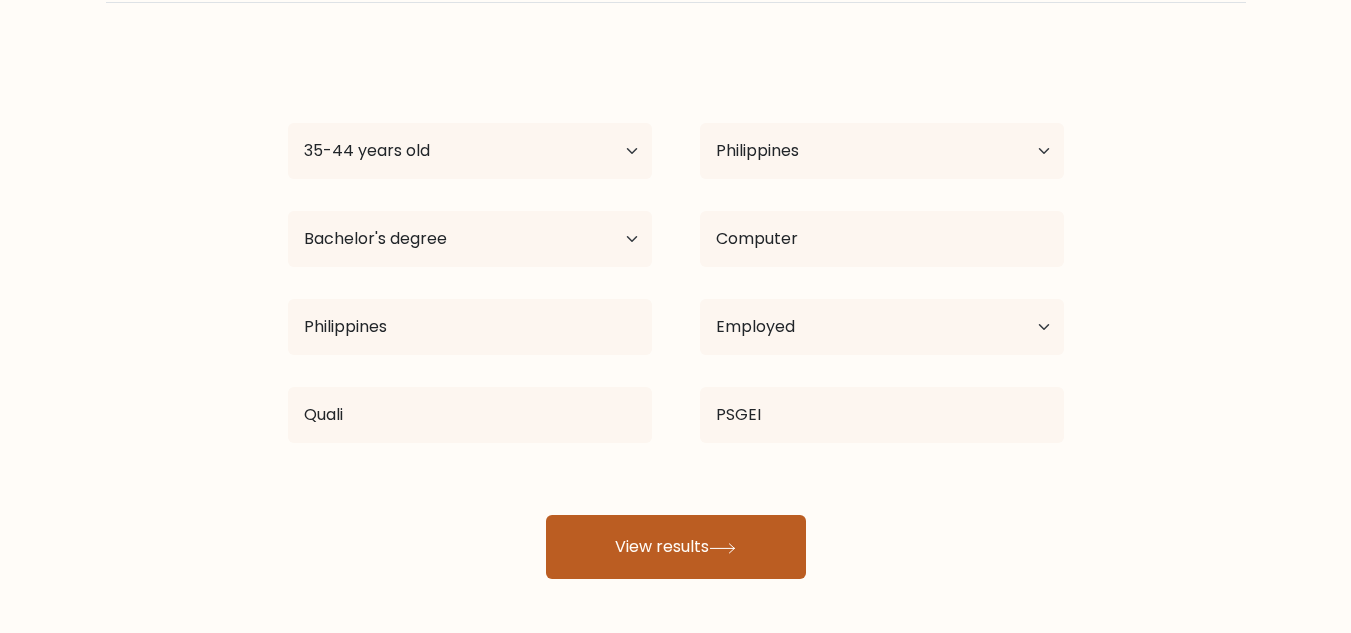 click on "View results" at bounding box center [676, 547] 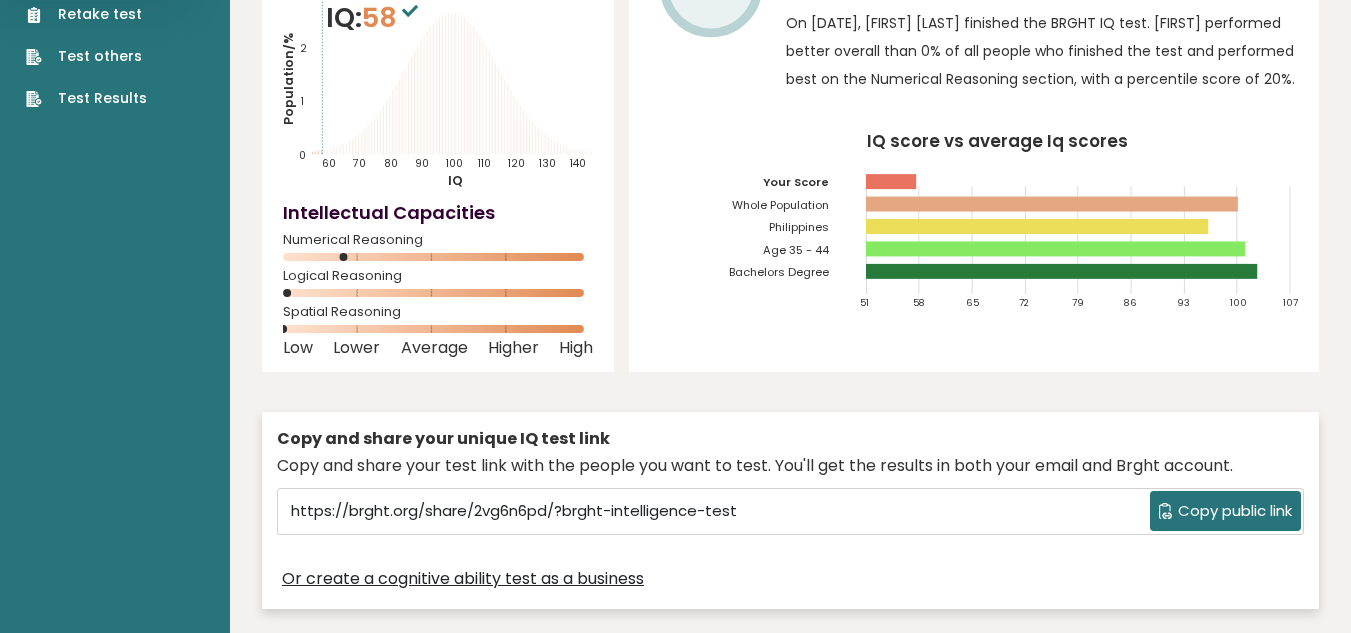 scroll, scrollTop: 200, scrollLeft: 0, axis: vertical 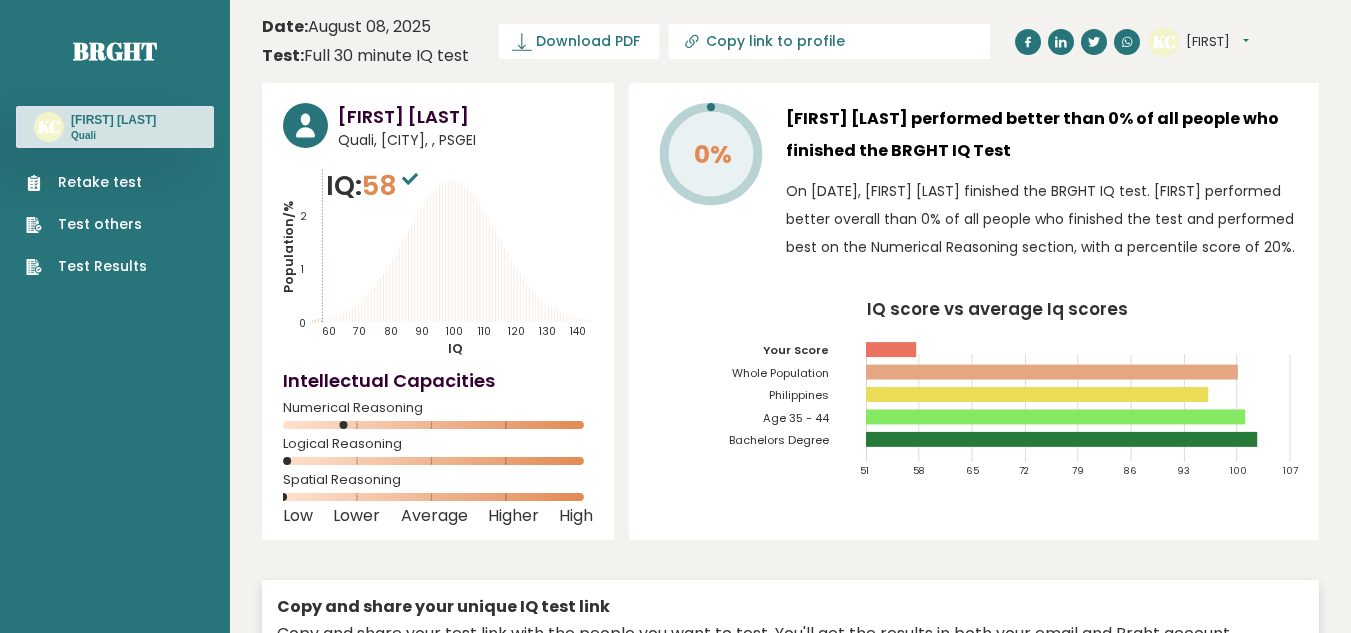 click on "Test Results" at bounding box center (86, 266) 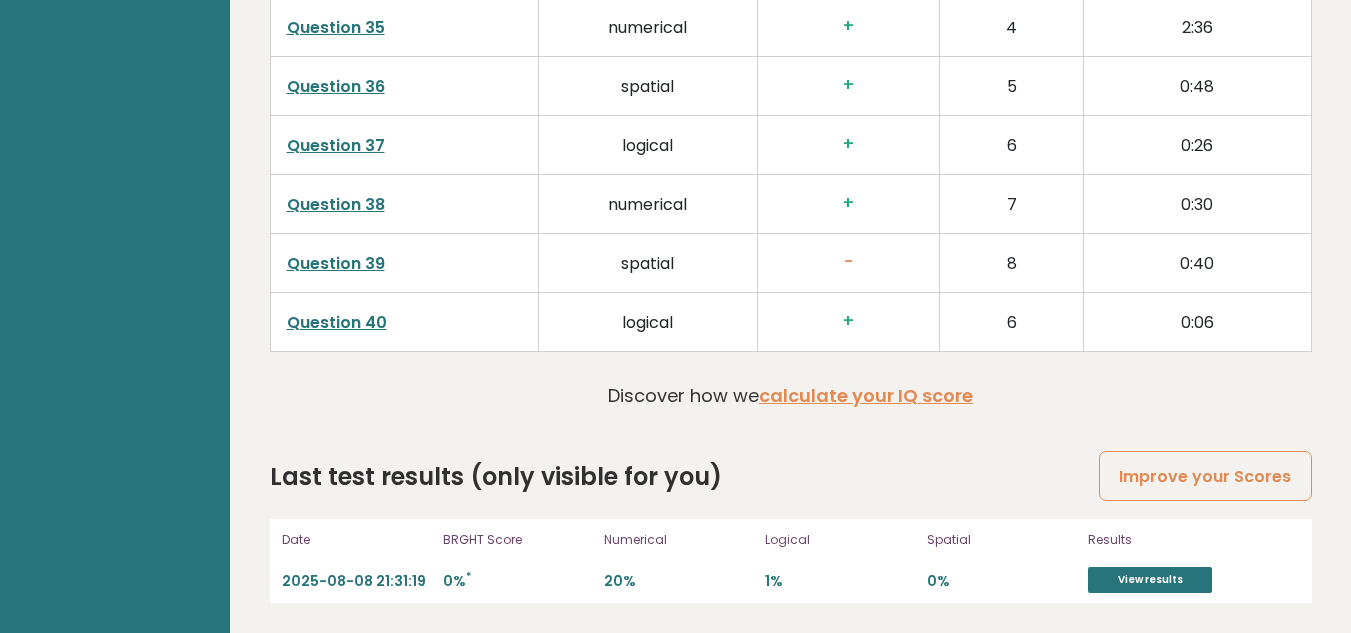 scroll, scrollTop: 5156, scrollLeft: 0, axis: vertical 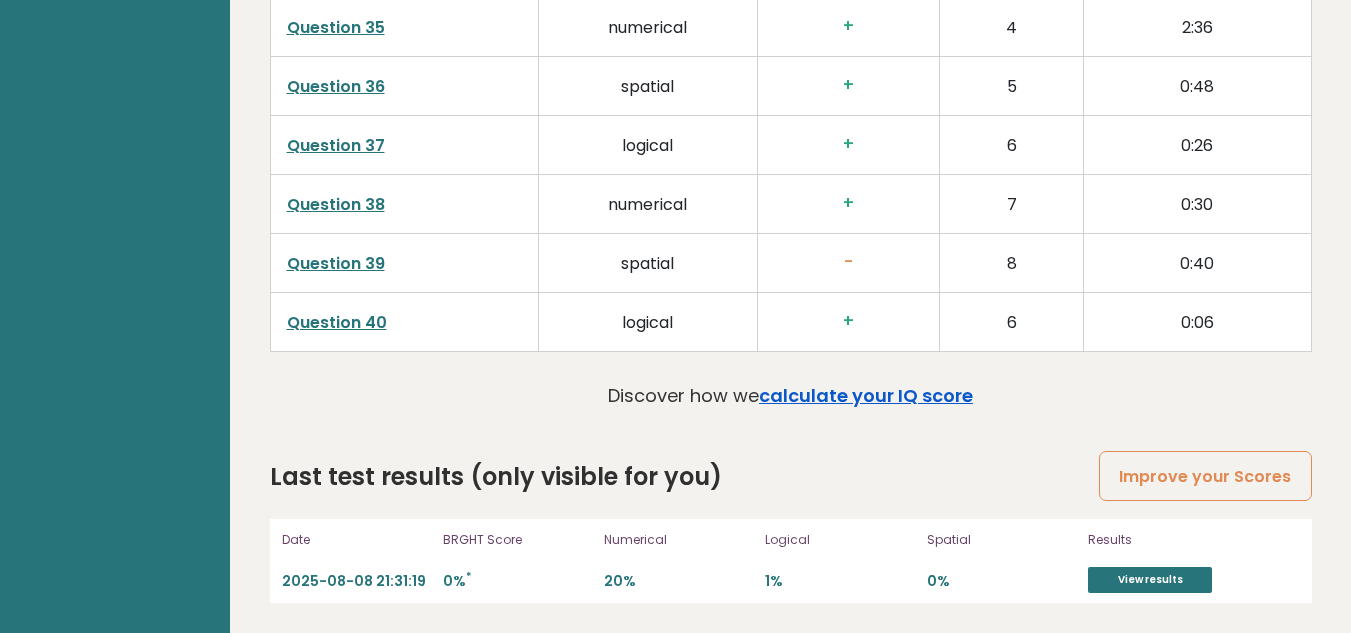 click on "calculate your IQ score" at bounding box center [866, 395] 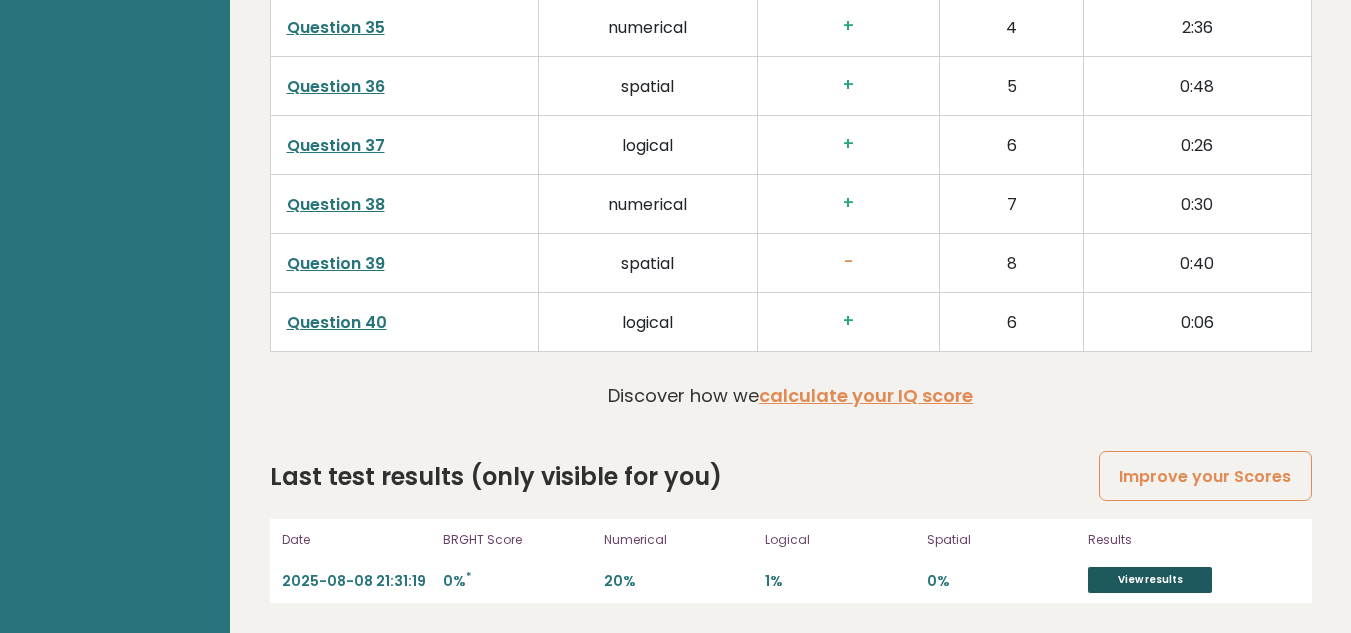 click on "View results" at bounding box center (1150, 580) 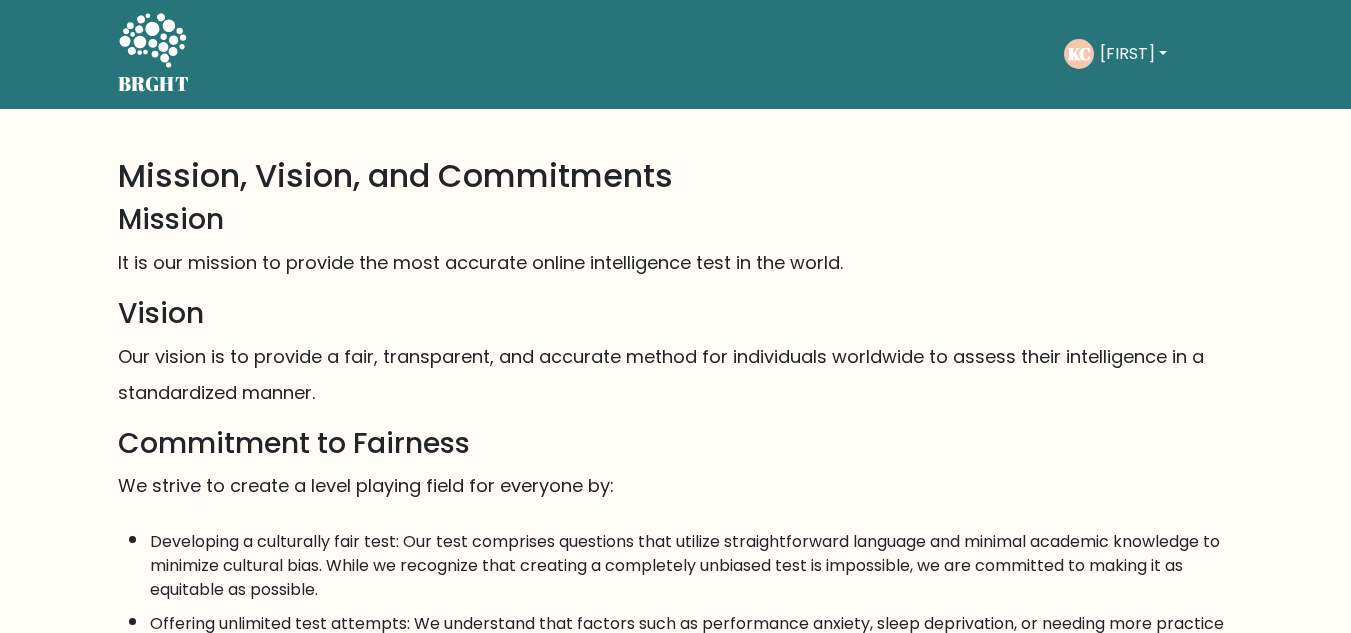 scroll, scrollTop: 0, scrollLeft: 0, axis: both 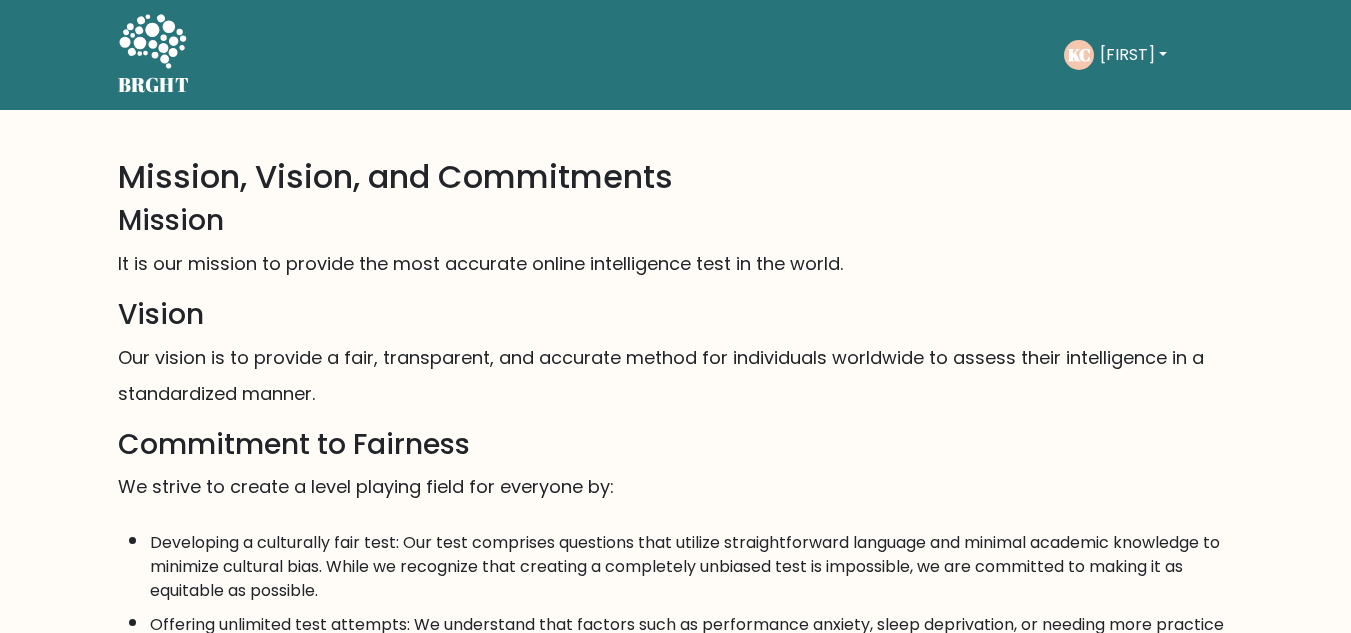 drag, startPoint x: 858, startPoint y: 419, endPoint x: 858, endPoint y: 407, distance: 12 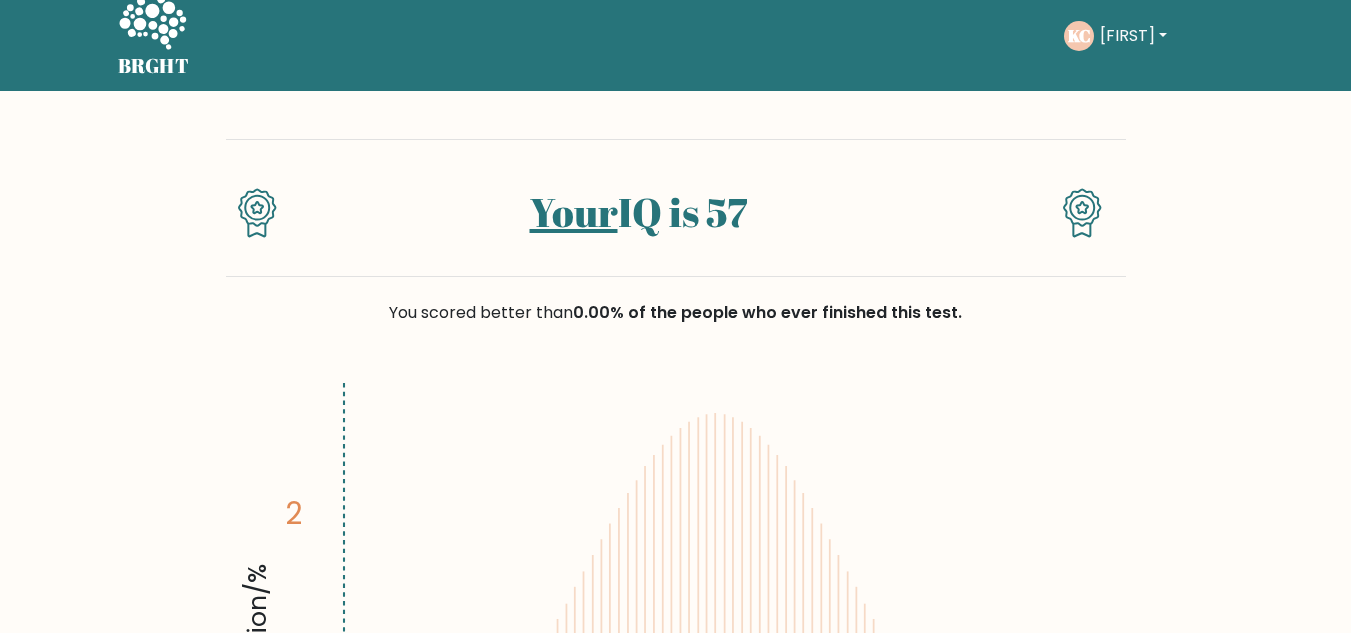 scroll, scrollTop: 0, scrollLeft: 0, axis: both 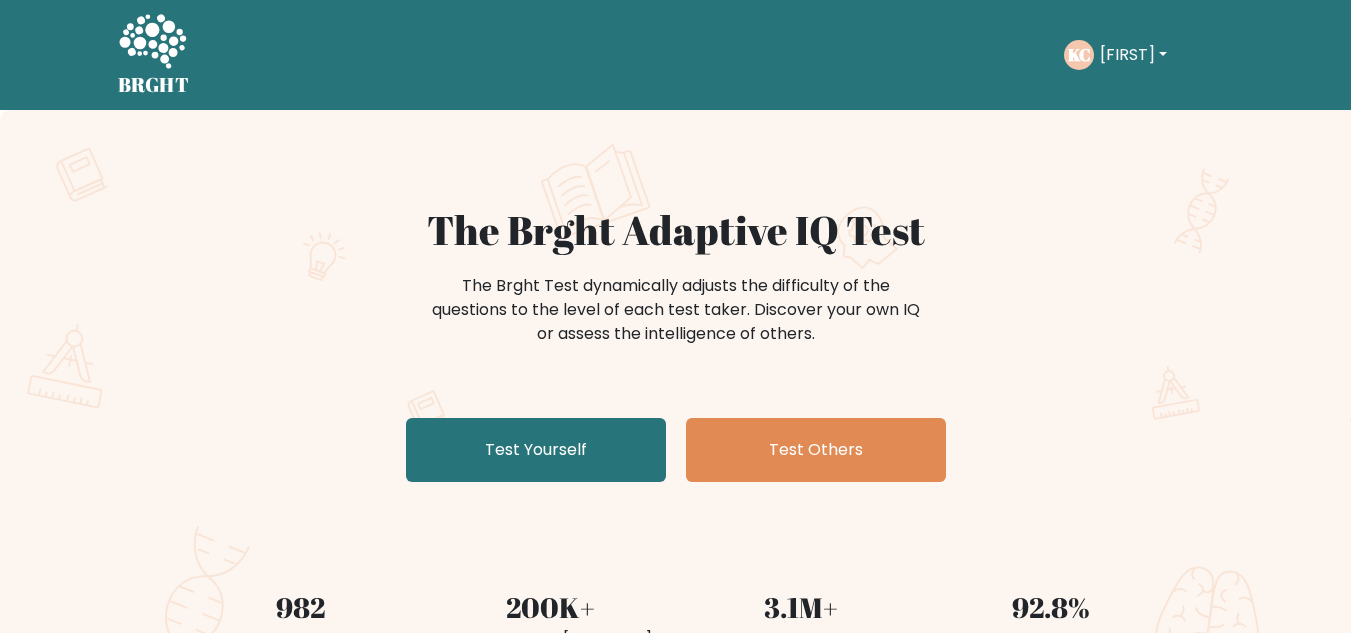 click on "[FIRST]" at bounding box center [1133, 55] 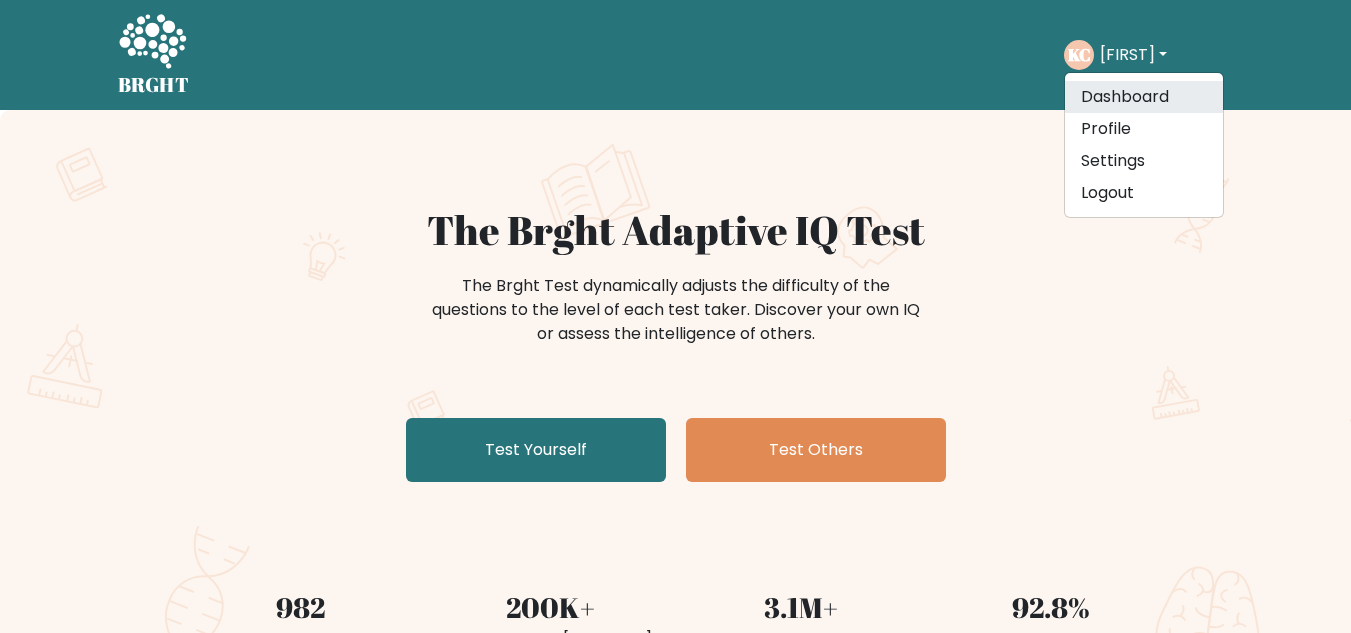 click on "Dashboard" at bounding box center [1144, 97] 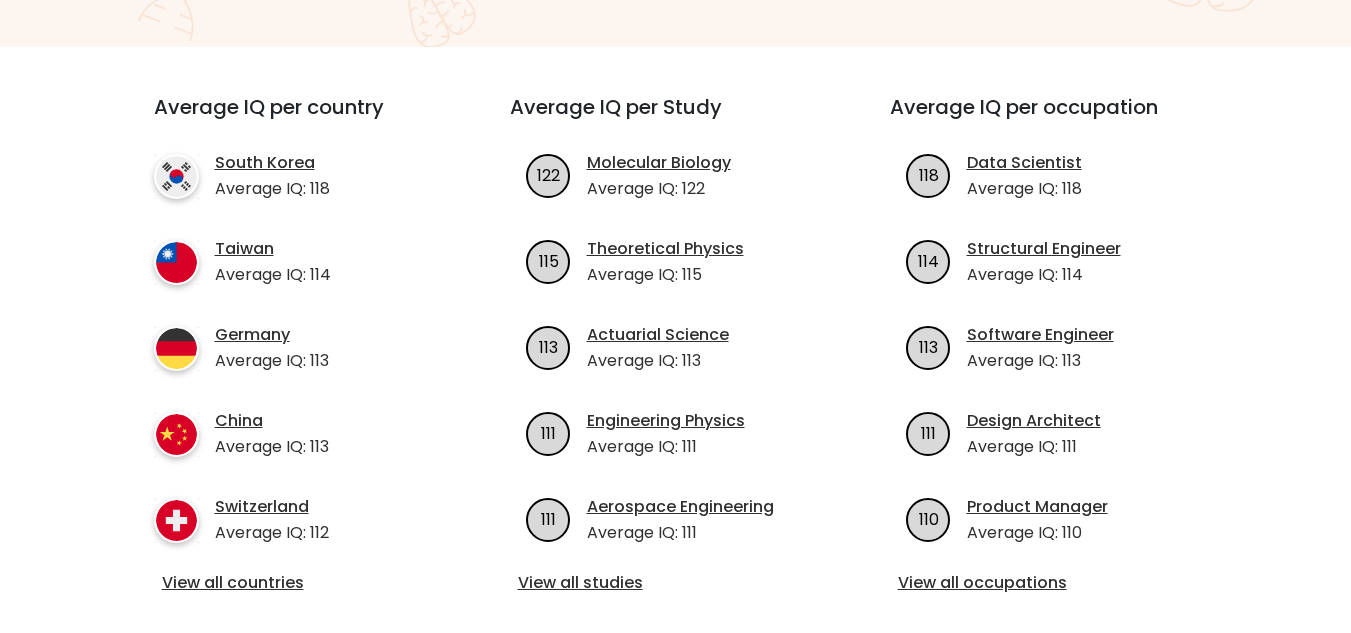 scroll, scrollTop: 400, scrollLeft: 0, axis: vertical 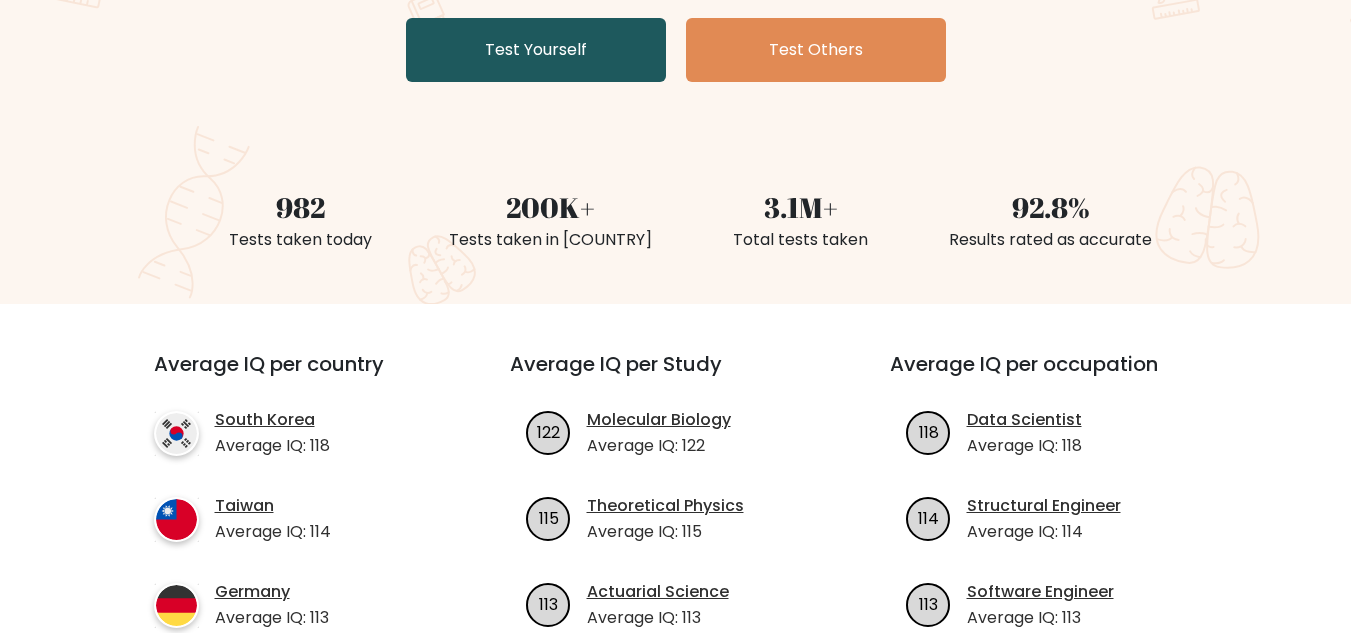 click on "Test Yourself" at bounding box center [536, 50] 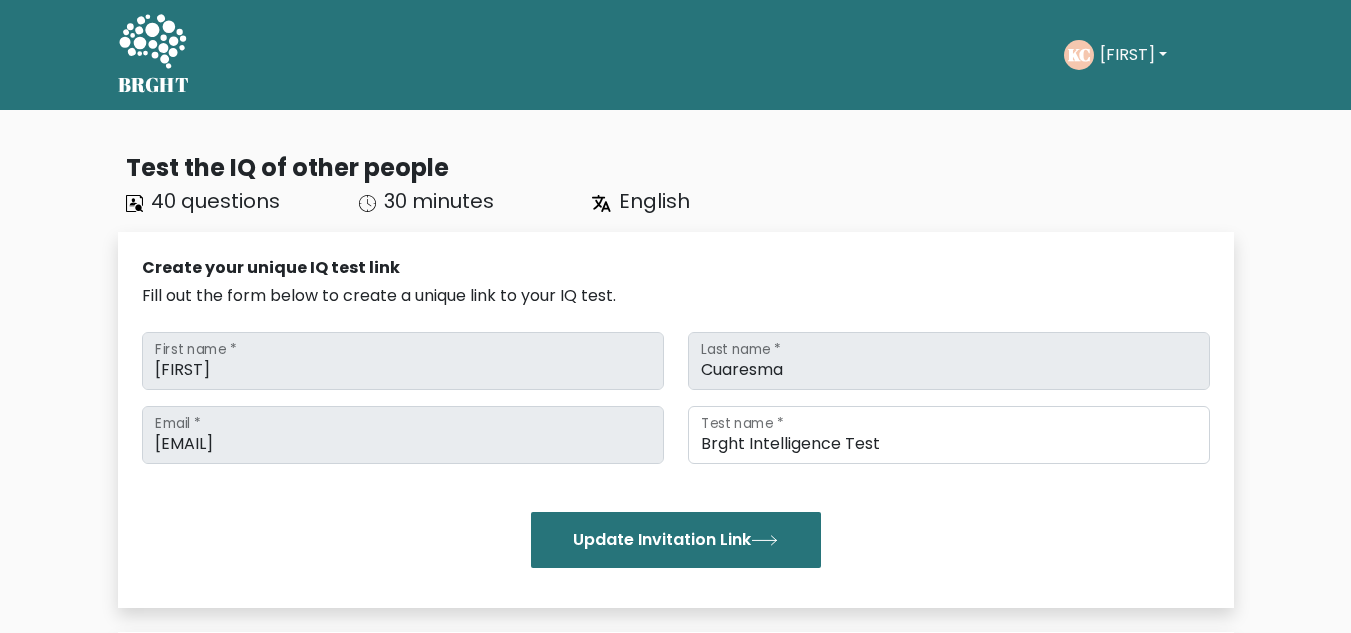 scroll, scrollTop: 0, scrollLeft: 0, axis: both 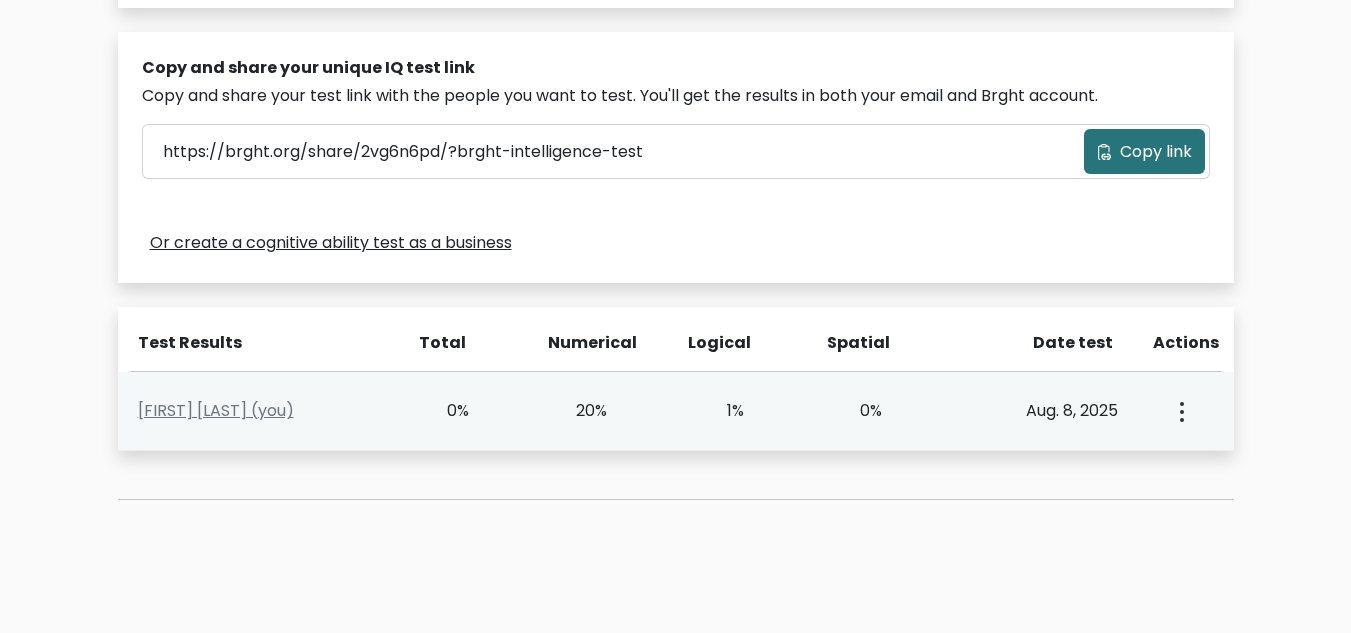 click at bounding box center (1180, 411) 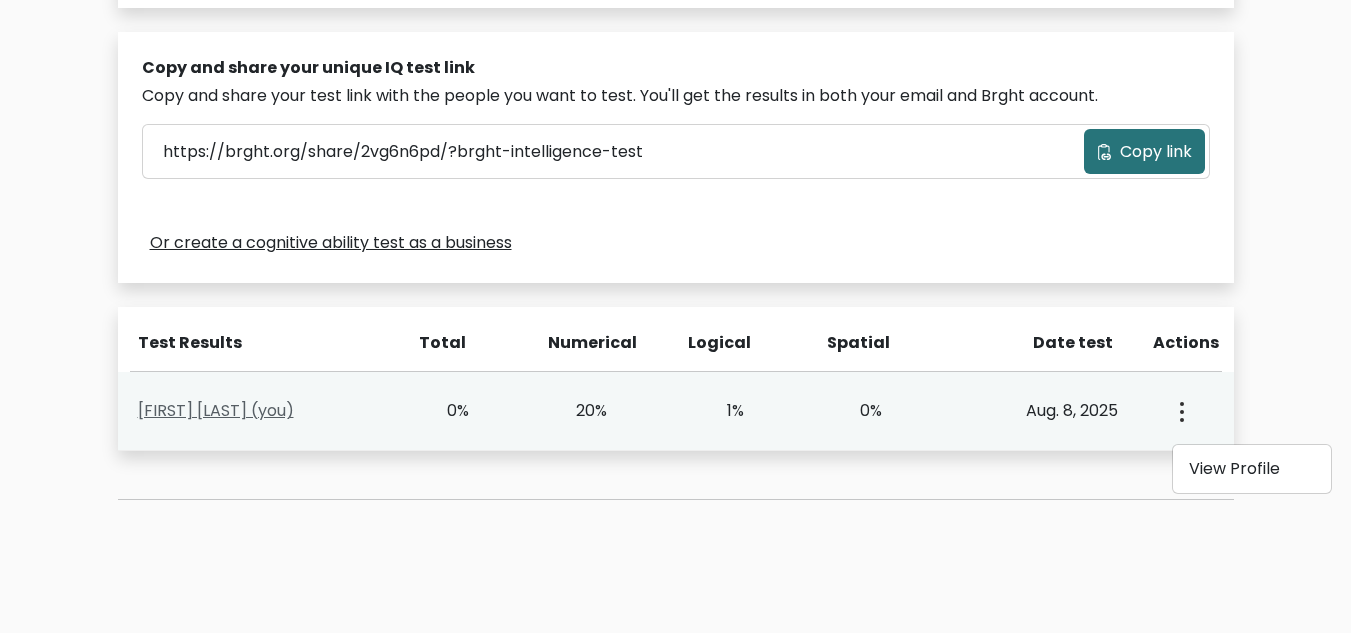 click on "Kathleen Cuaresma (you)" at bounding box center (216, 410) 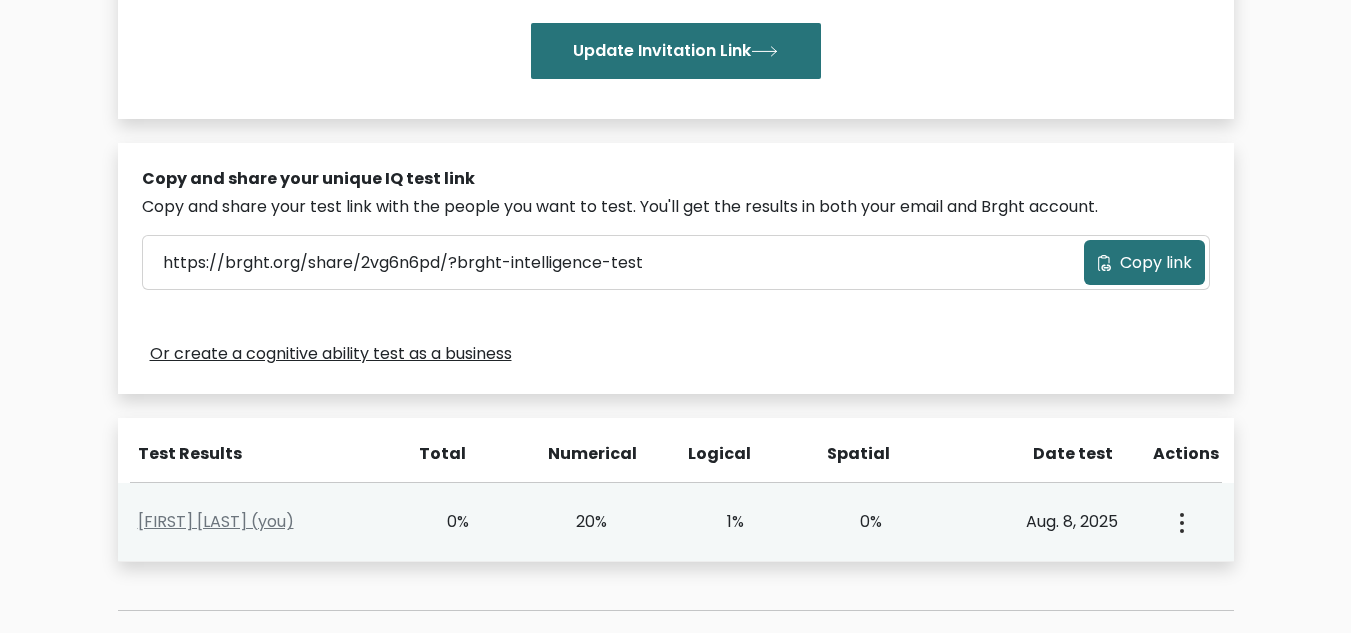scroll, scrollTop: 500, scrollLeft: 0, axis: vertical 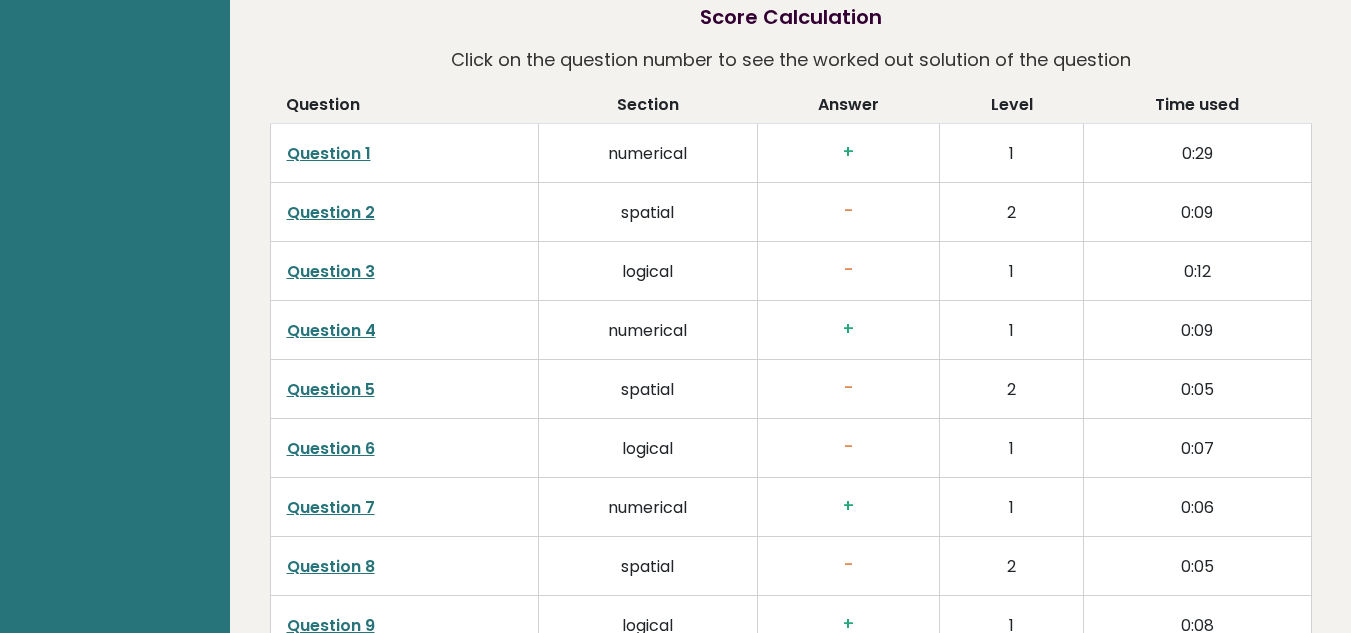 click on "Question
2" at bounding box center (331, 212) 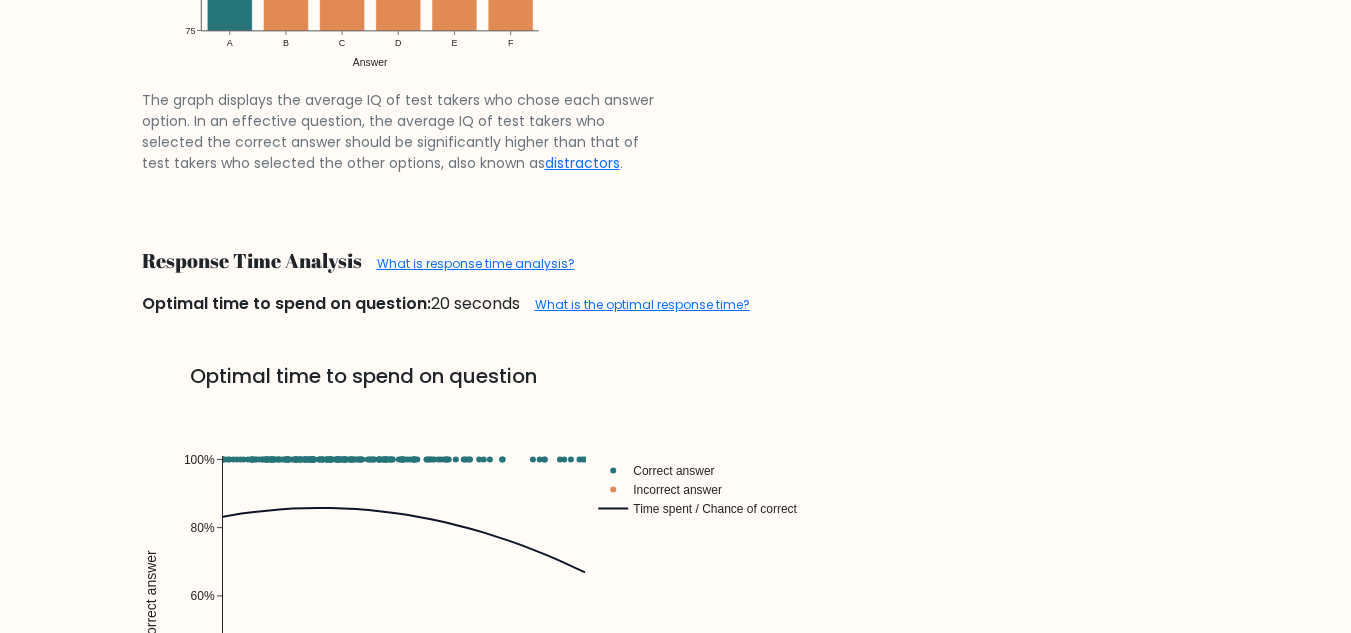 scroll, scrollTop: 3500, scrollLeft: 0, axis: vertical 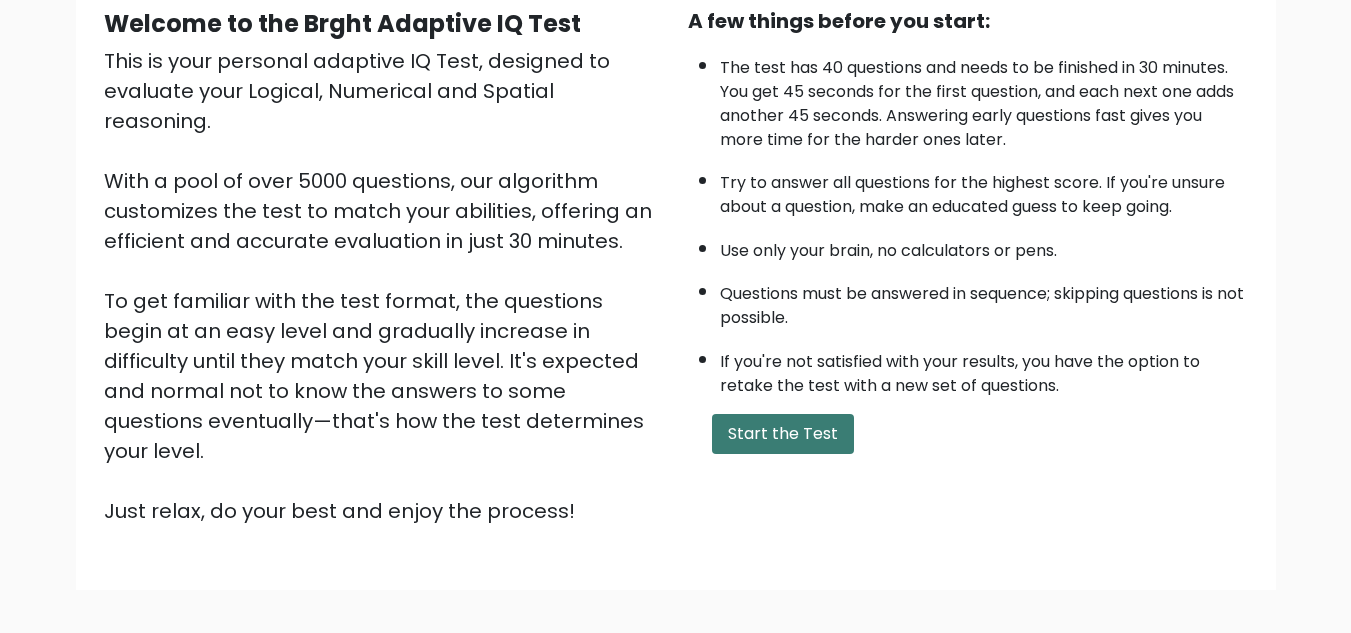 click on "Start the Test" at bounding box center [783, 434] 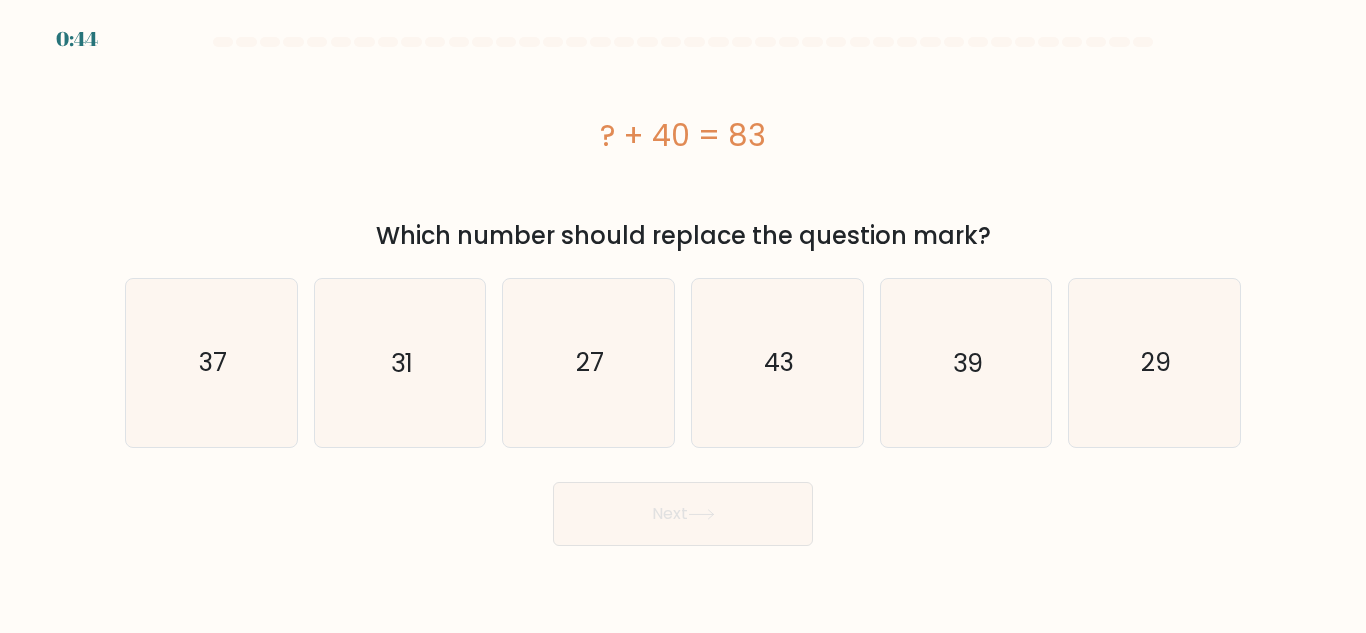 scroll, scrollTop: 0, scrollLeft: 0, axis: both 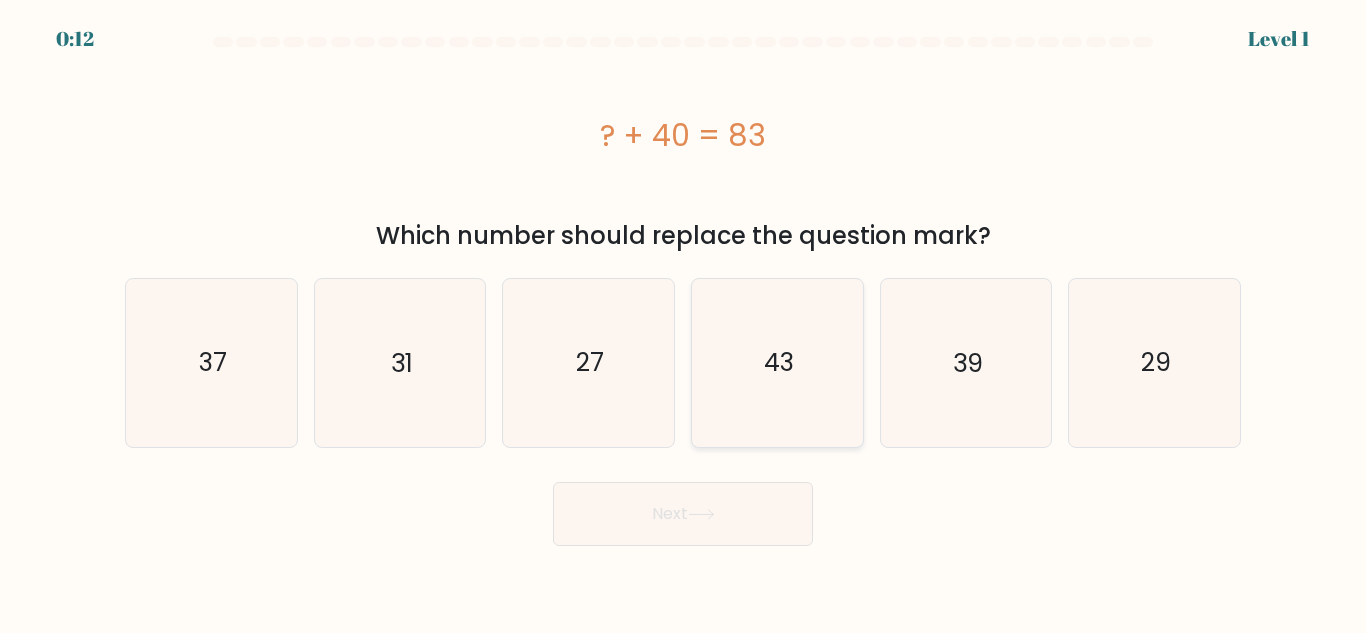 click on "43" 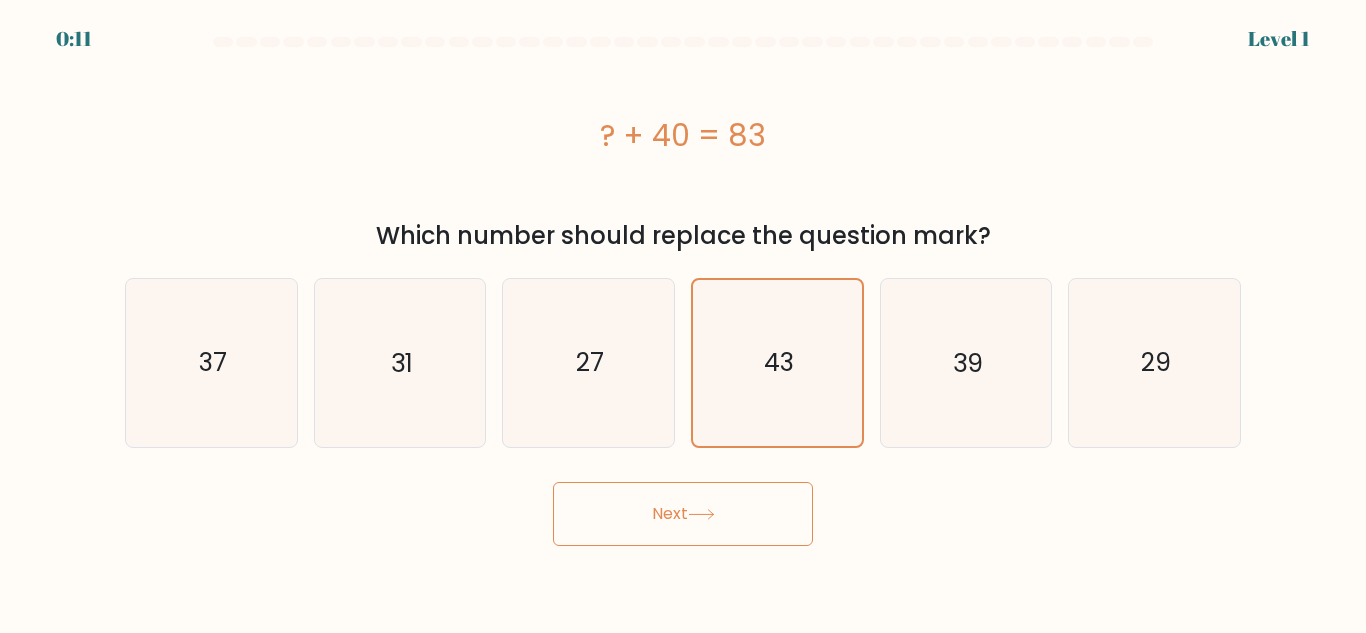 click 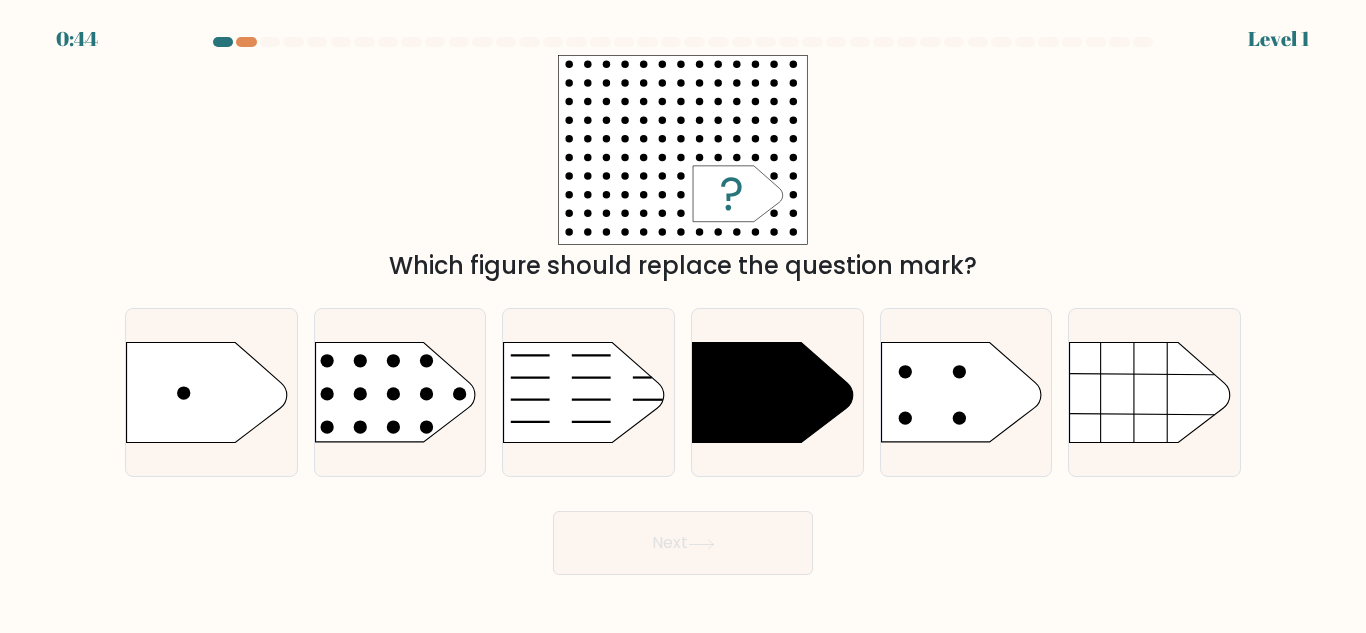 scroll, scrollTop: 0, scrollLeft: 0, axis: both 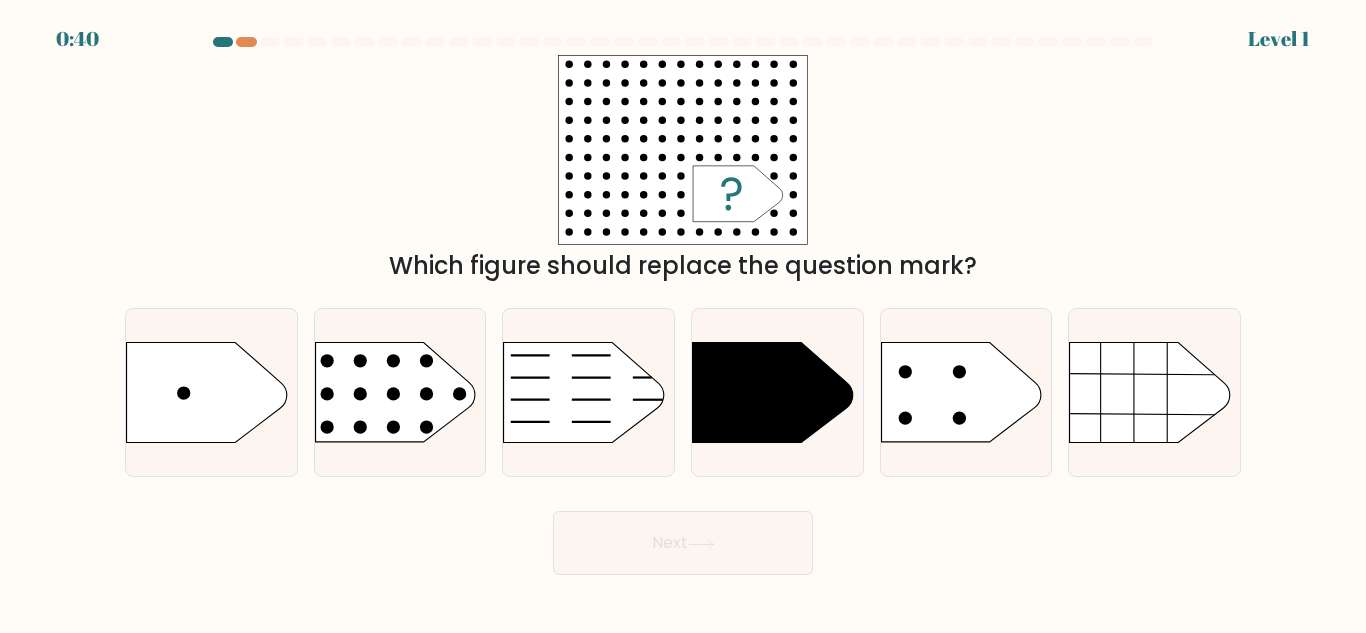 click at bounding box center [683, 46] 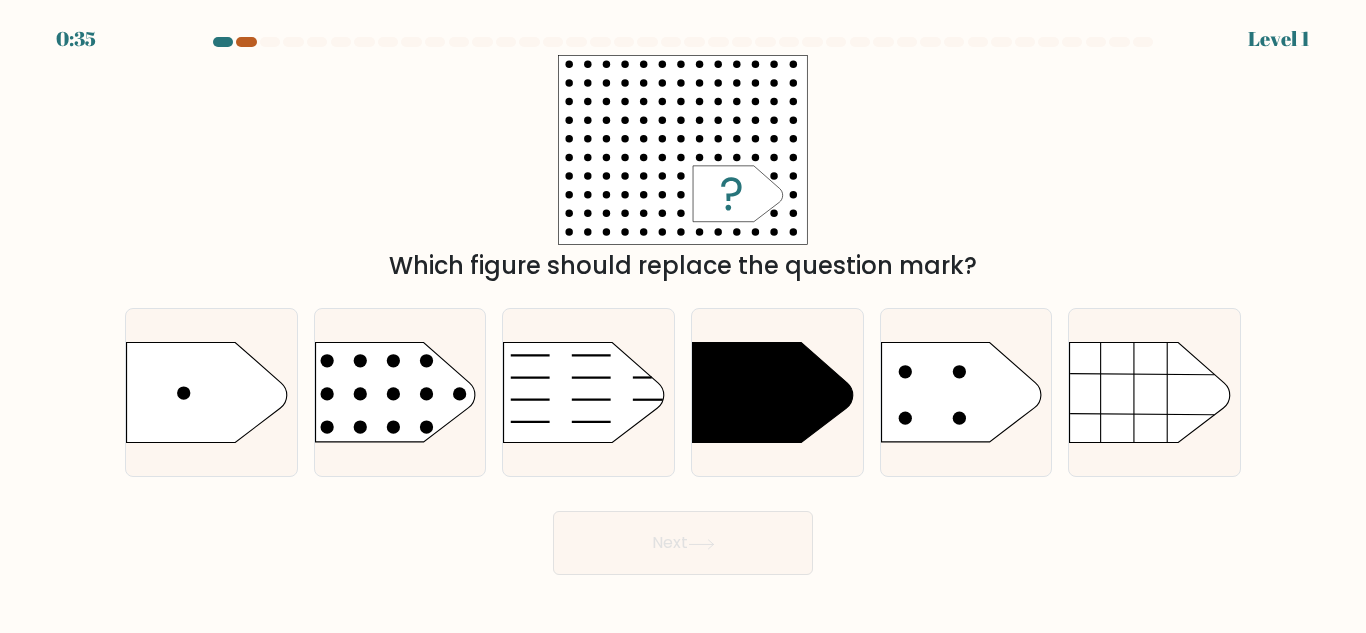 click at bounding box center [246, 42] 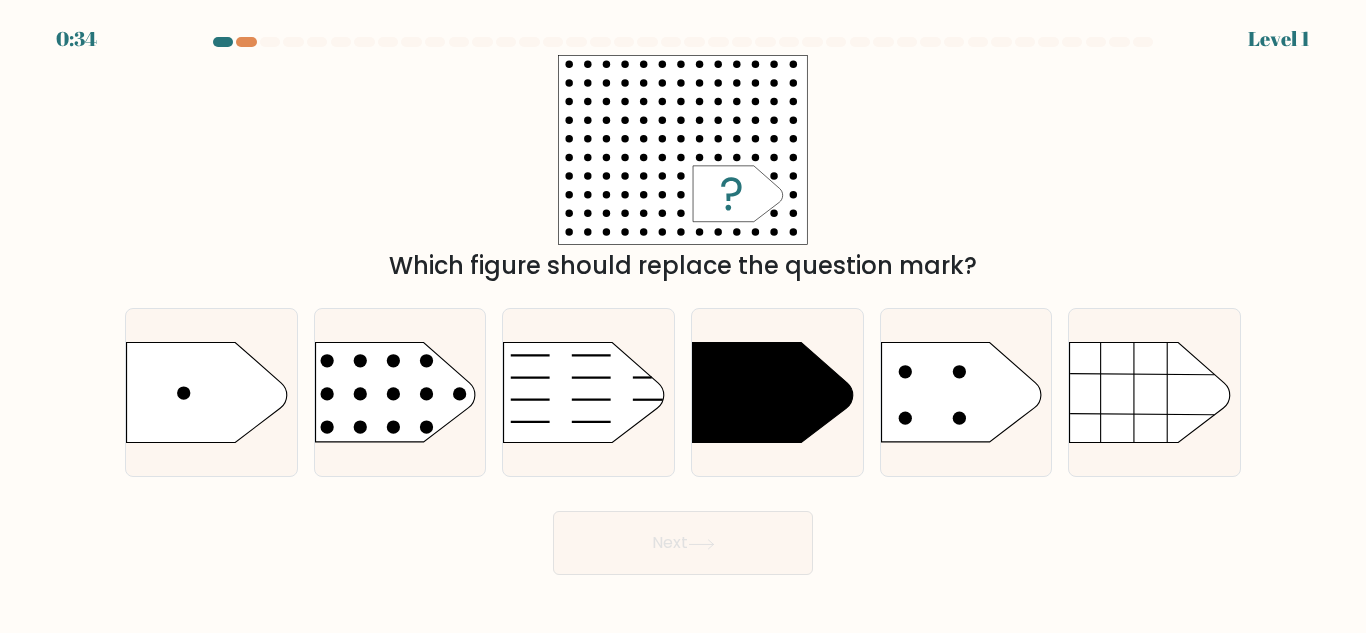 click at bounding box center (223, 42) 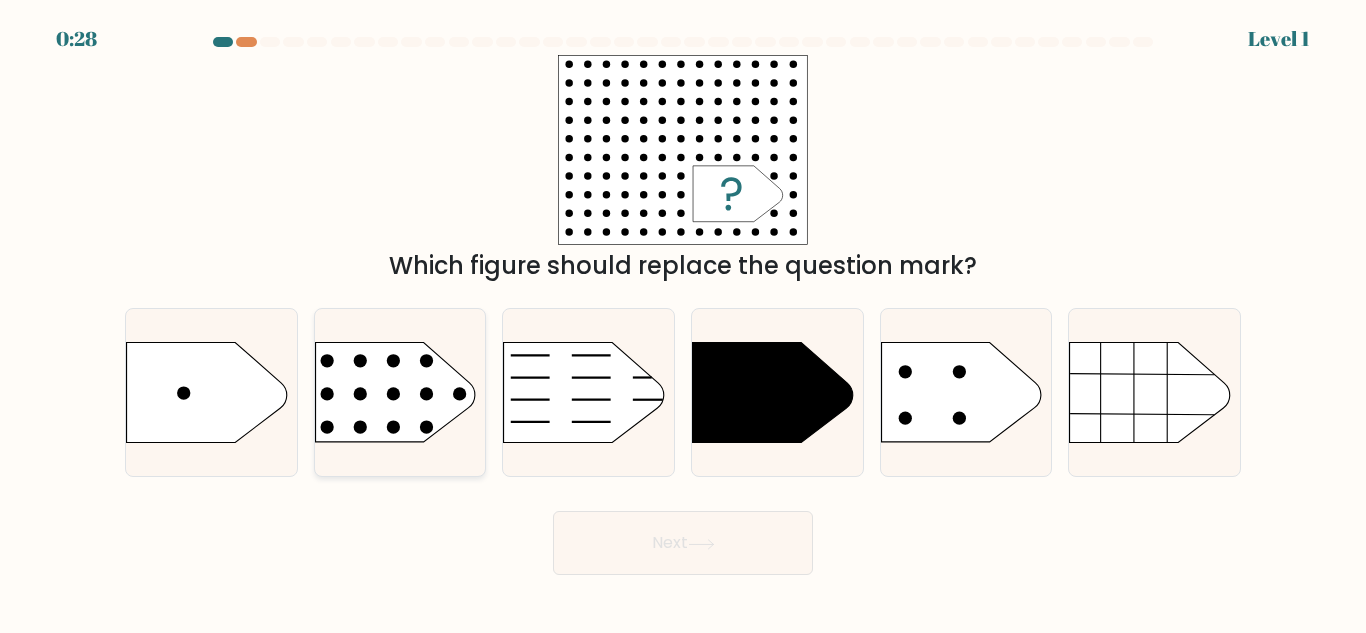 click 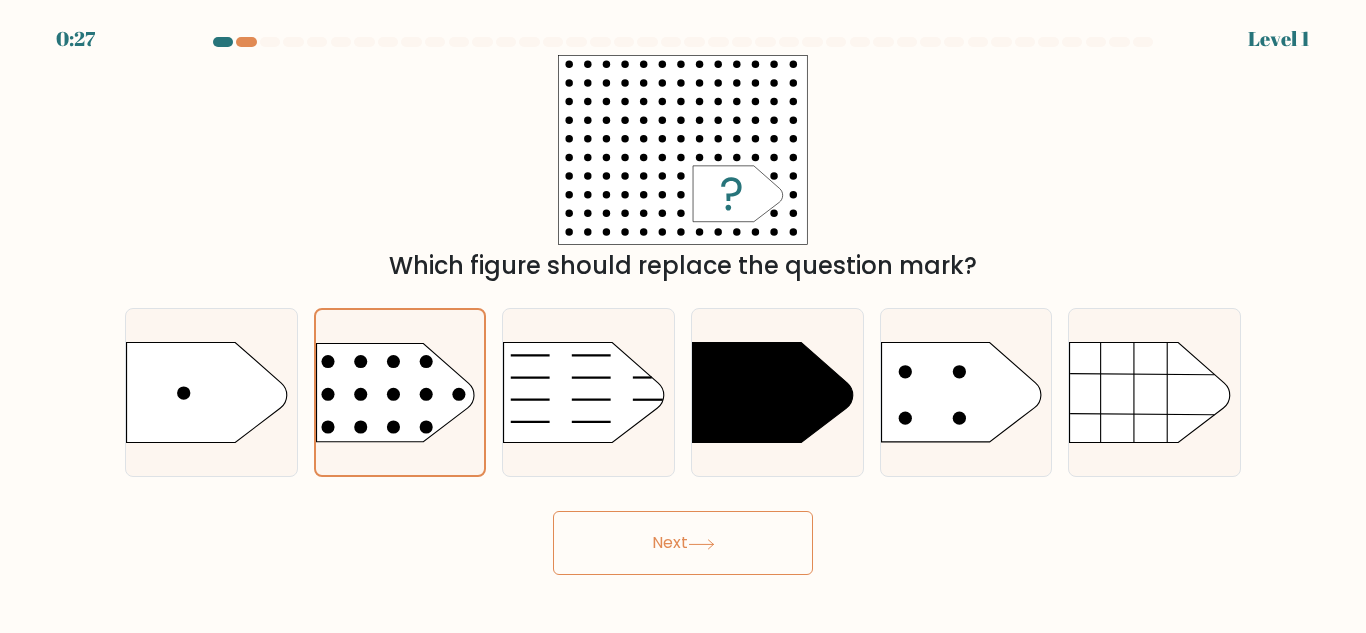 click on "Next" at bounding box center [683, 543] 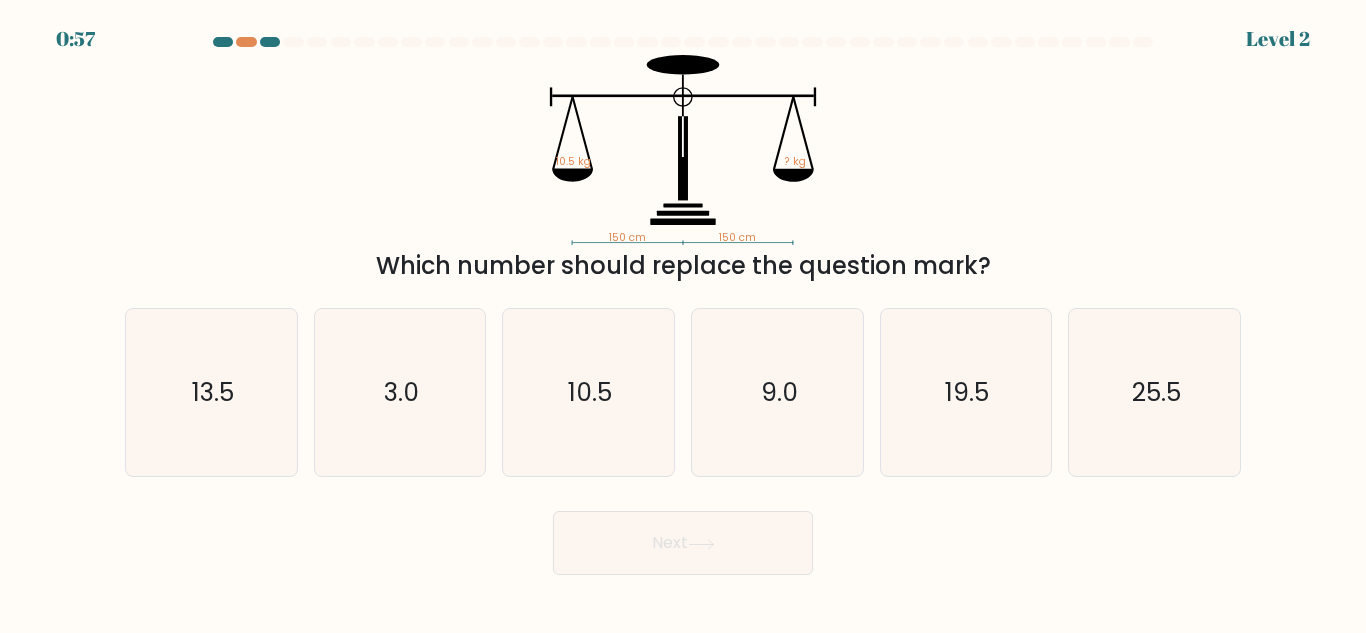 click on "Next" at bounding box center (683, 538) 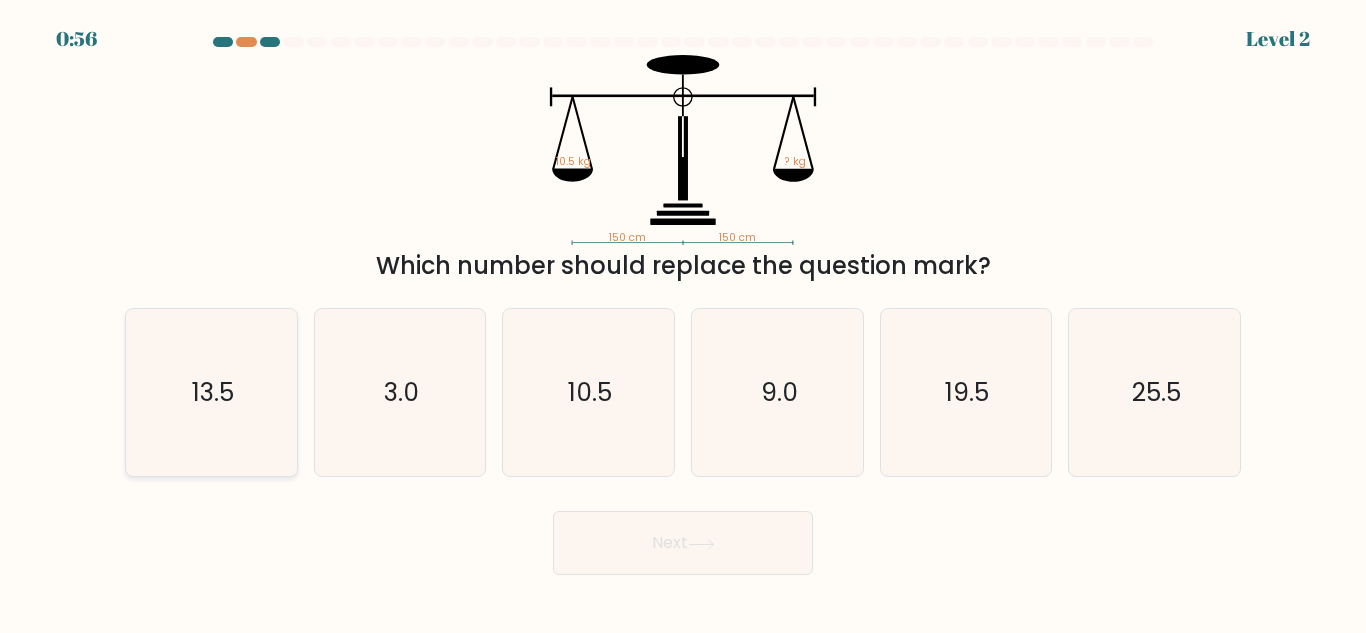 click on "13.5" 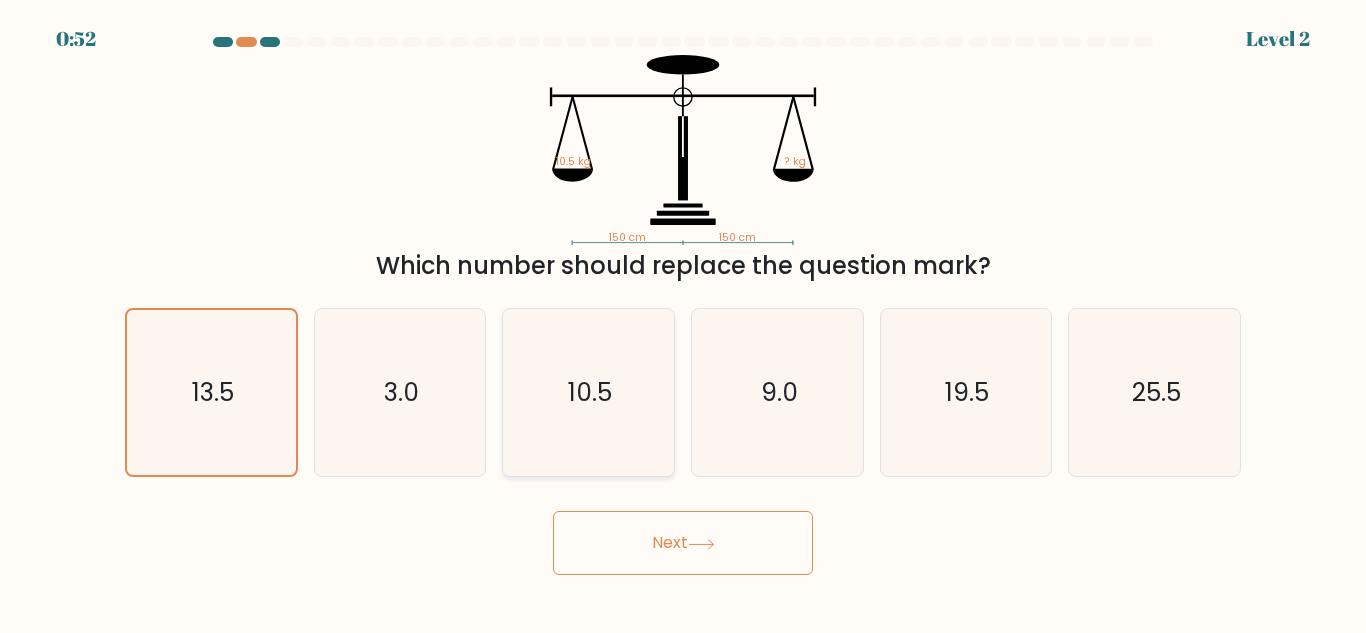 click on "10.5" 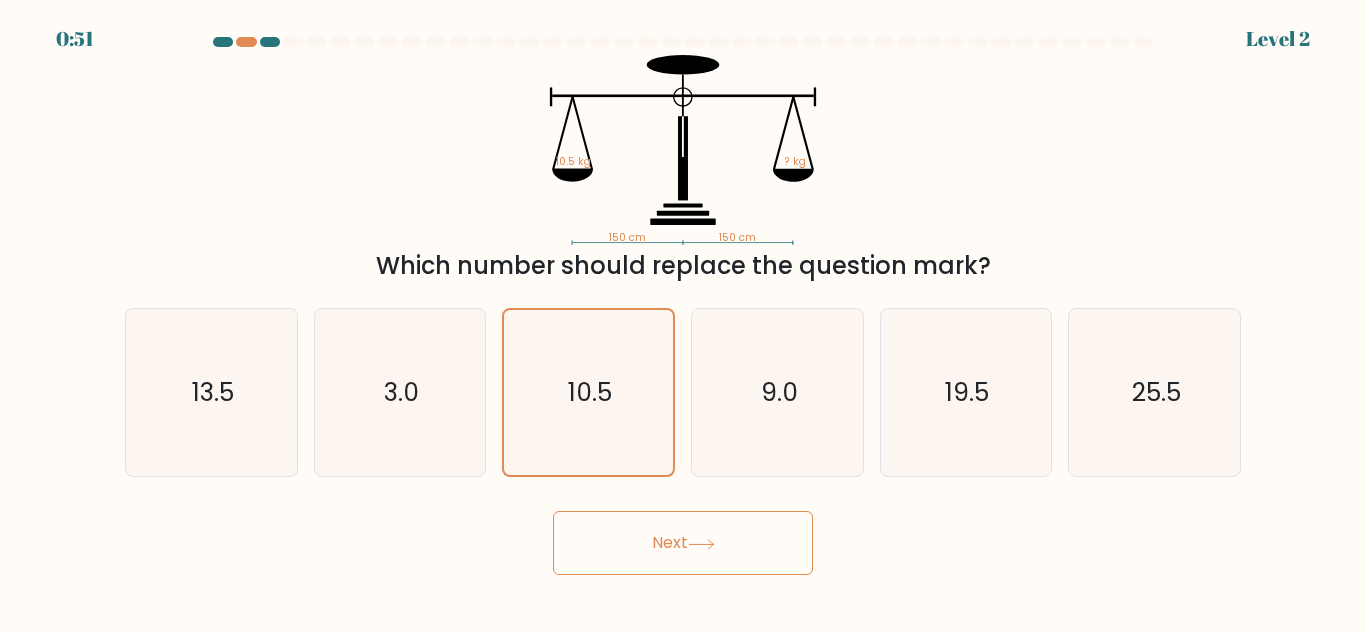 click on "Next" at bounding box center (683, 543) 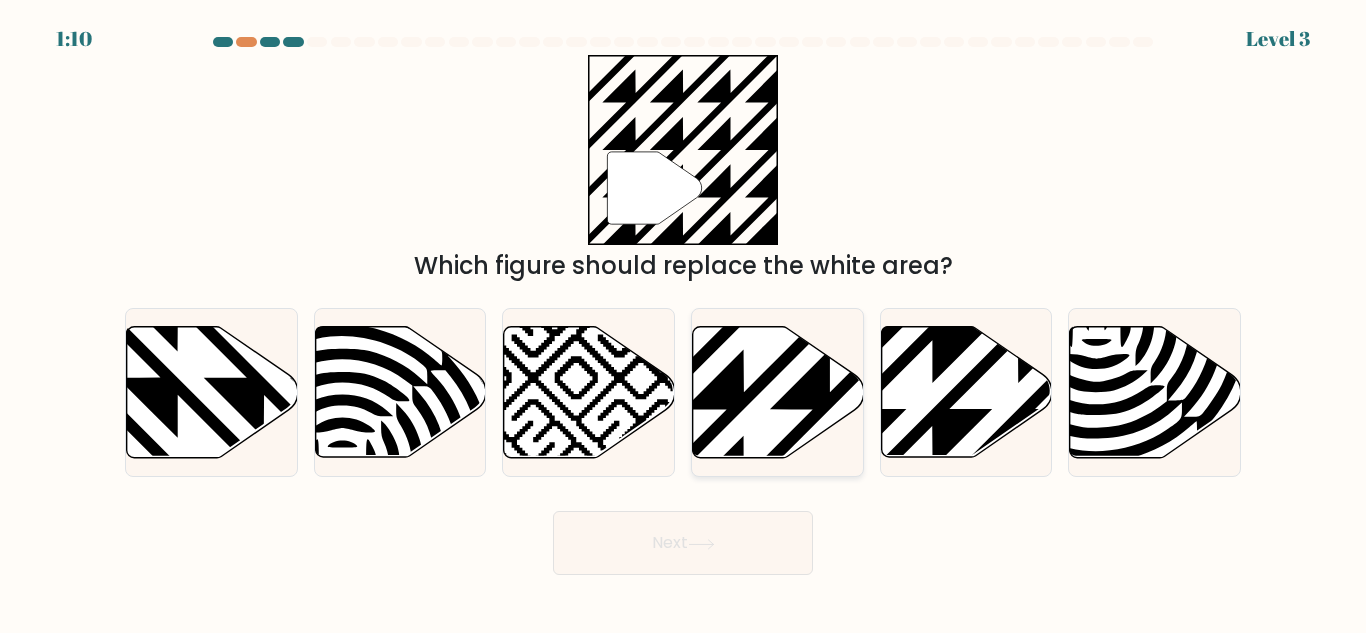 click 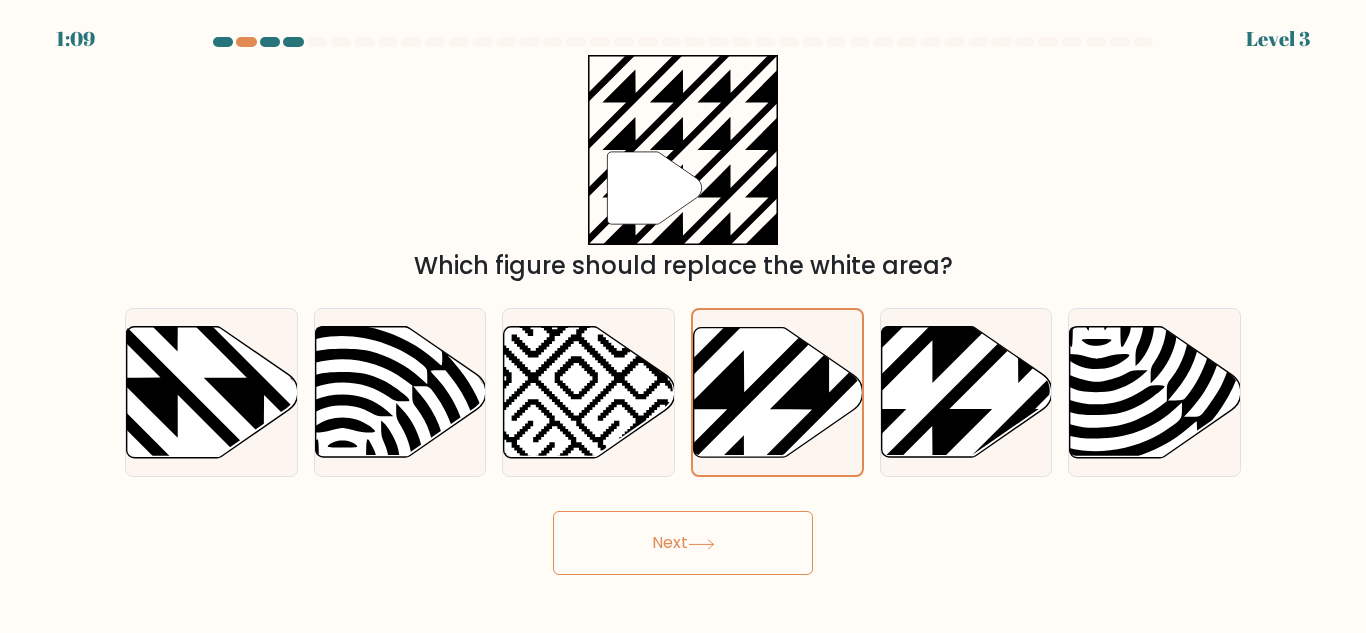 click on "Next" at bounding box center (683, 543) 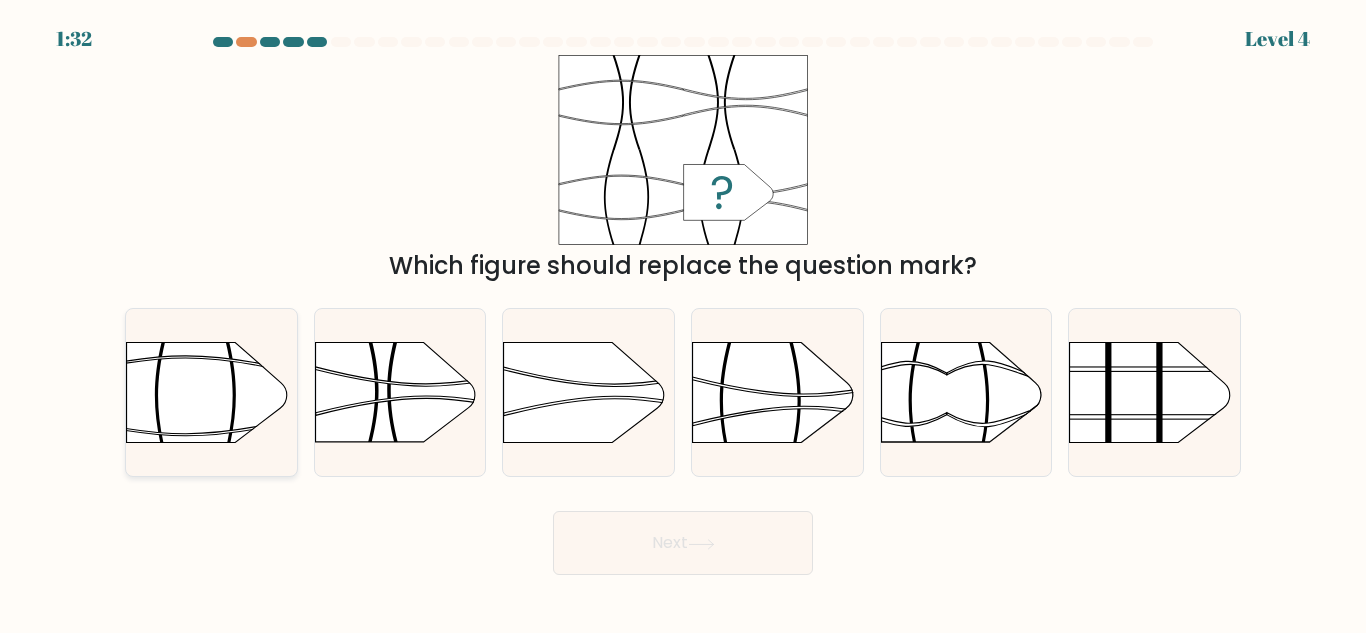 click 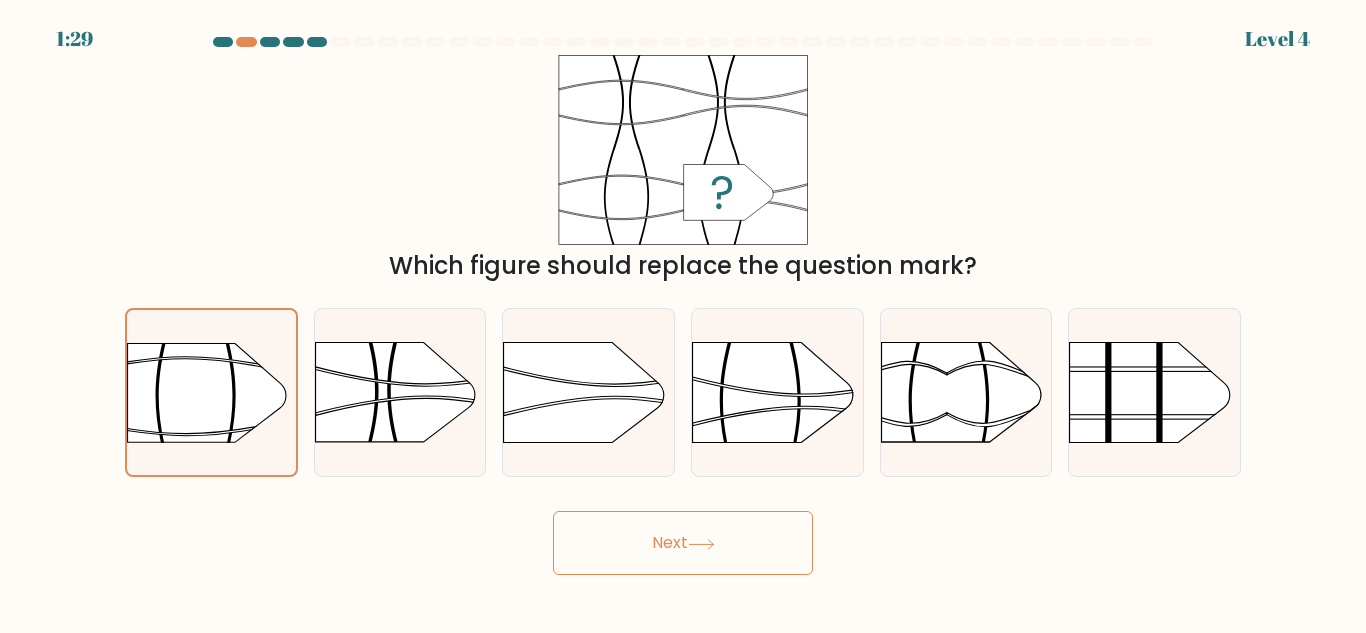 click on "Next" at bounding box center (683, 543) 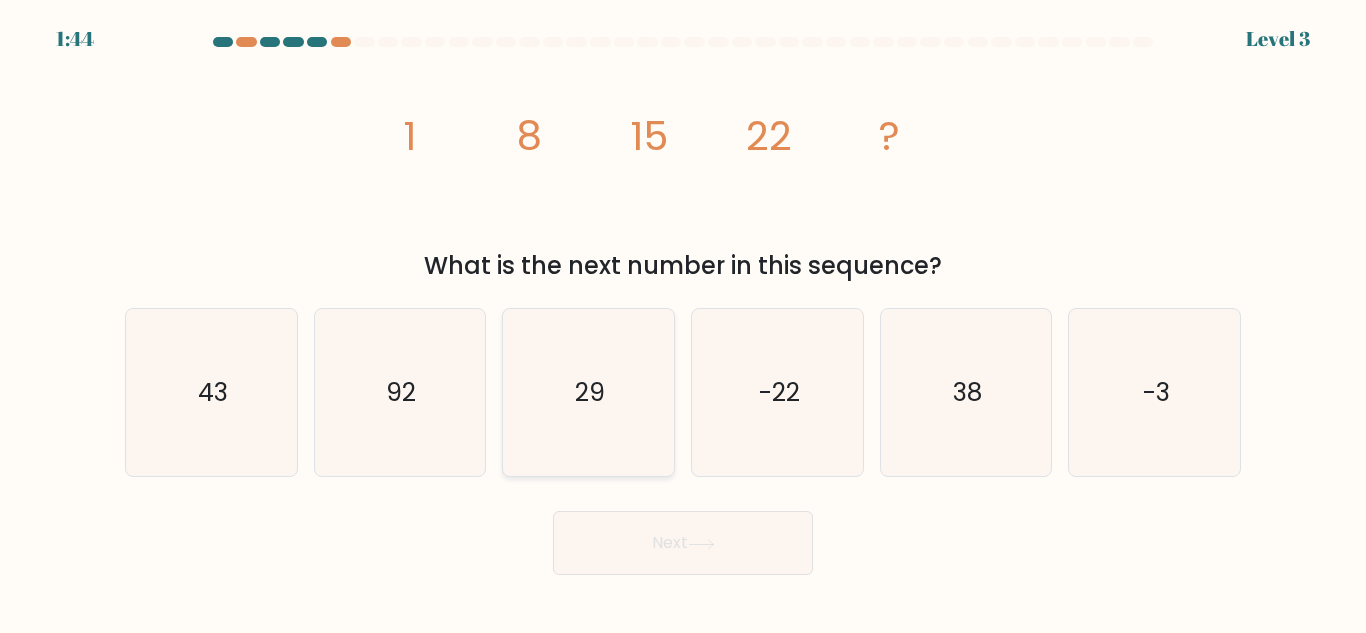 click on "29" 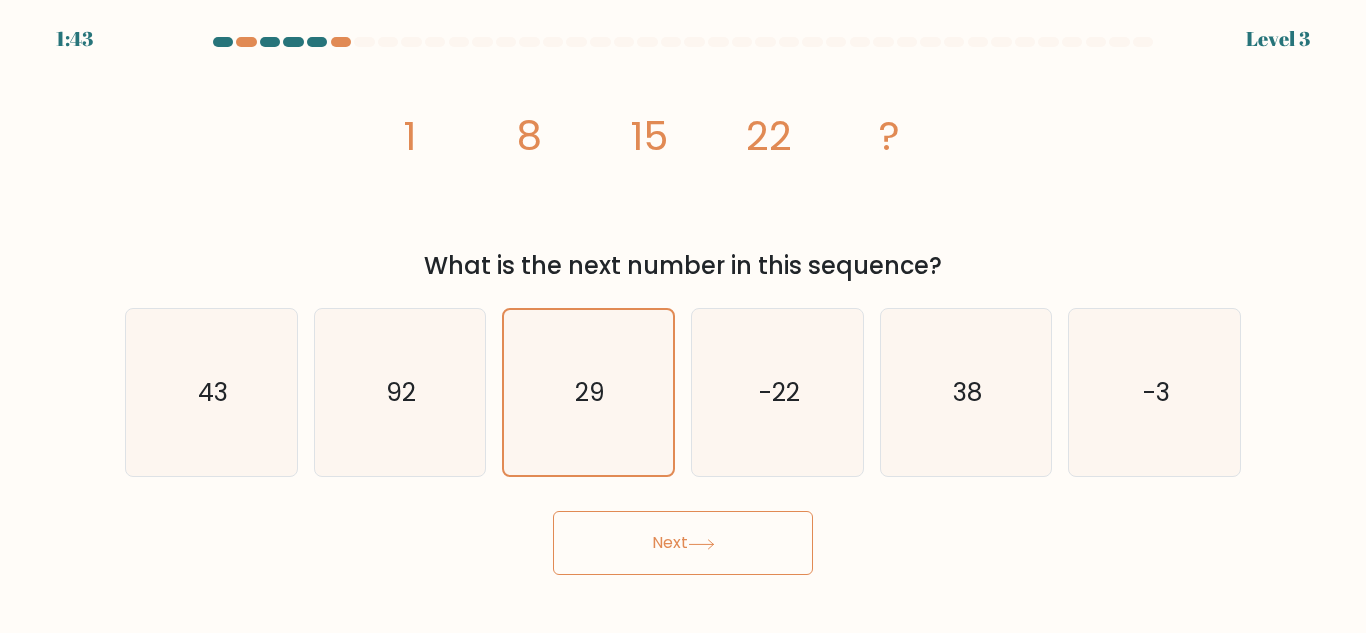 click on "Next" at bounding box center (683, 543) 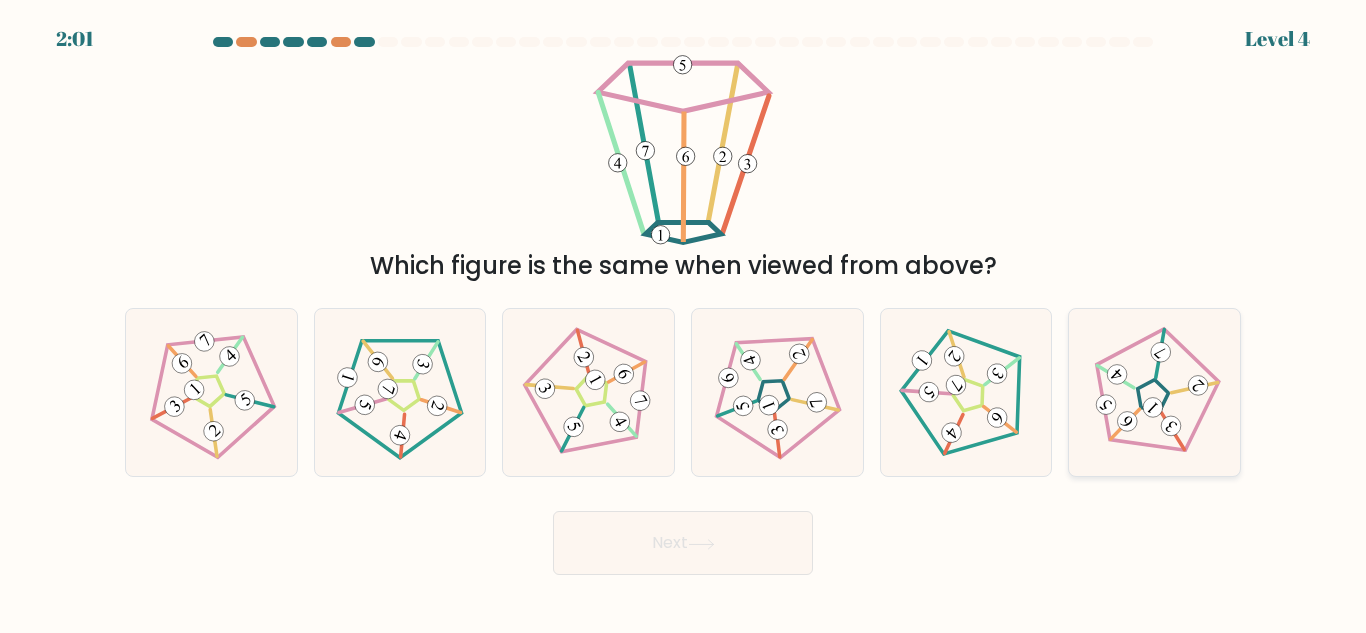 click 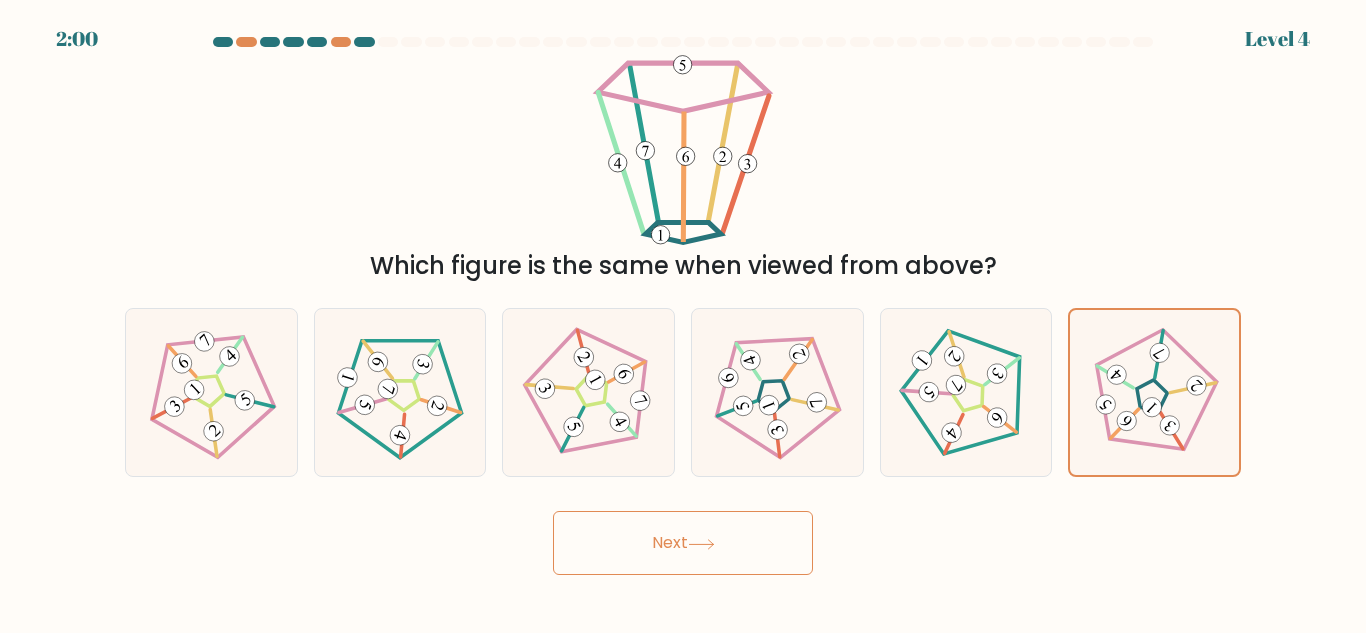 click on "Next" at bounding box center [683, 543] 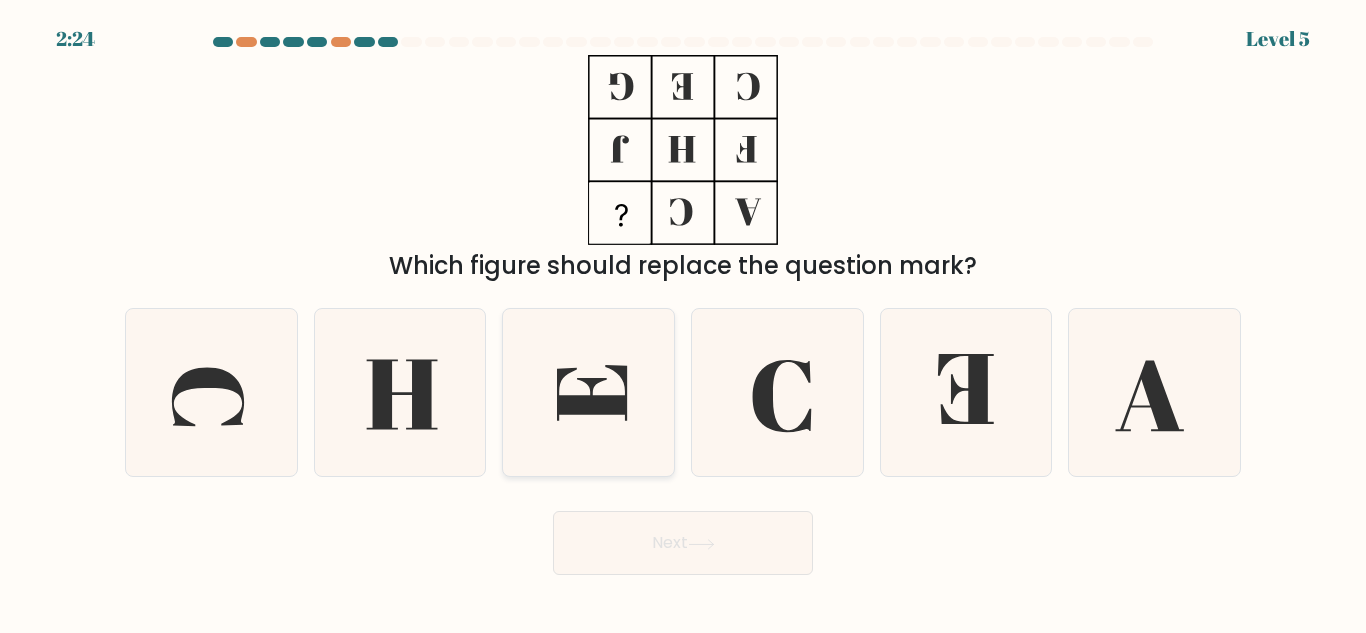 click 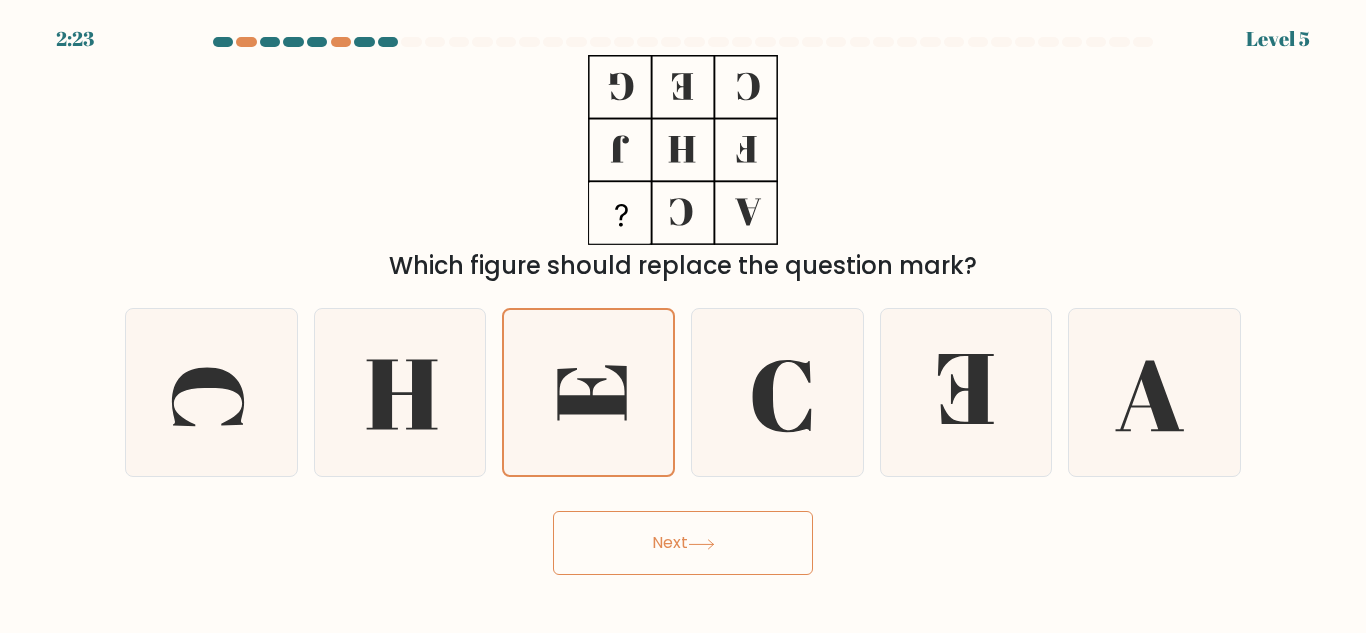 click on "Next" at bounding box center (683, 543) 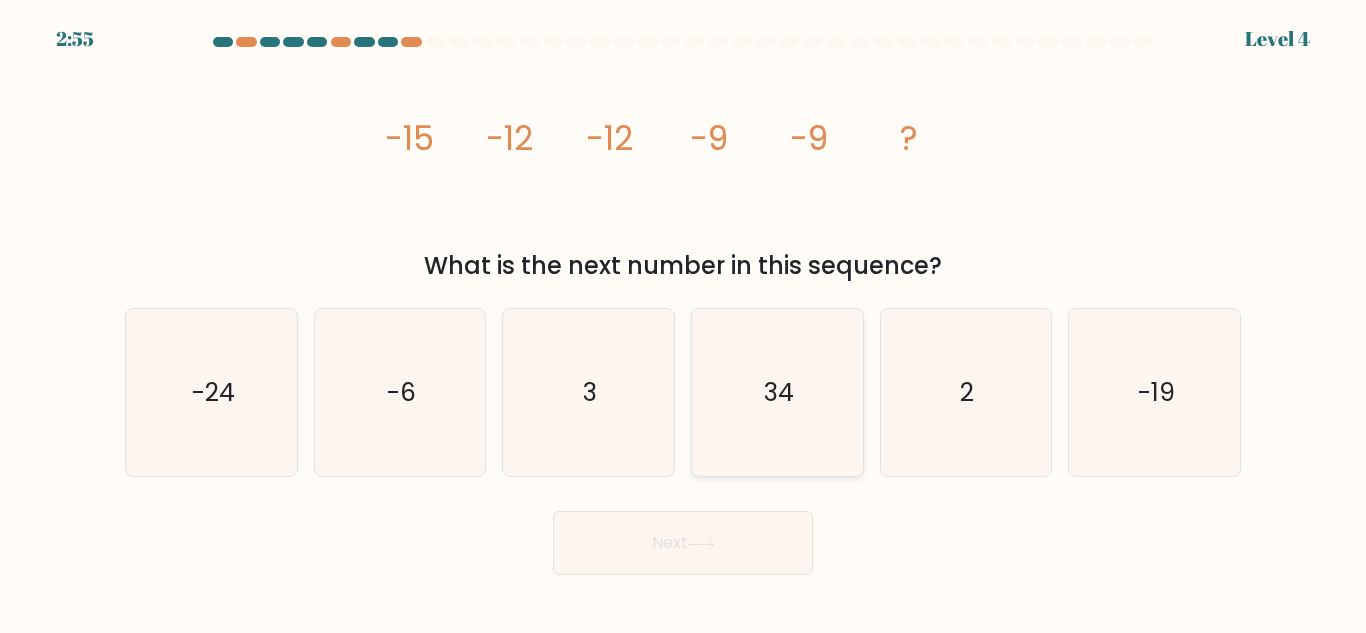click on "34" 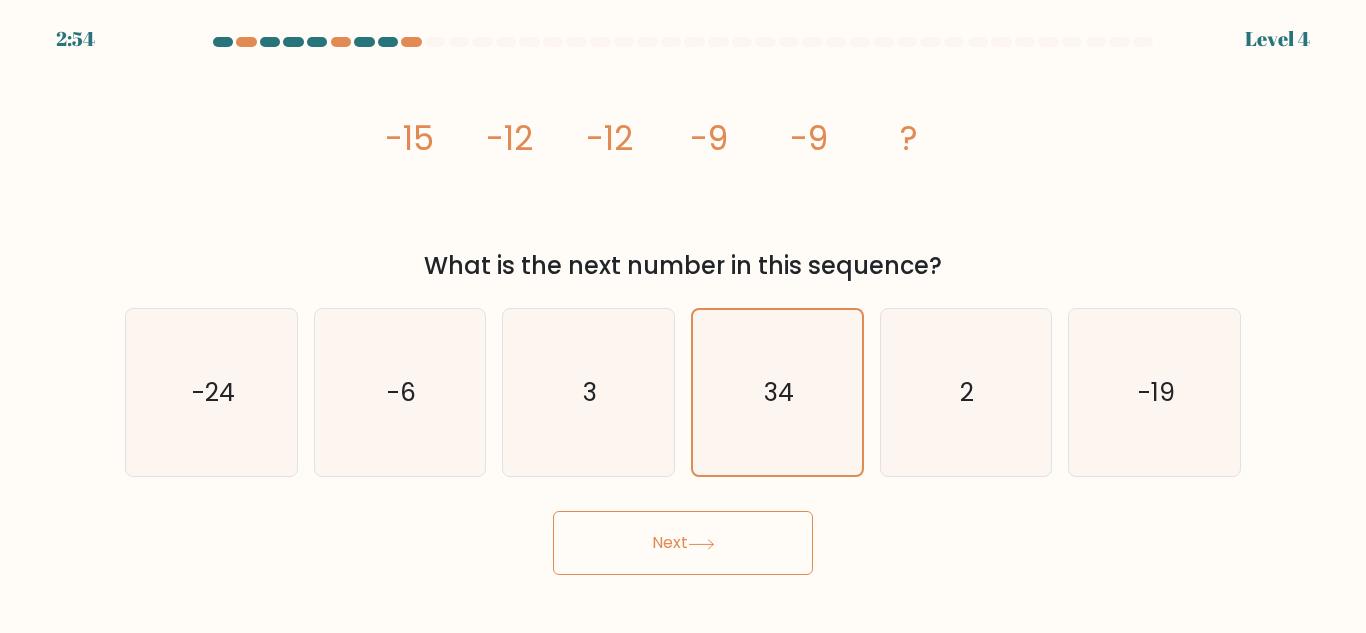 click on "Next" at bounding box center (683, 543) 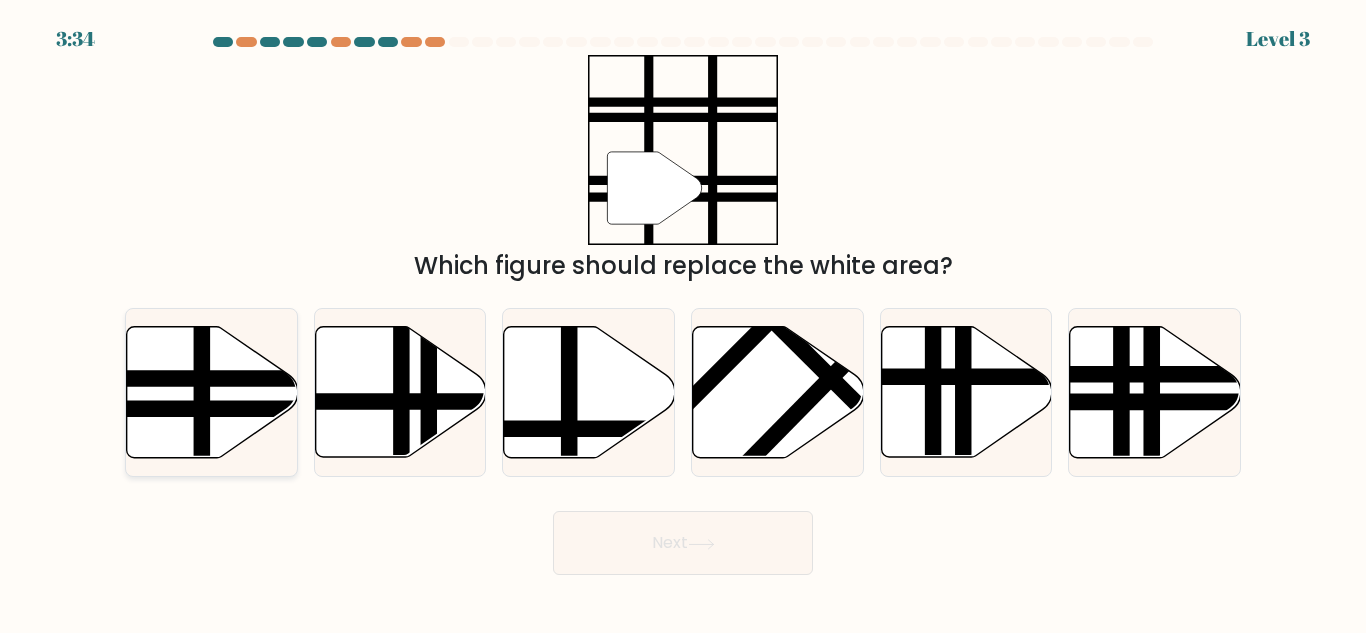 click 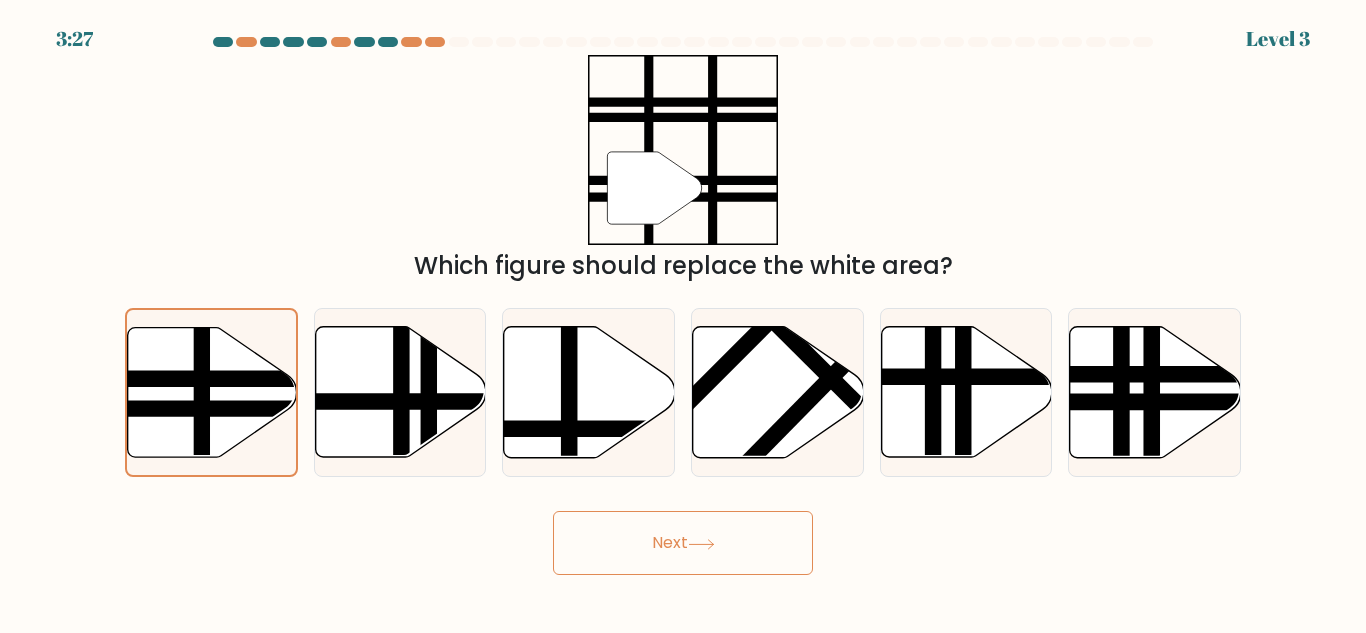 click on "Next" at bounding box center [683, 543] 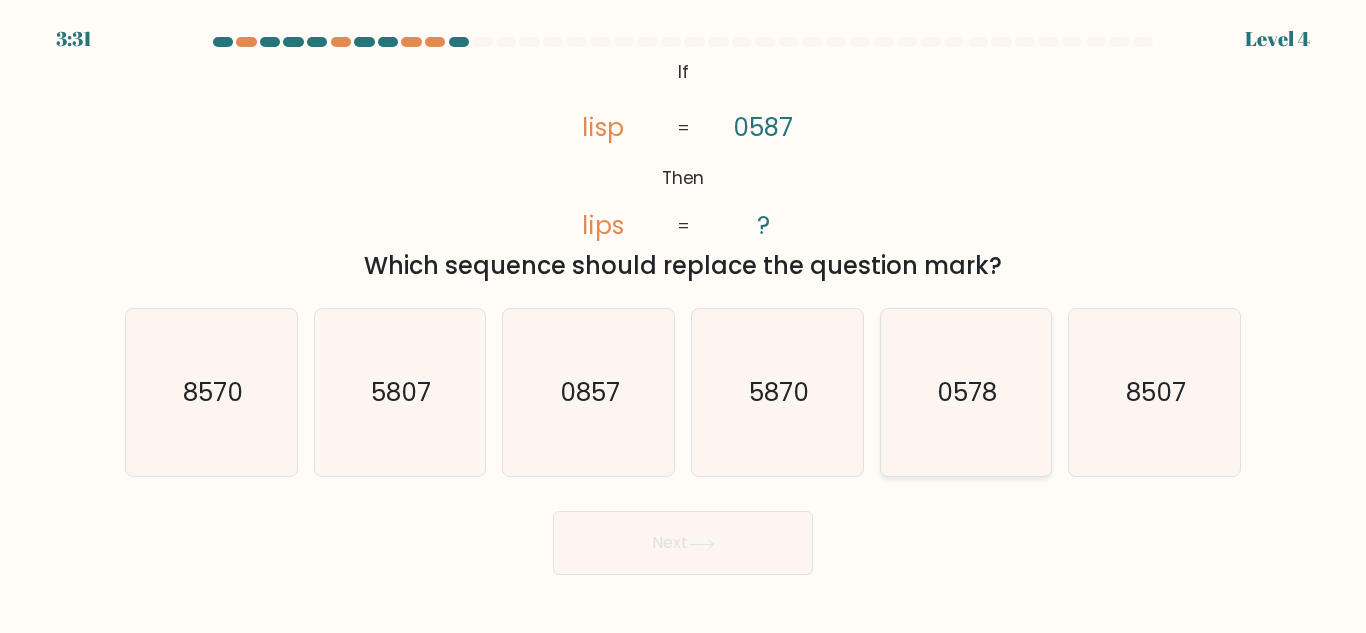 click on "0578" 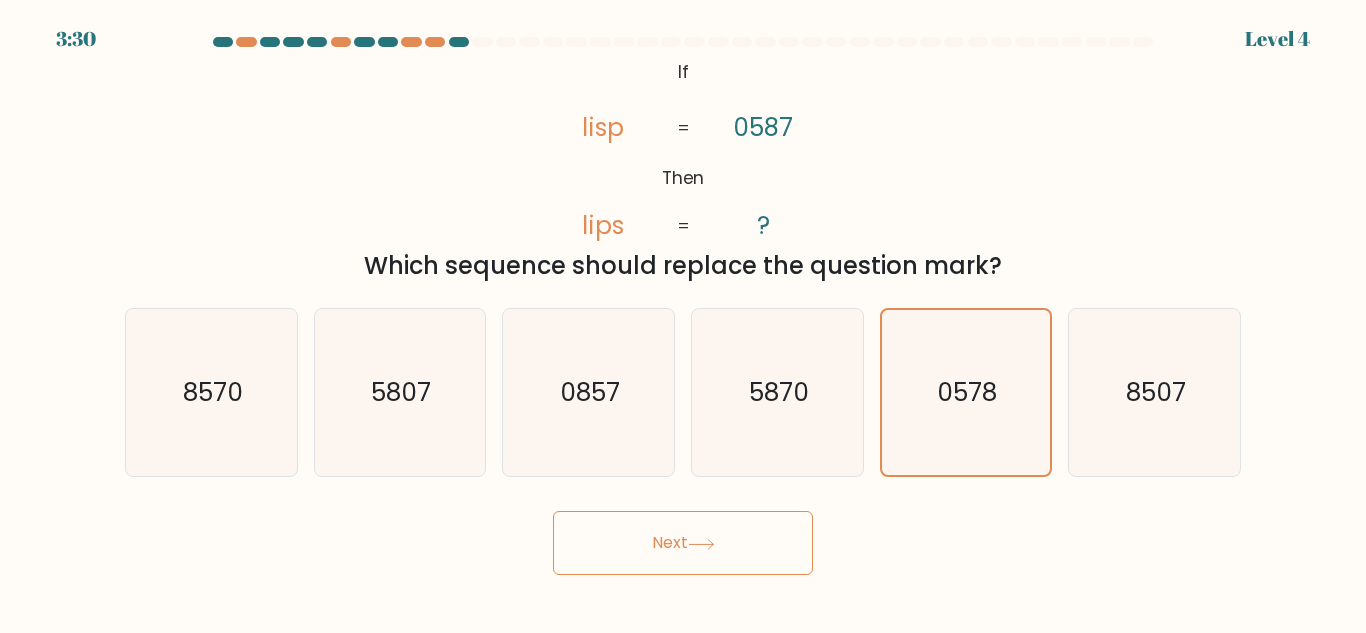 click on "Next" at bounding box center [683, 543] 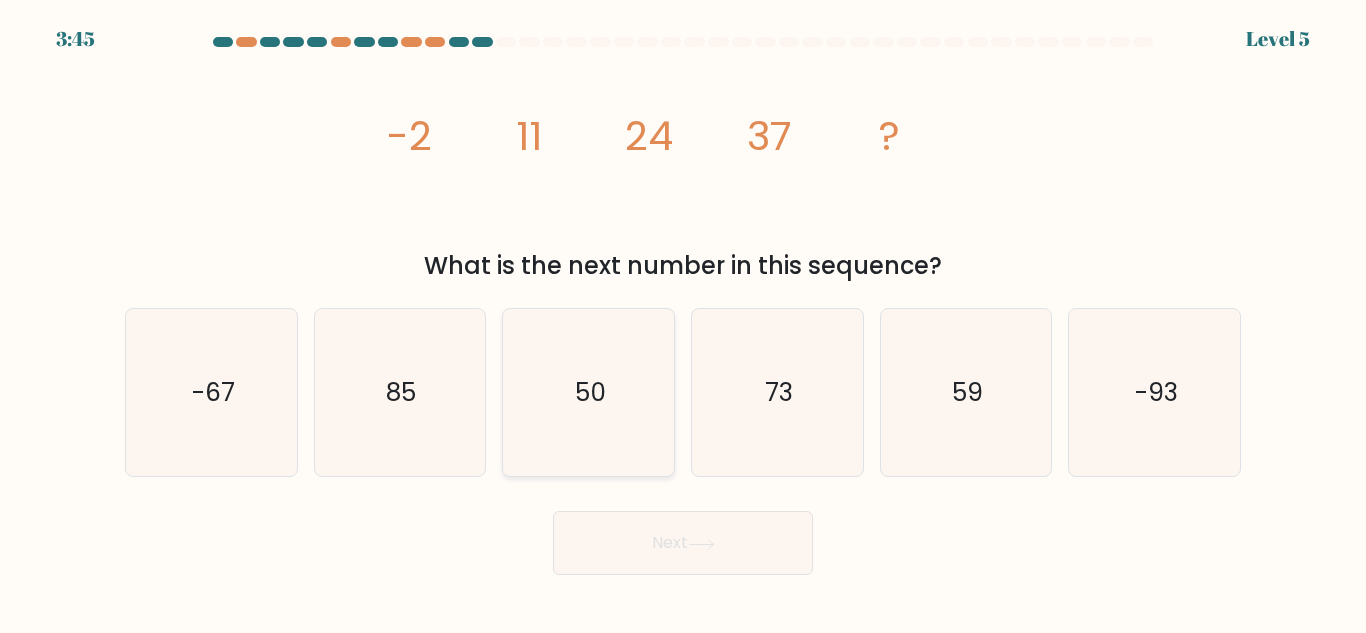 click on "50" 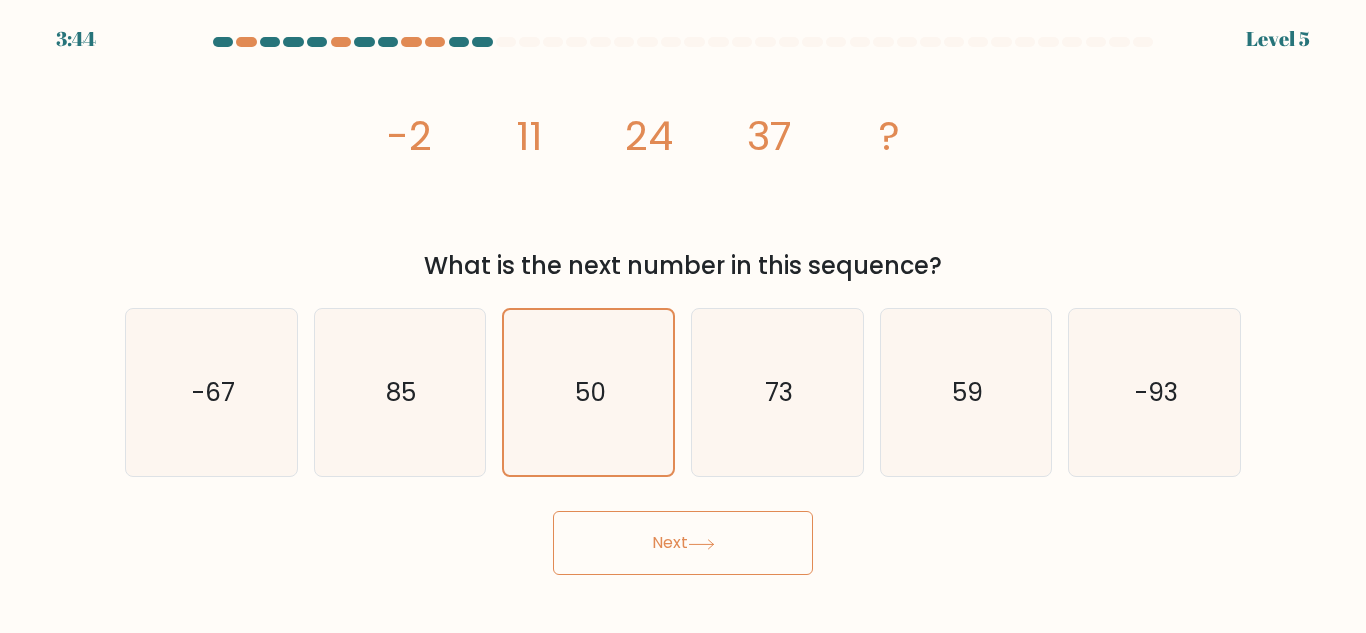 click on "Next" at bounding box center (683, 543) 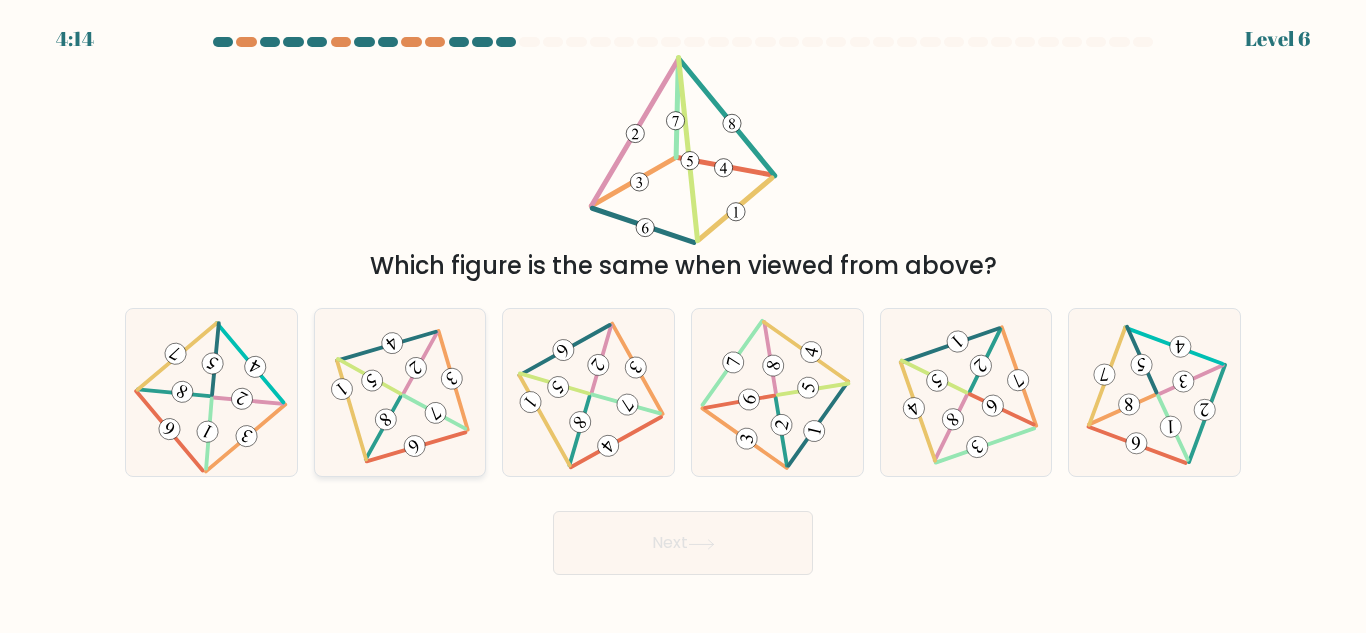 click 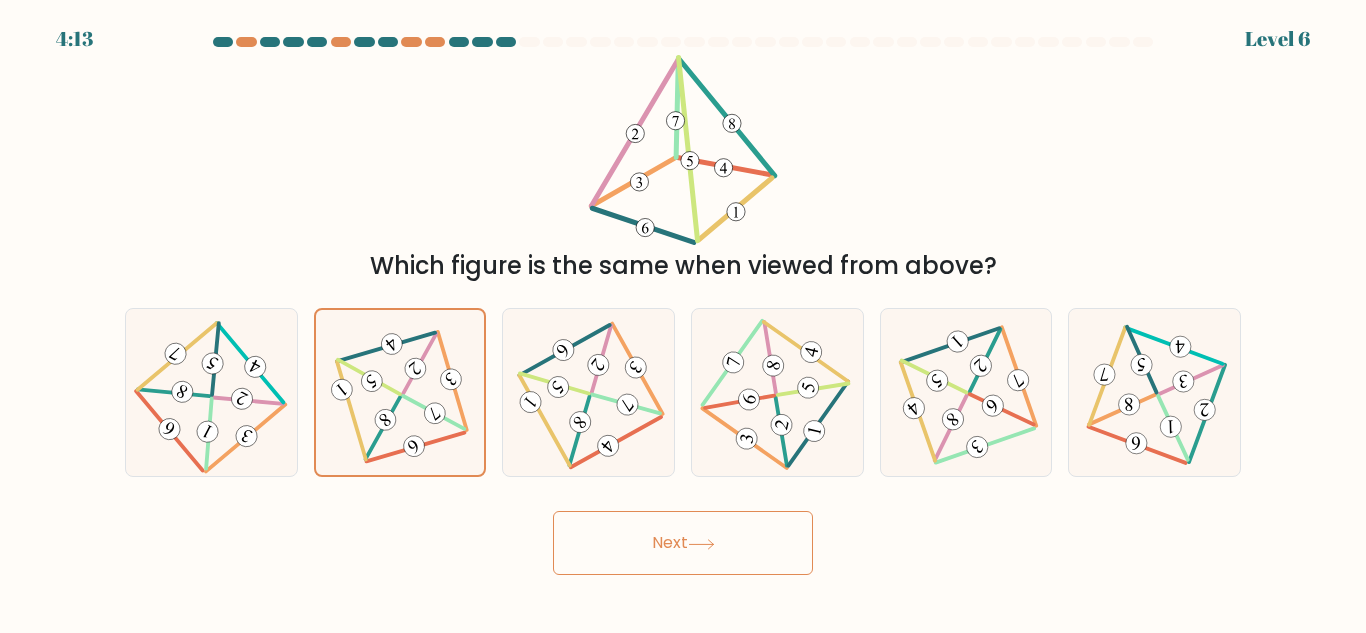 click on "Next" at bounding box center [683, 543] 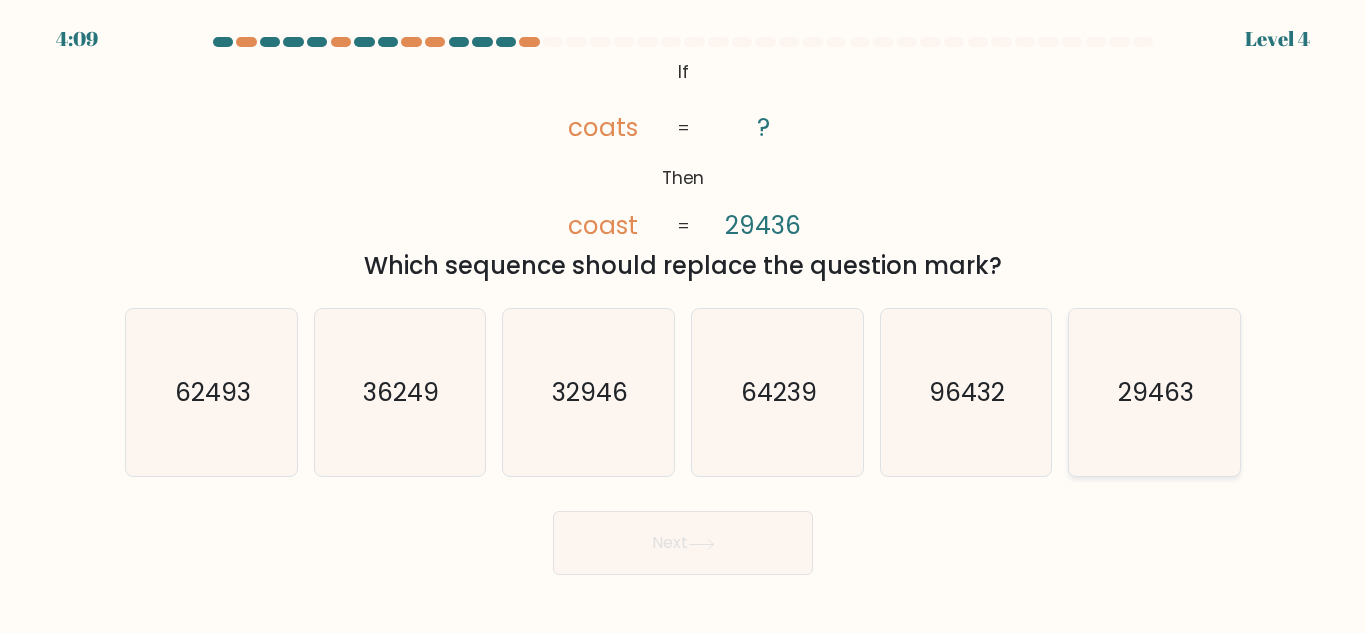 click on "29463" 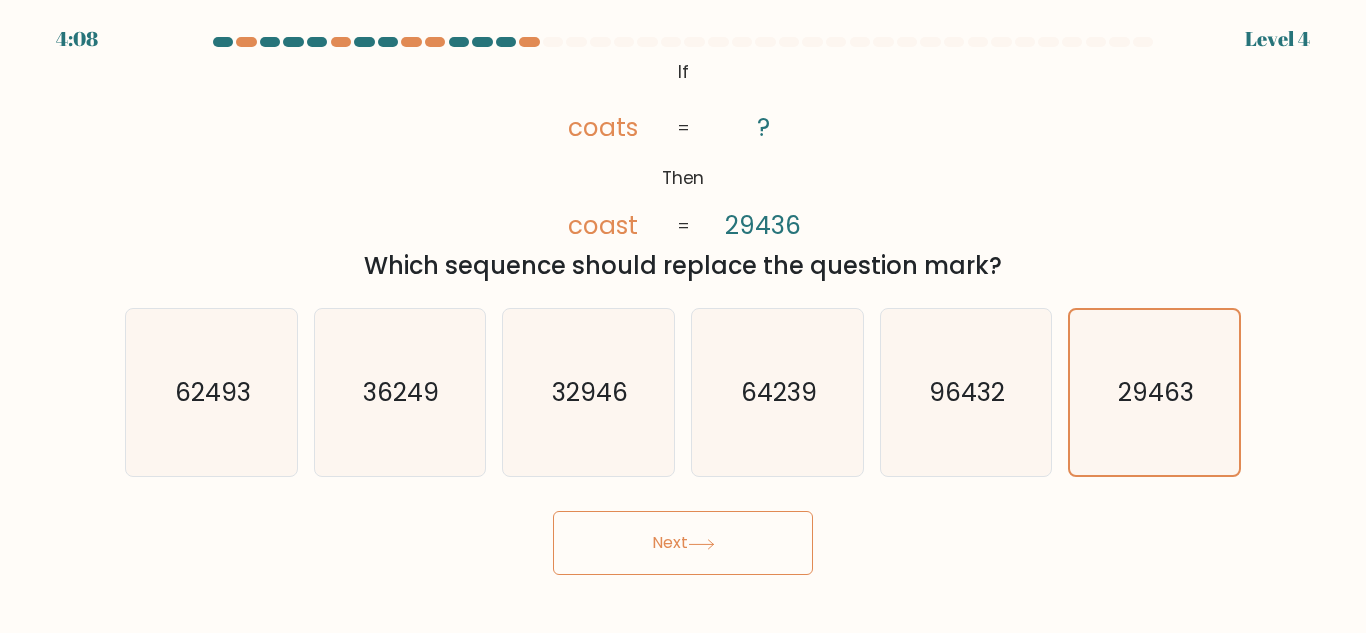 click on "Next" at bounding box center [683, 543] 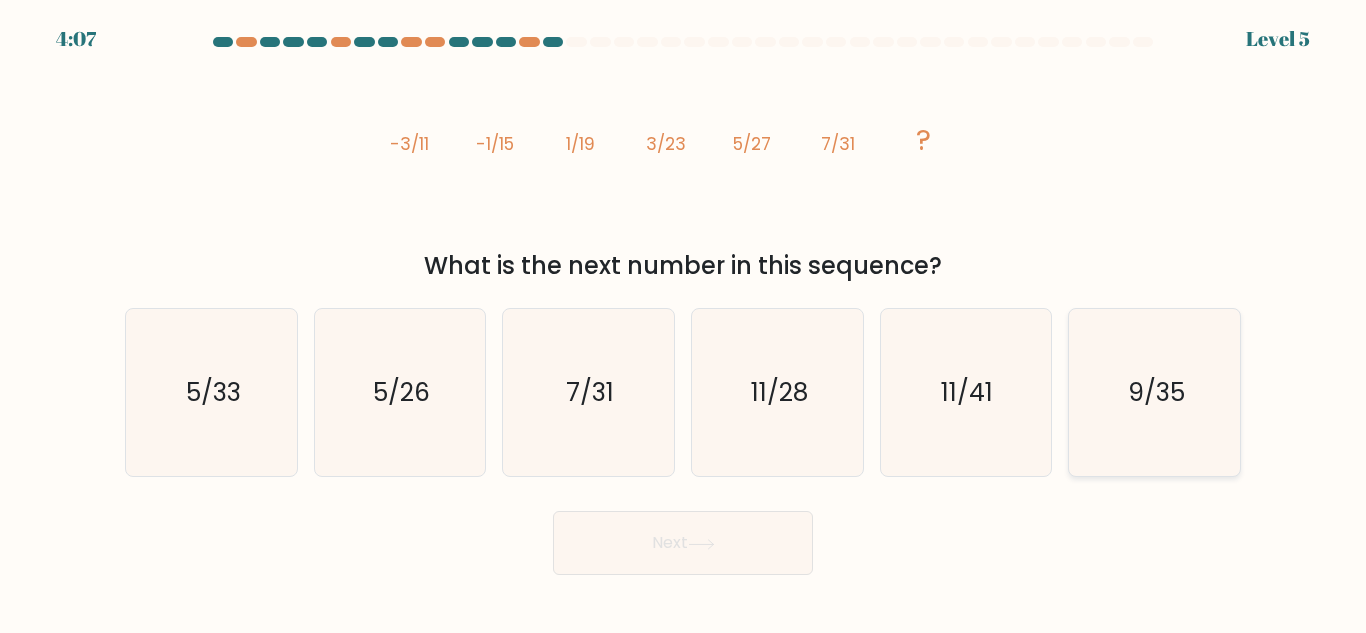 click on "9/35" 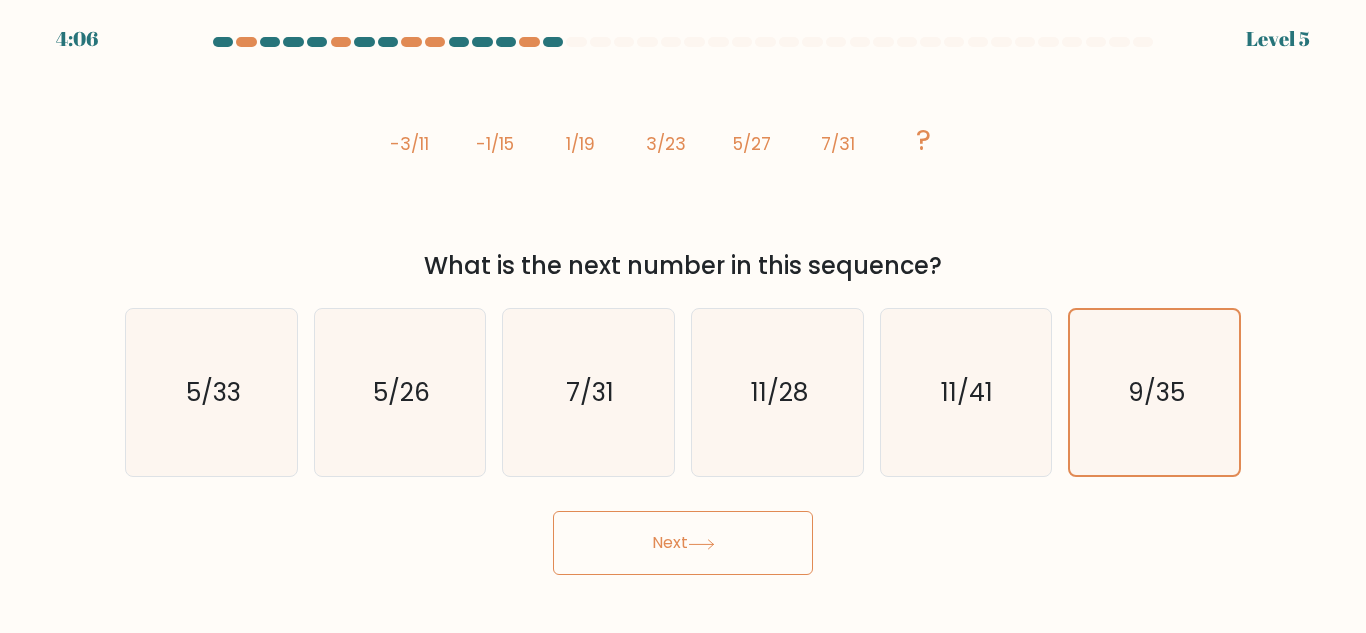 click on "Next" at bounding box center (683, 543) 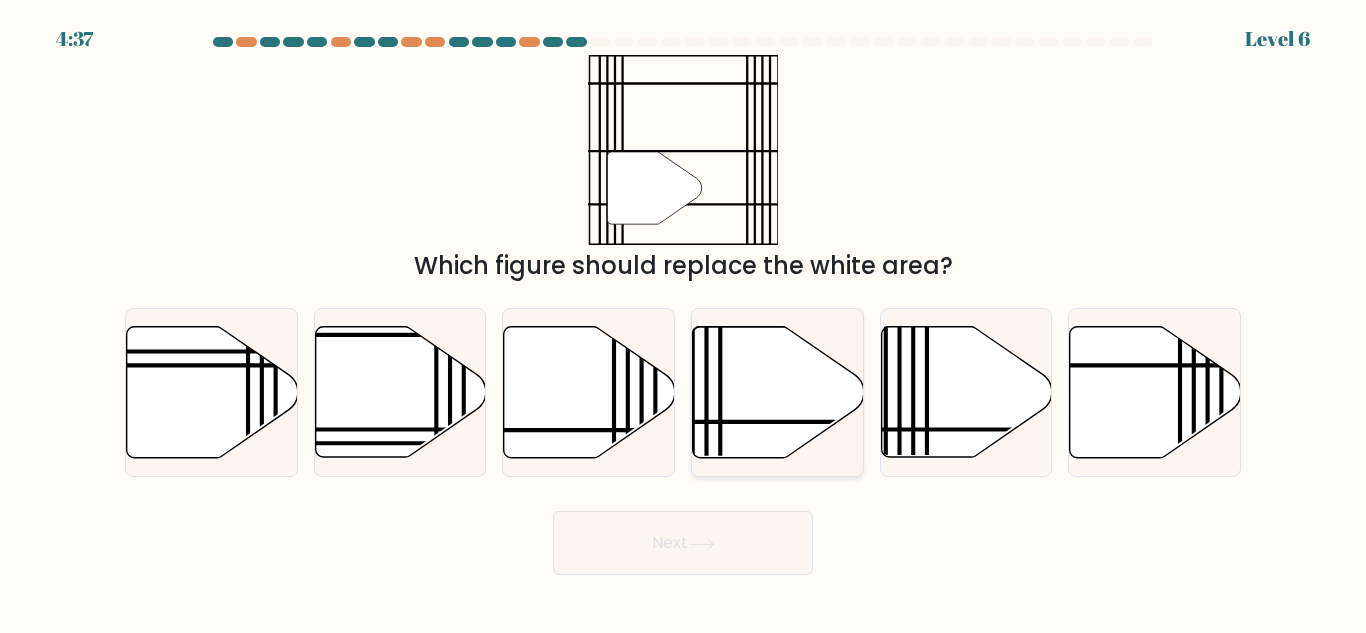 click 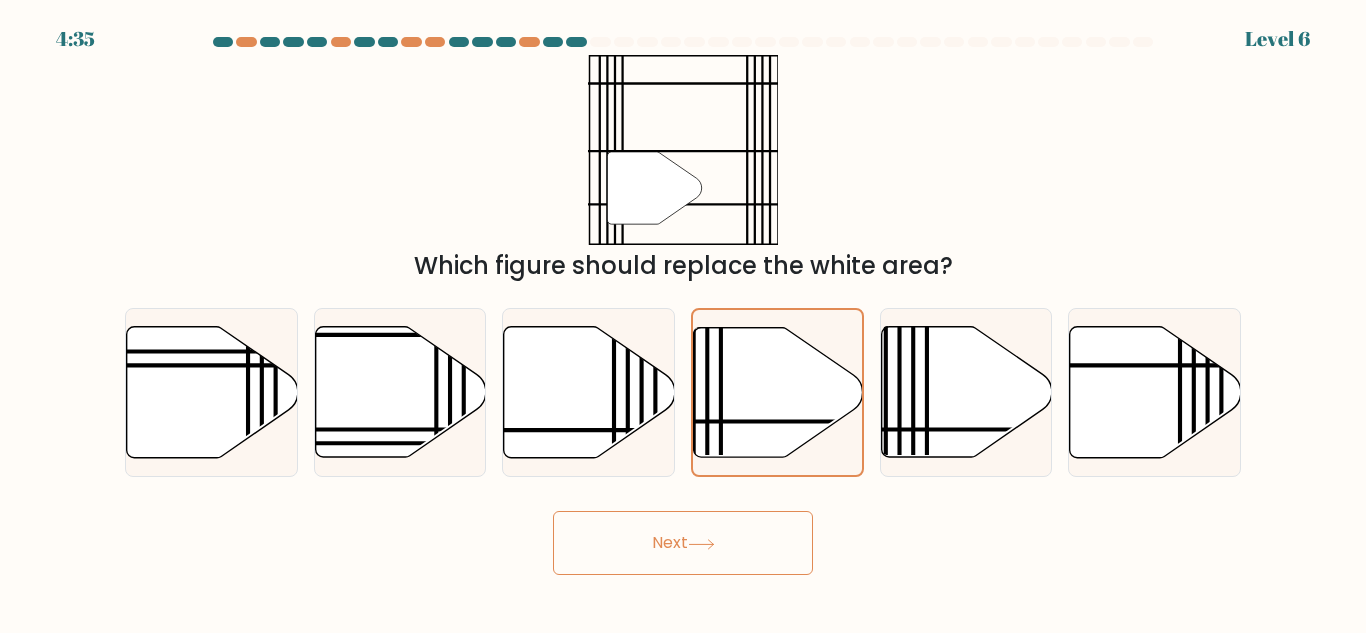 click on "Next" at bounding box center (683, 543) 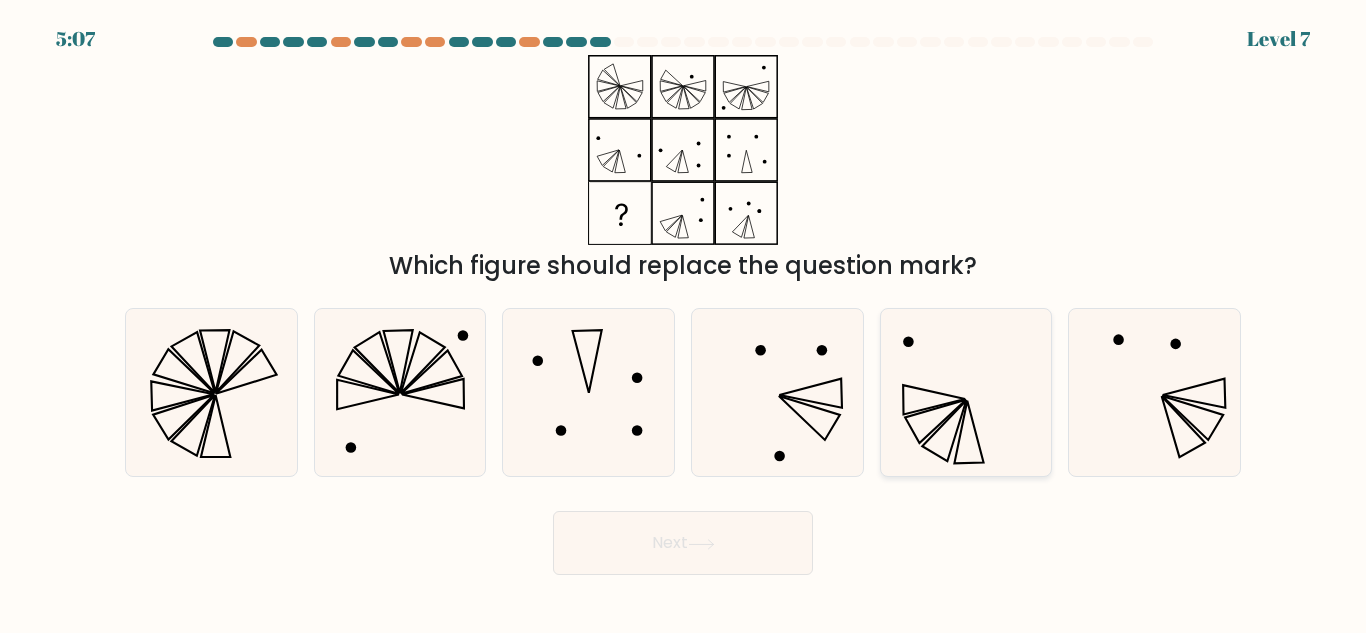 click 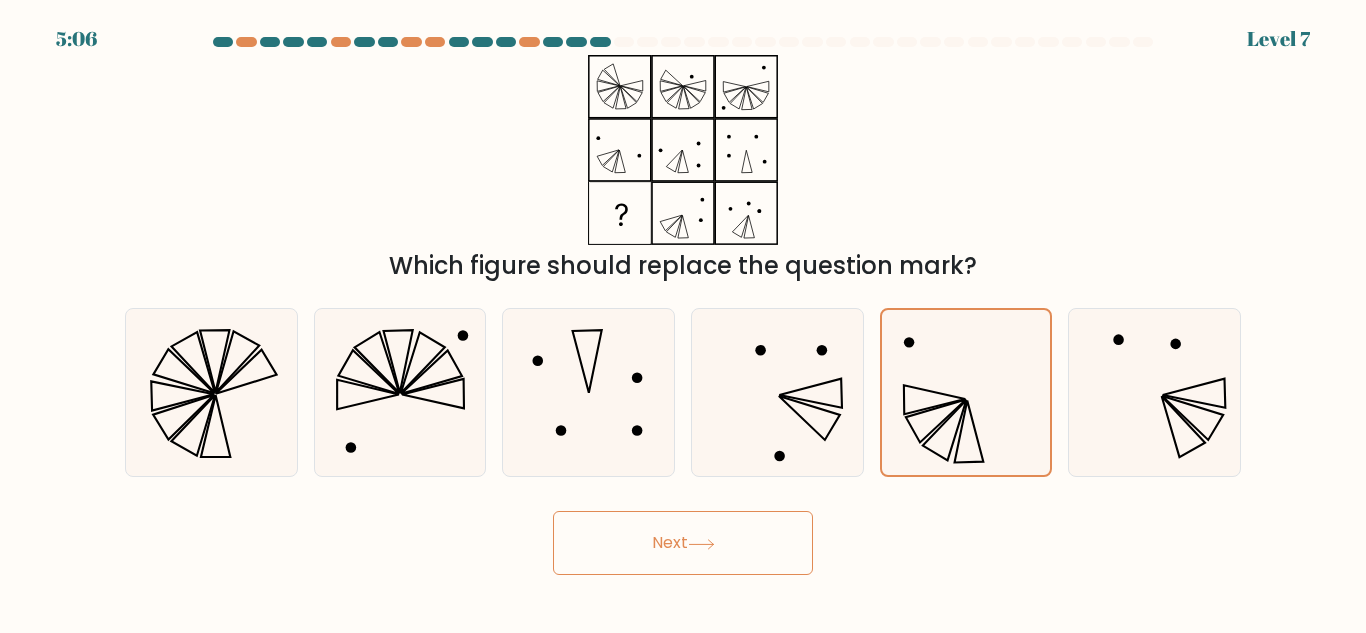click on "Next" at bounding box center [683, 543] 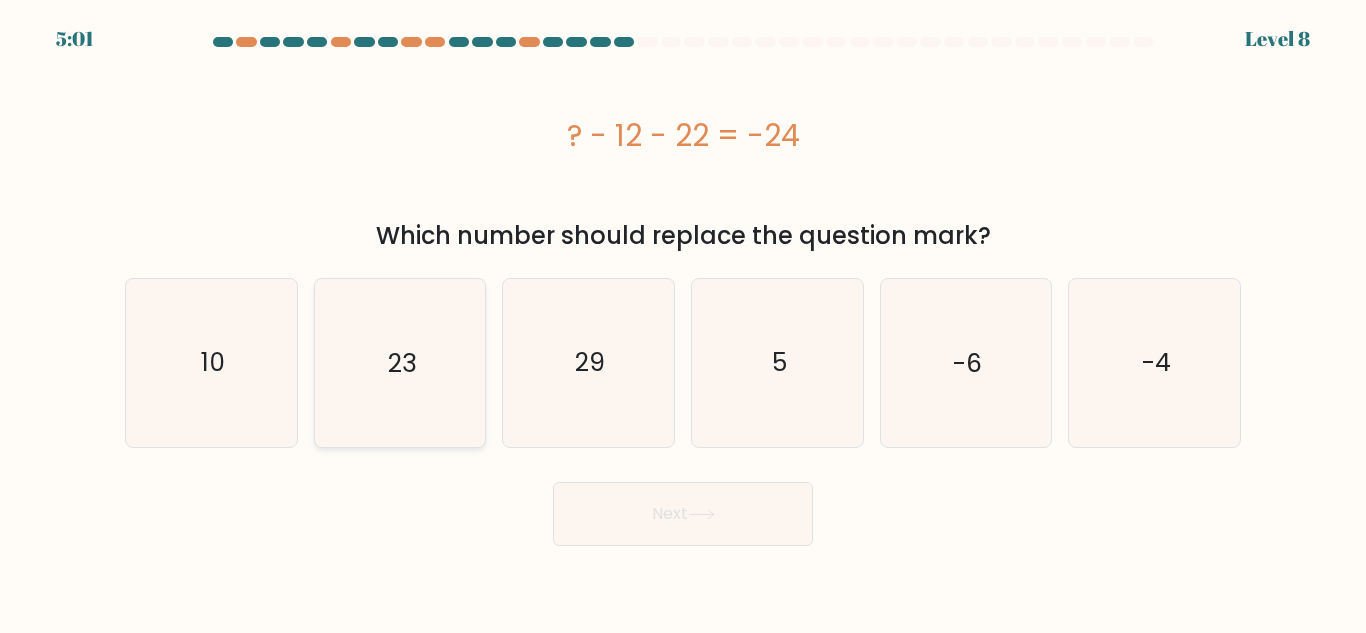 click on "23" 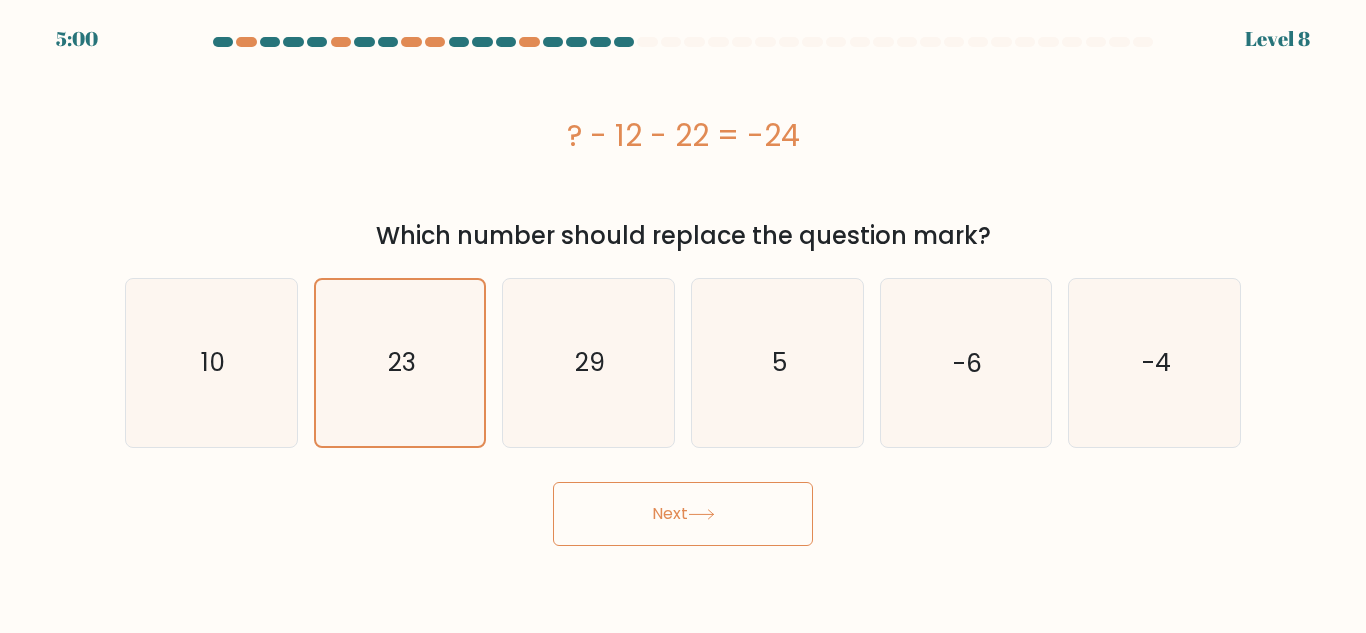 click on "Next" at bounding box center [683, 514] 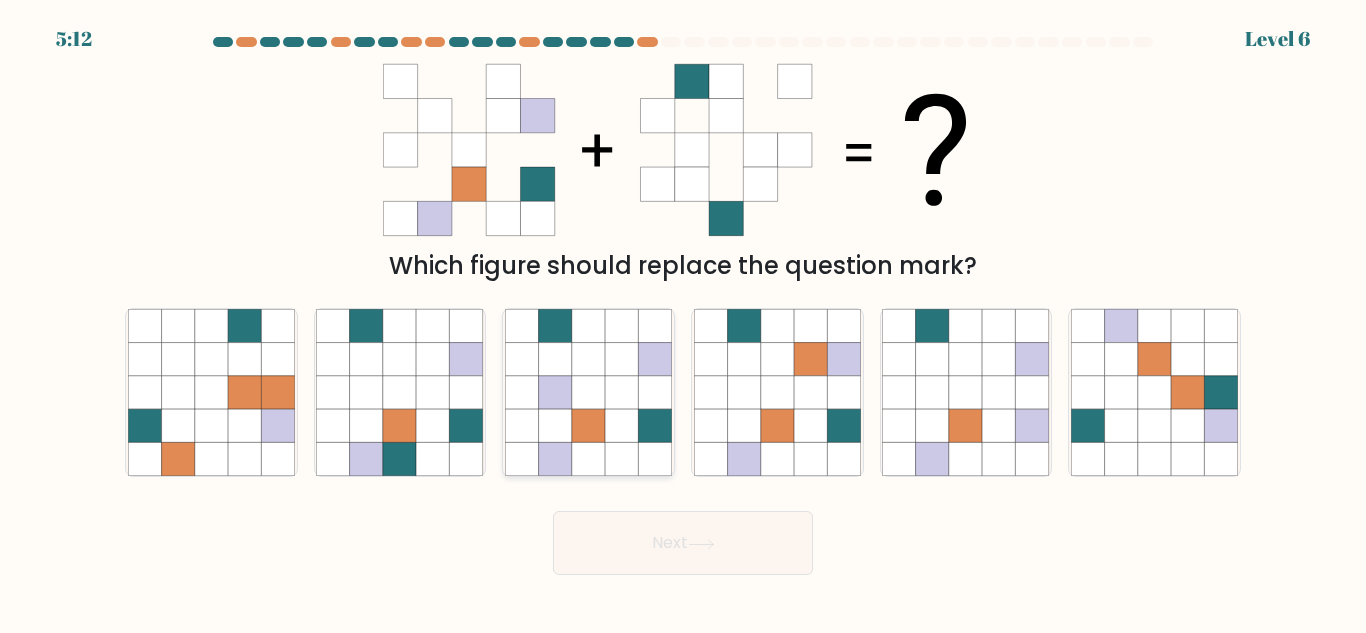 click 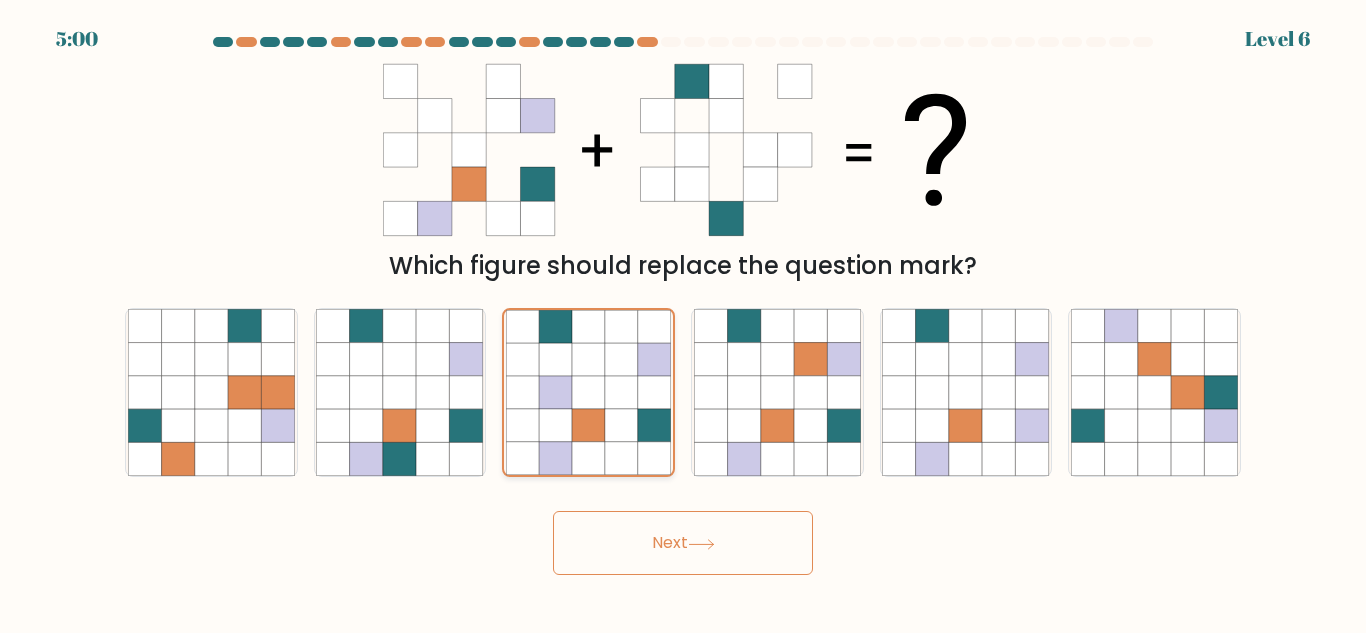 click 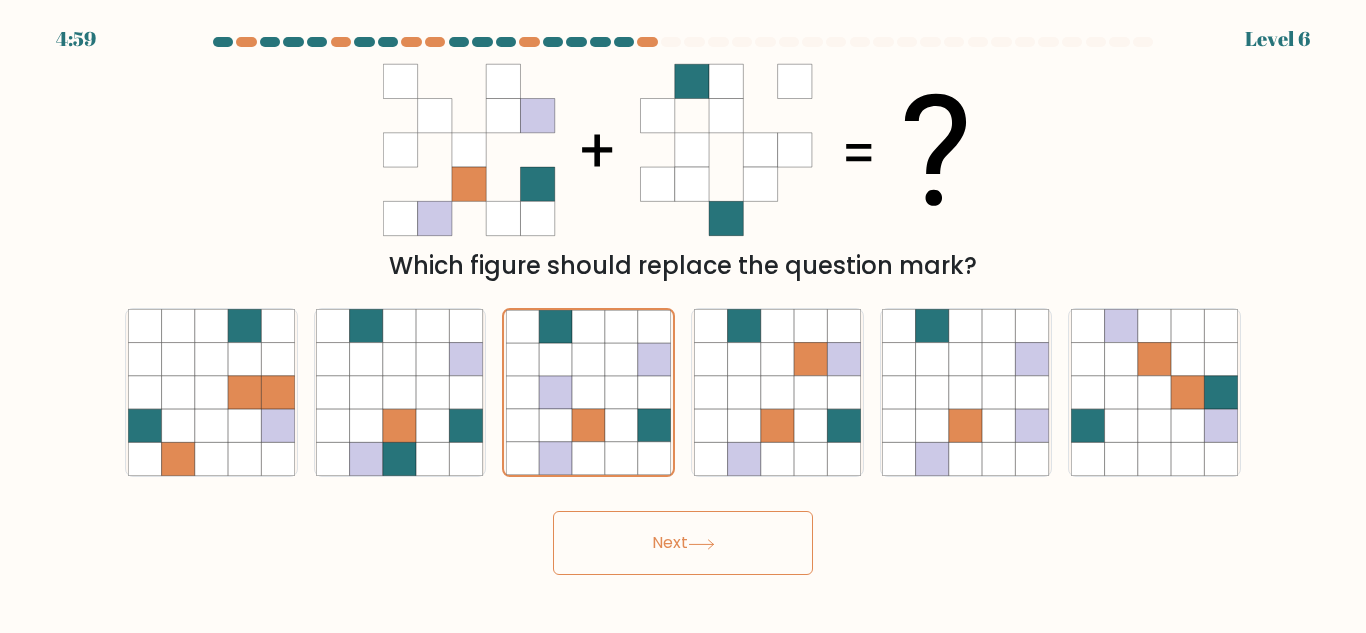 click on "Next" at bounding box center (683, 543) 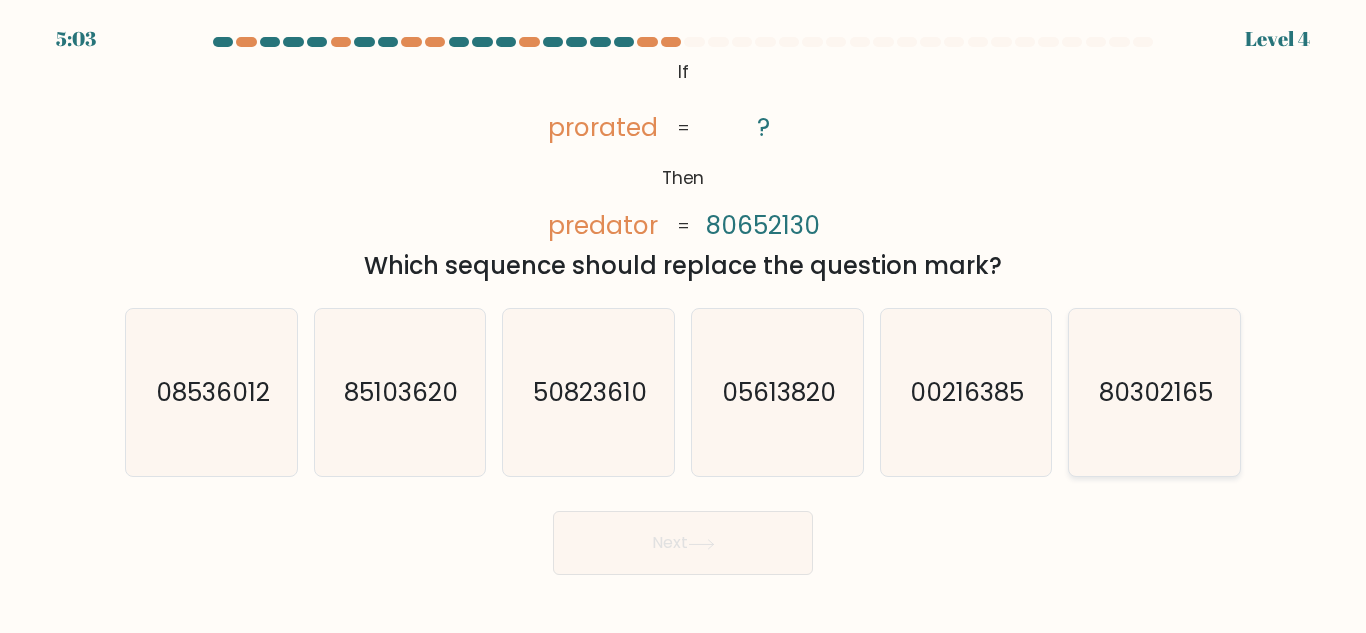 click on "80302165" 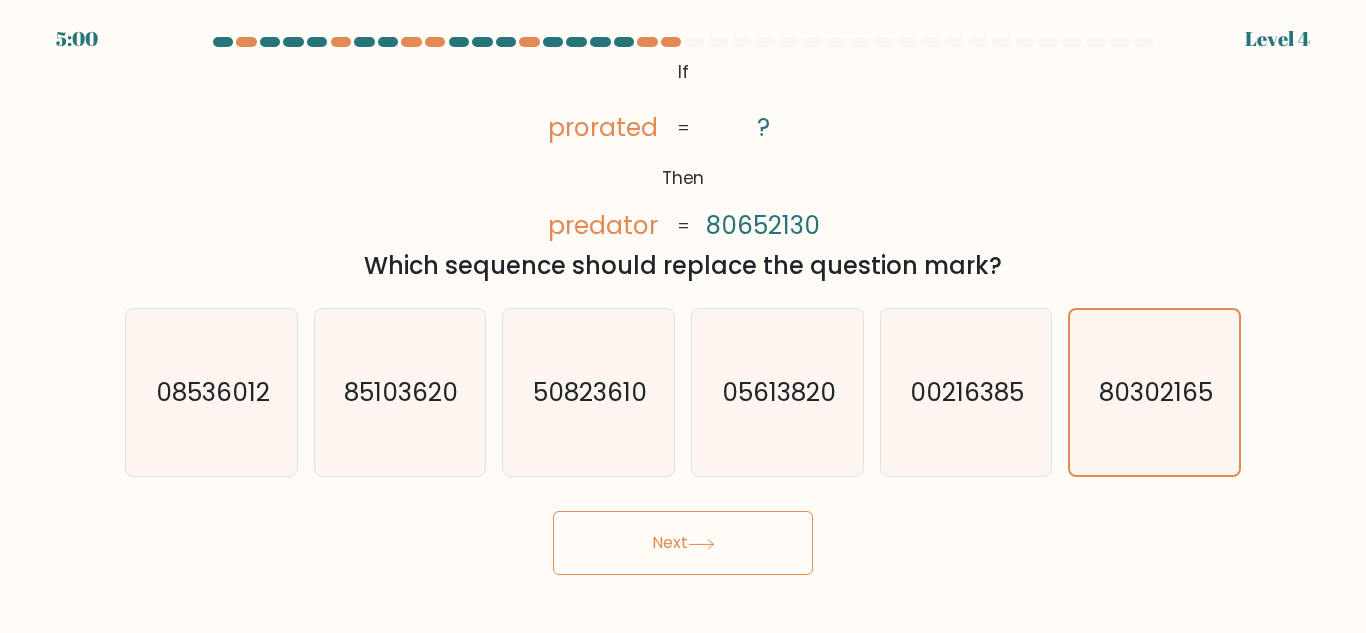 click 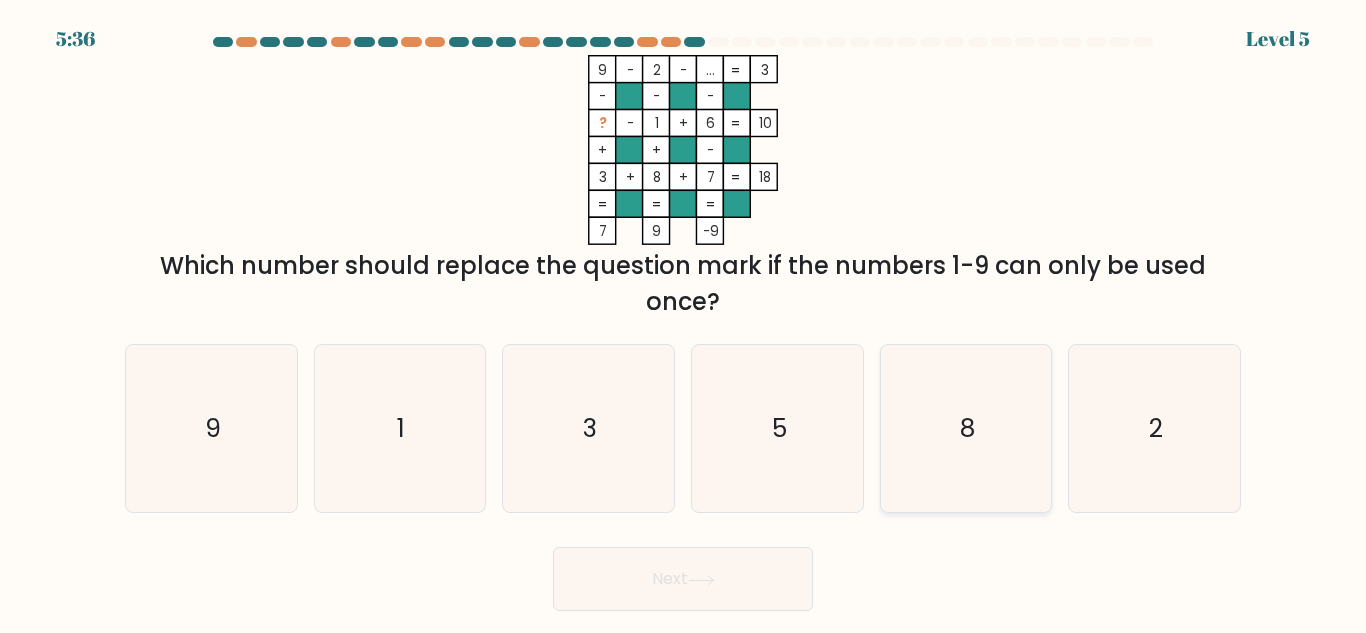drag, startPoint x: 988, startPoint y: 396, endPoint x: 971, endPoint y: 404, distance: 18.788294 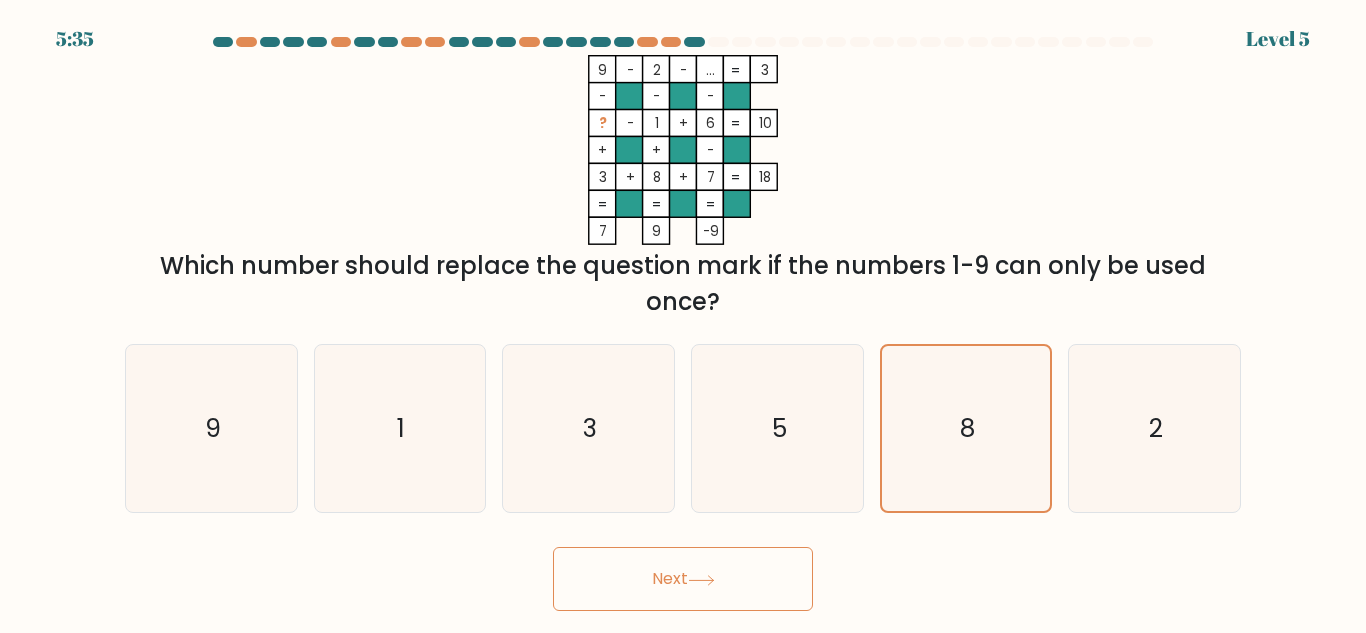 click on "Next" at bounding box center [683, 579] 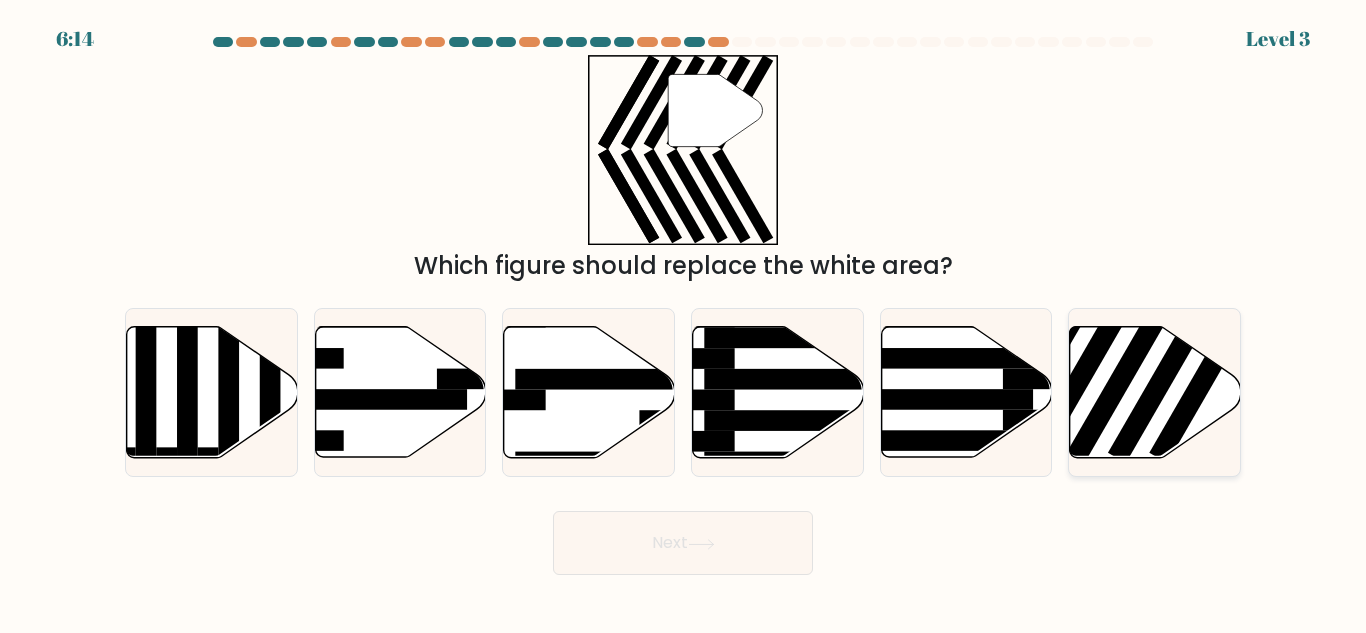 click 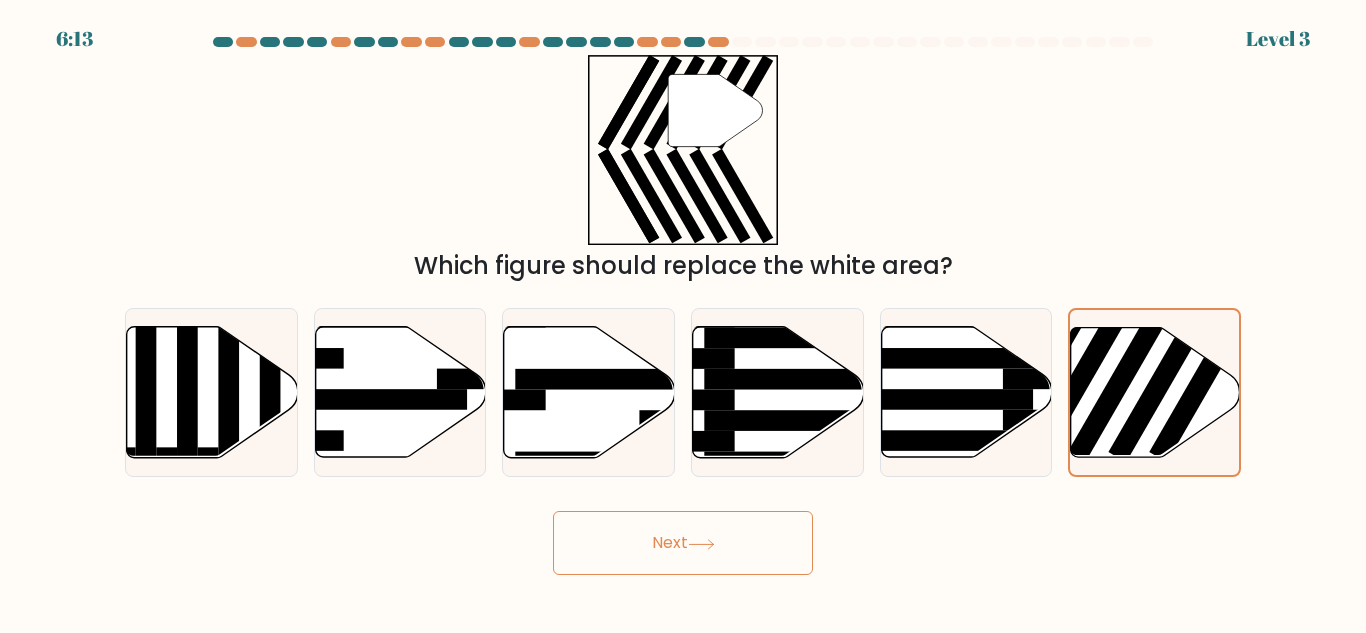 click on "Next" at bounding box center (683, 543) 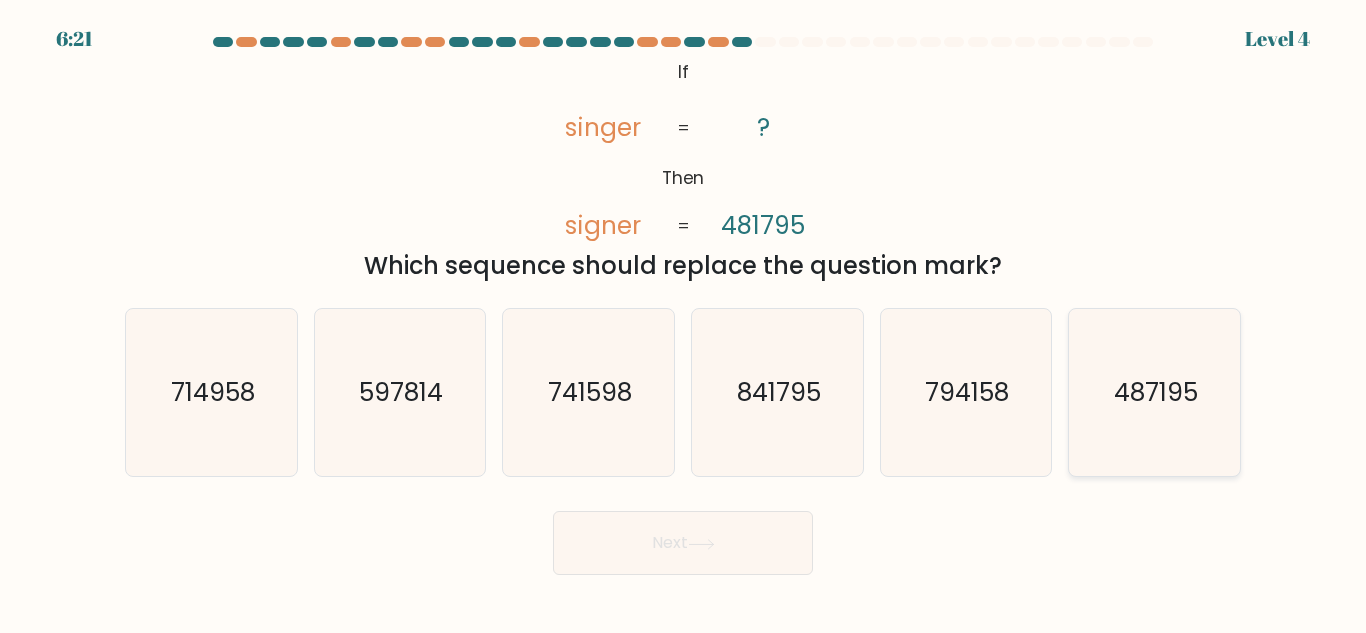 click on "487195" 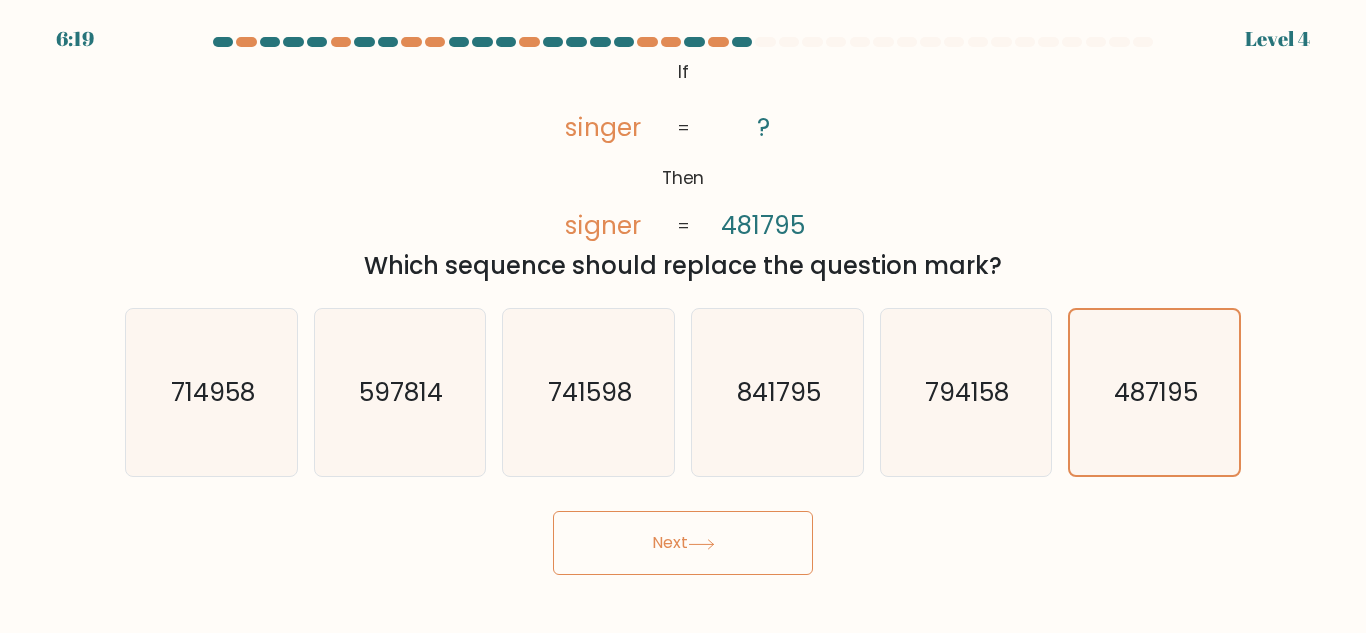 click on "Next" at bounding box center (683, 543) 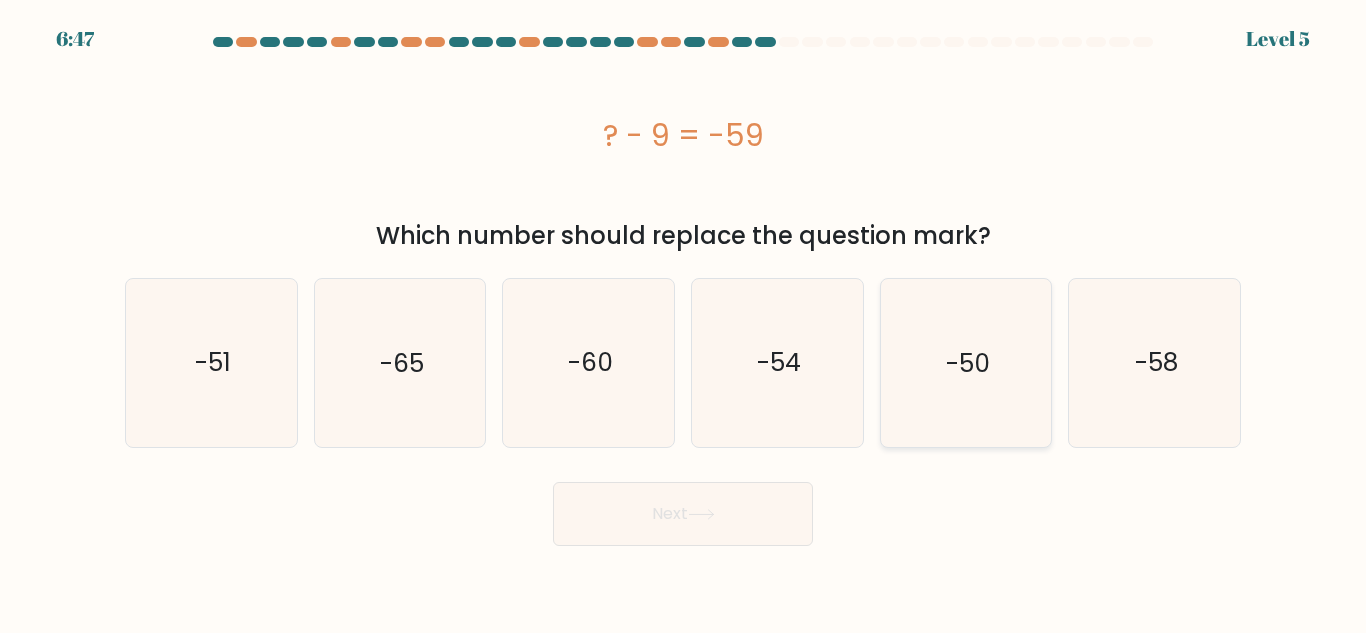 click on "-50" 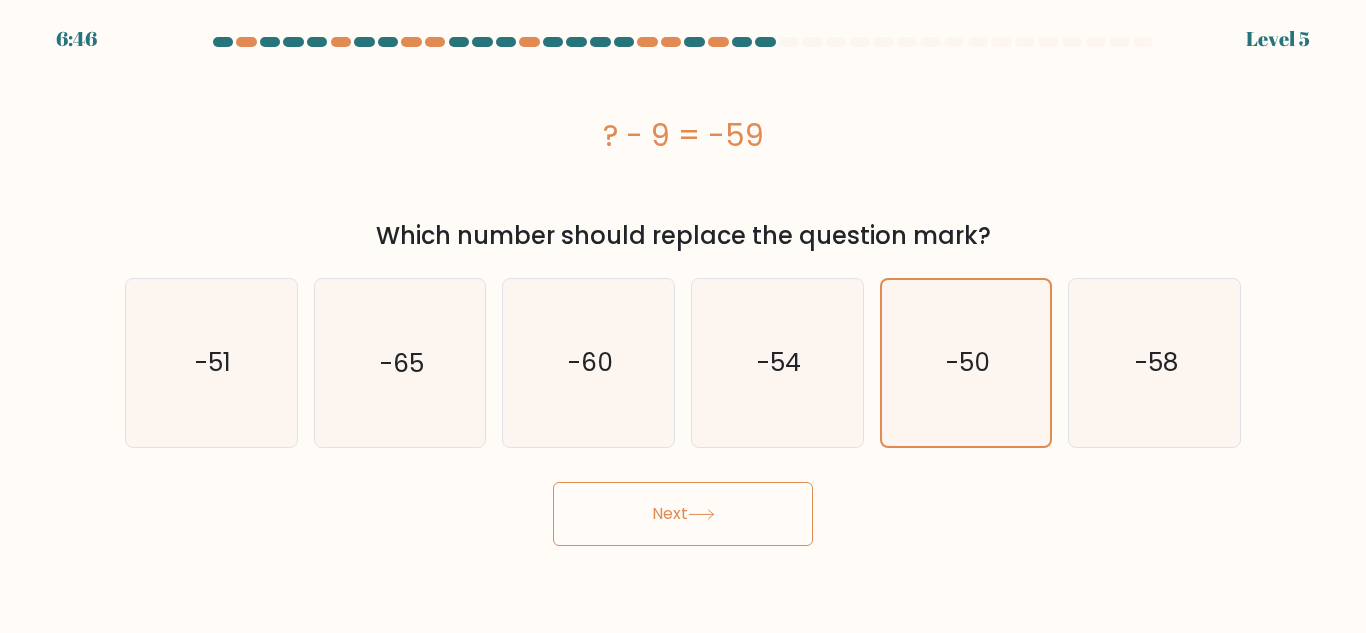 click on "Next" at bounding box center (683, 514) 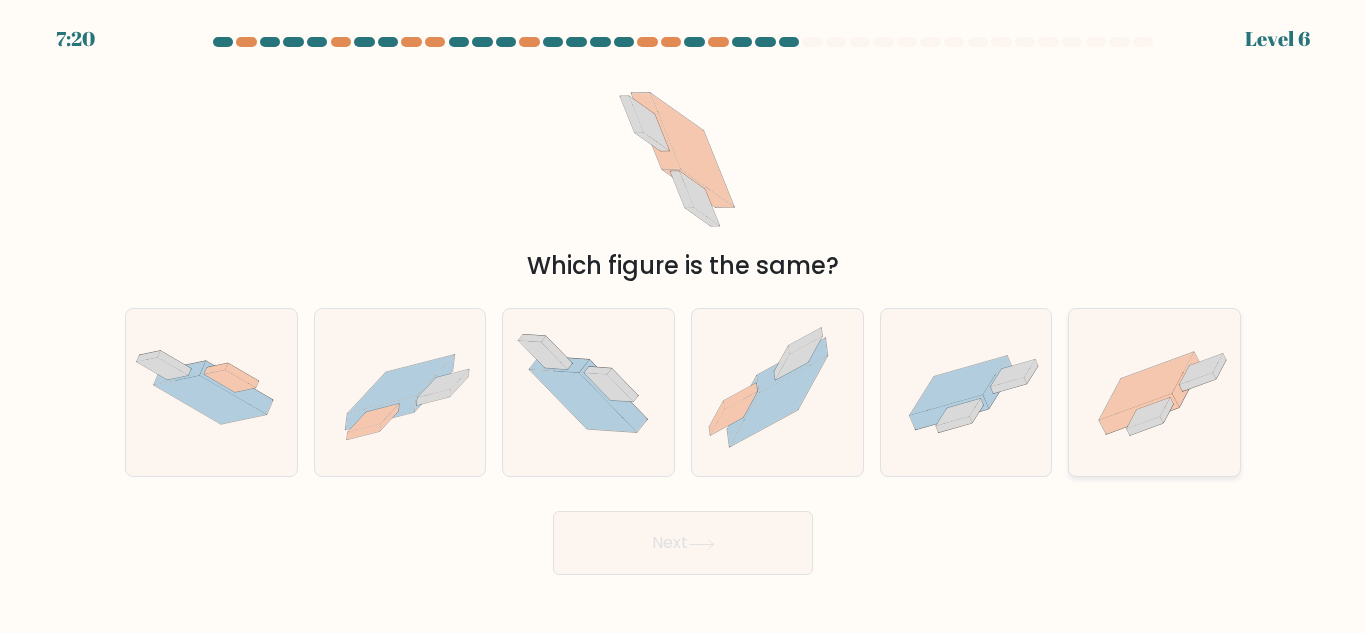 click 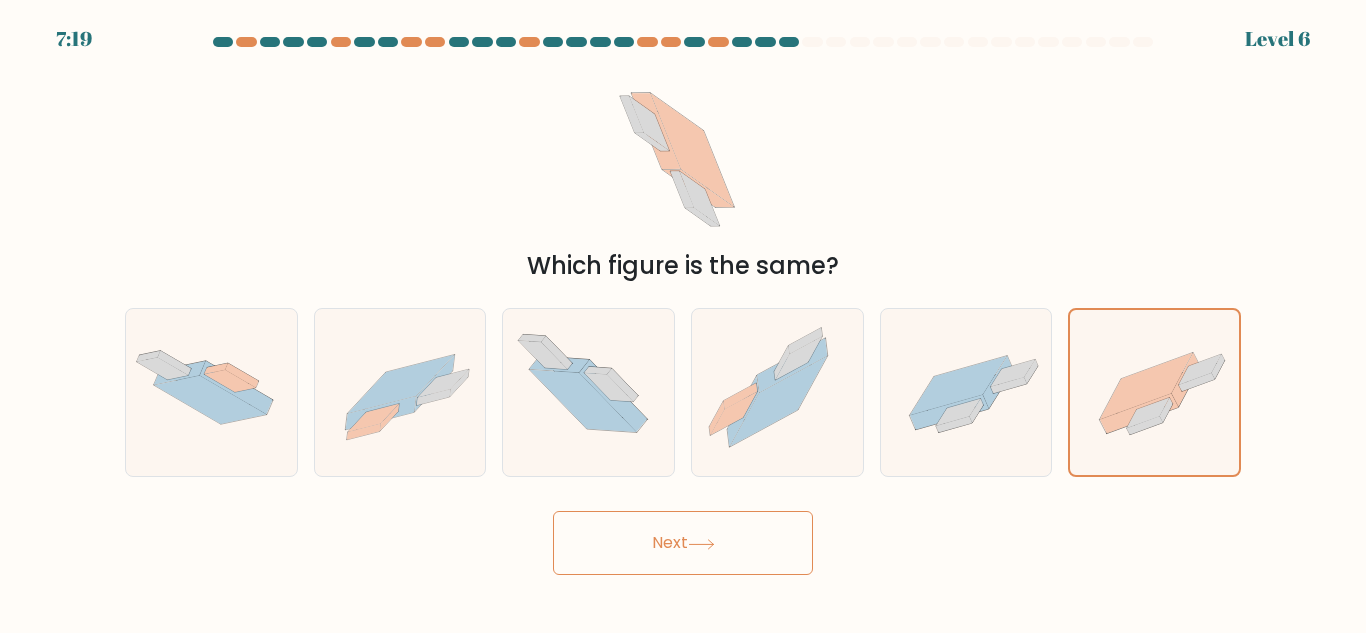 click on "Next" at bounding box center (683, 543) 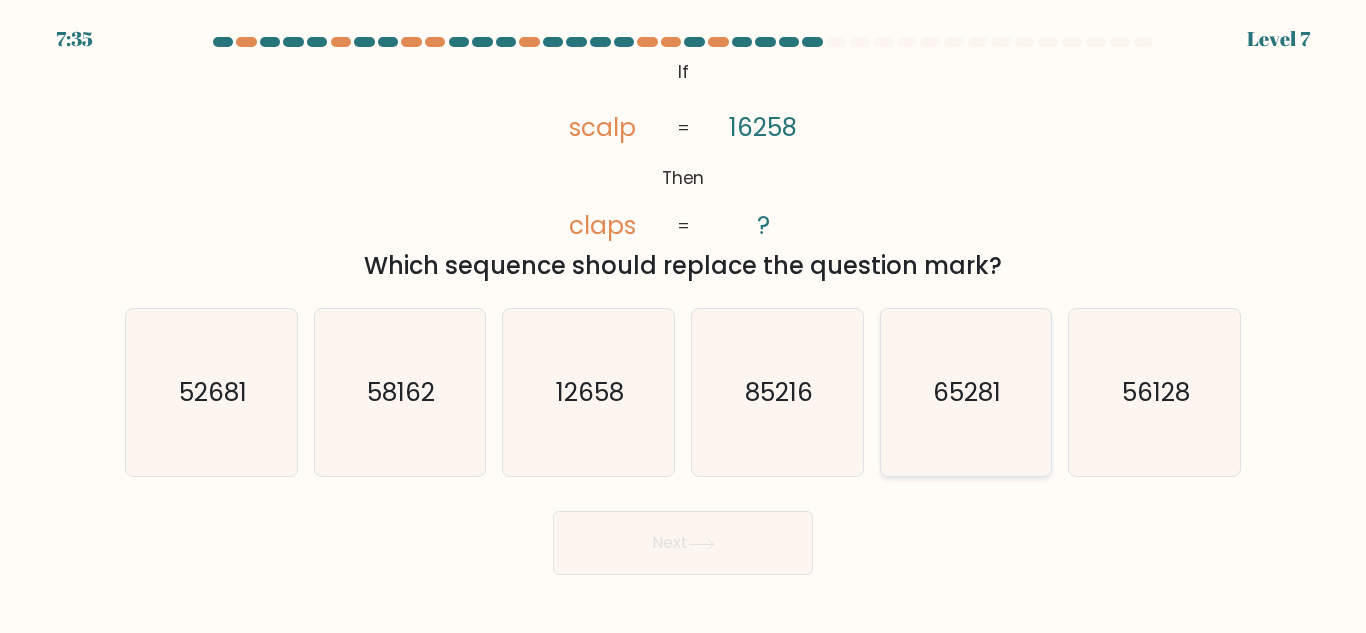 click on "65281" 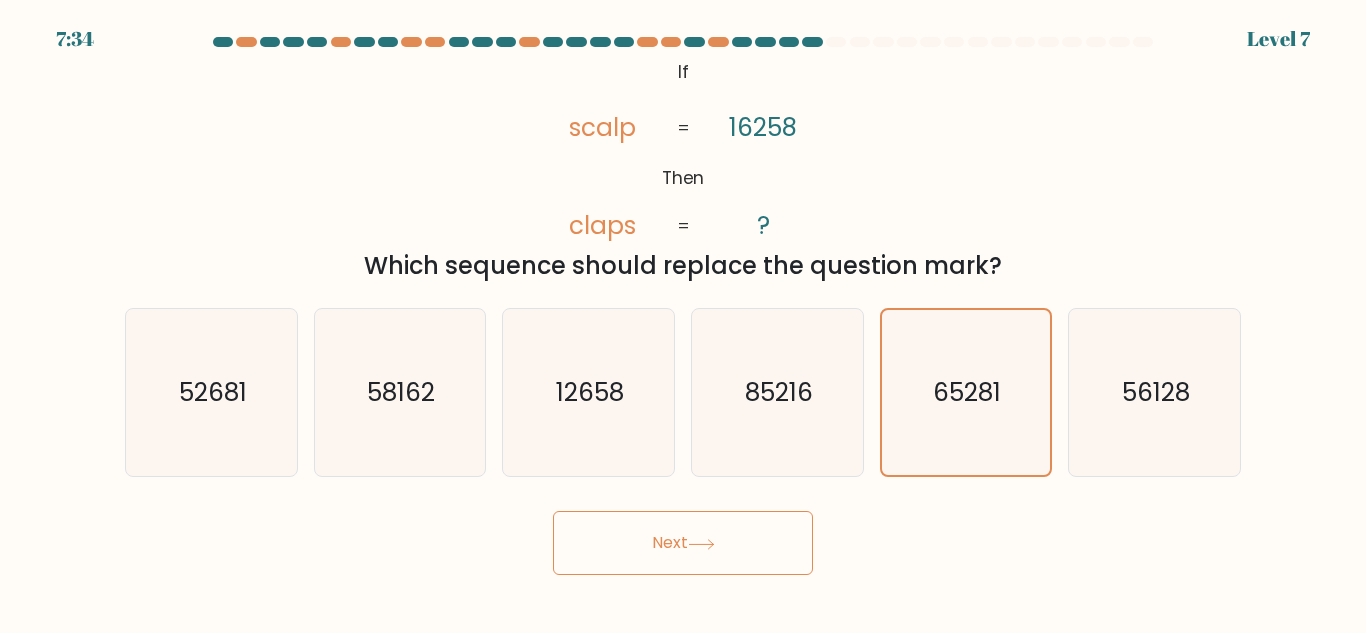 click on "Next" at bounding box center [683, 543] 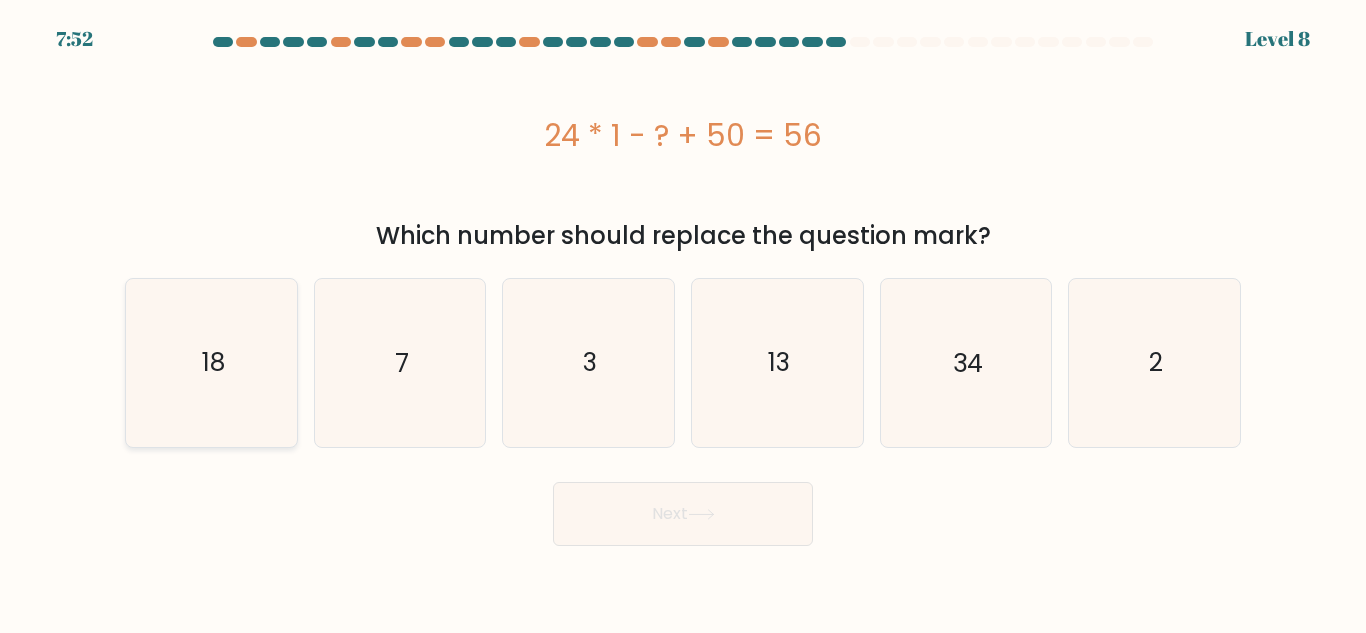 click on "18" 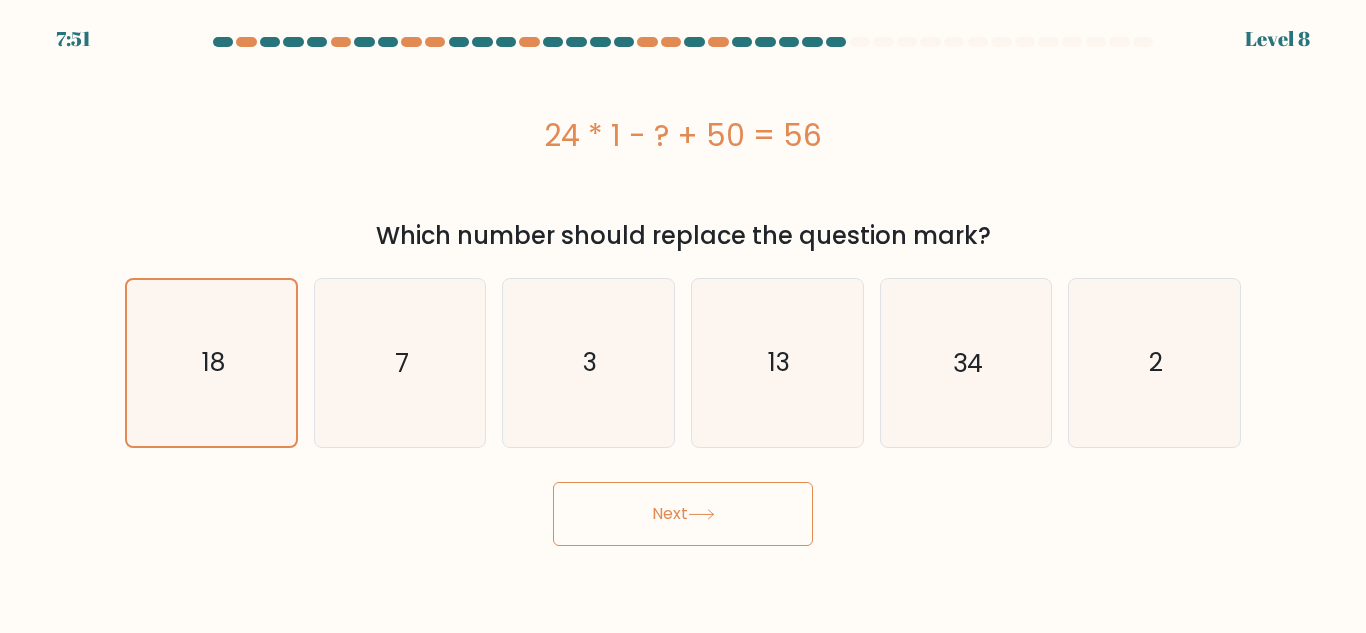 click on "Next" at bounding box center (683, 514) 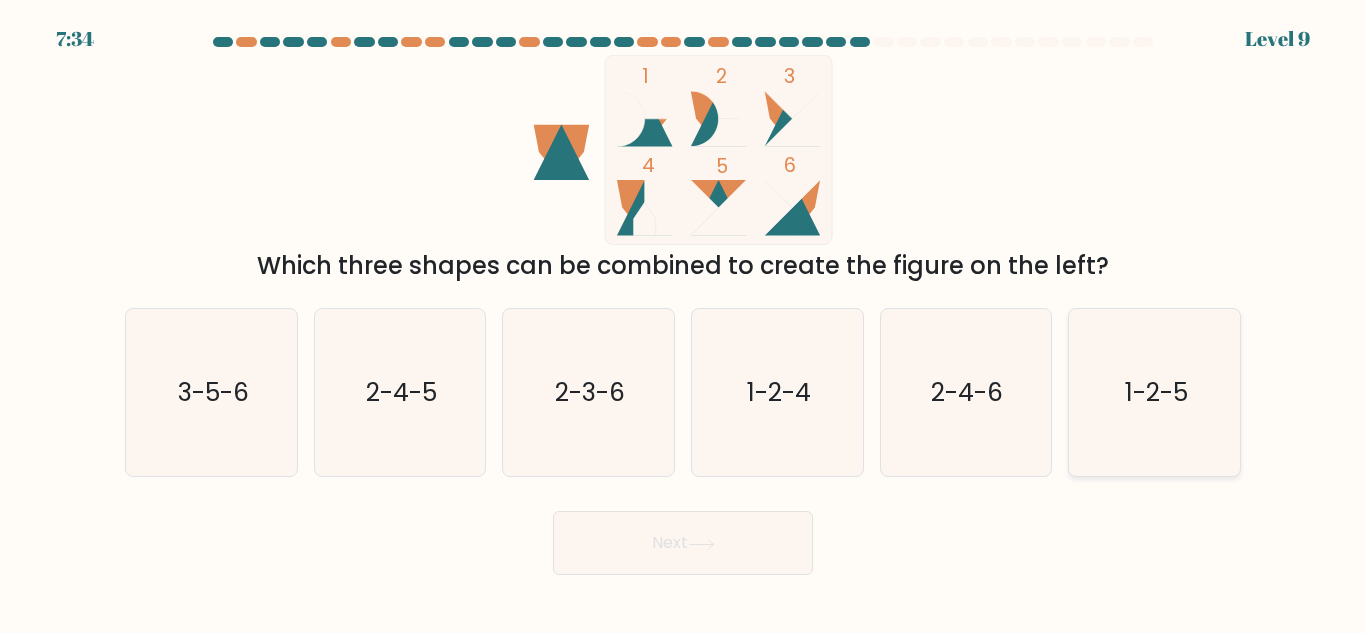 click on "1-2-5" 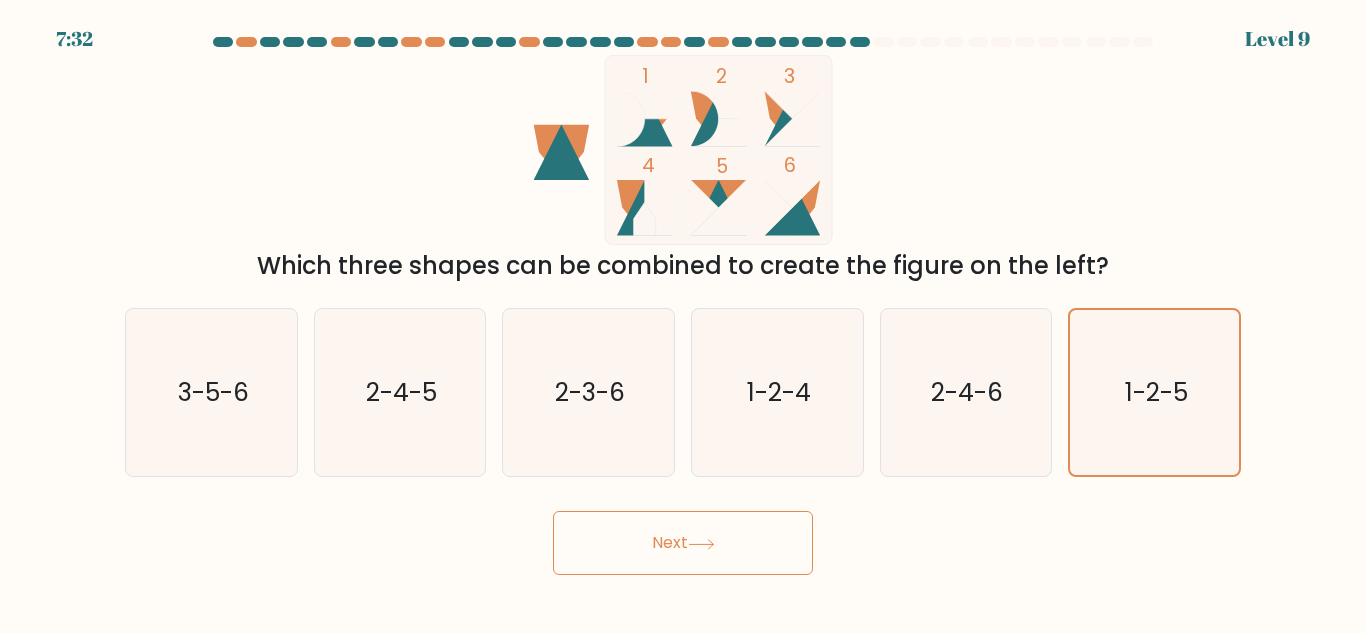 click on "Next" at bounding box center (683, 543) 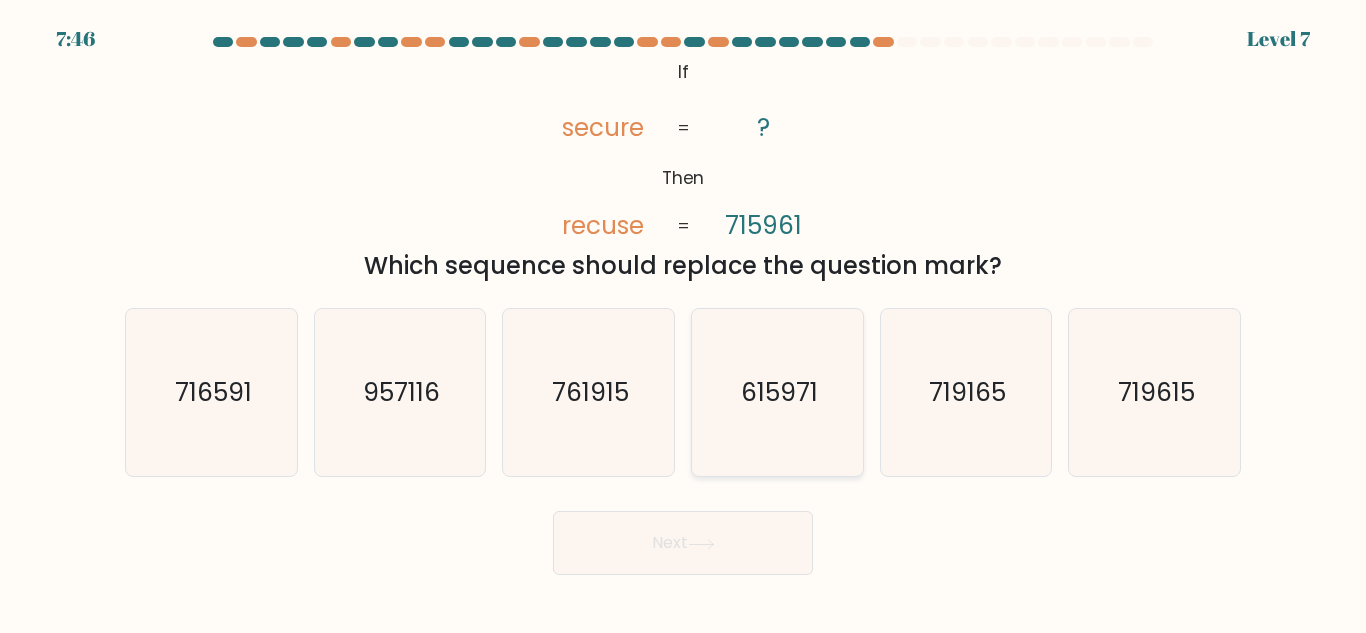 click on "615971" 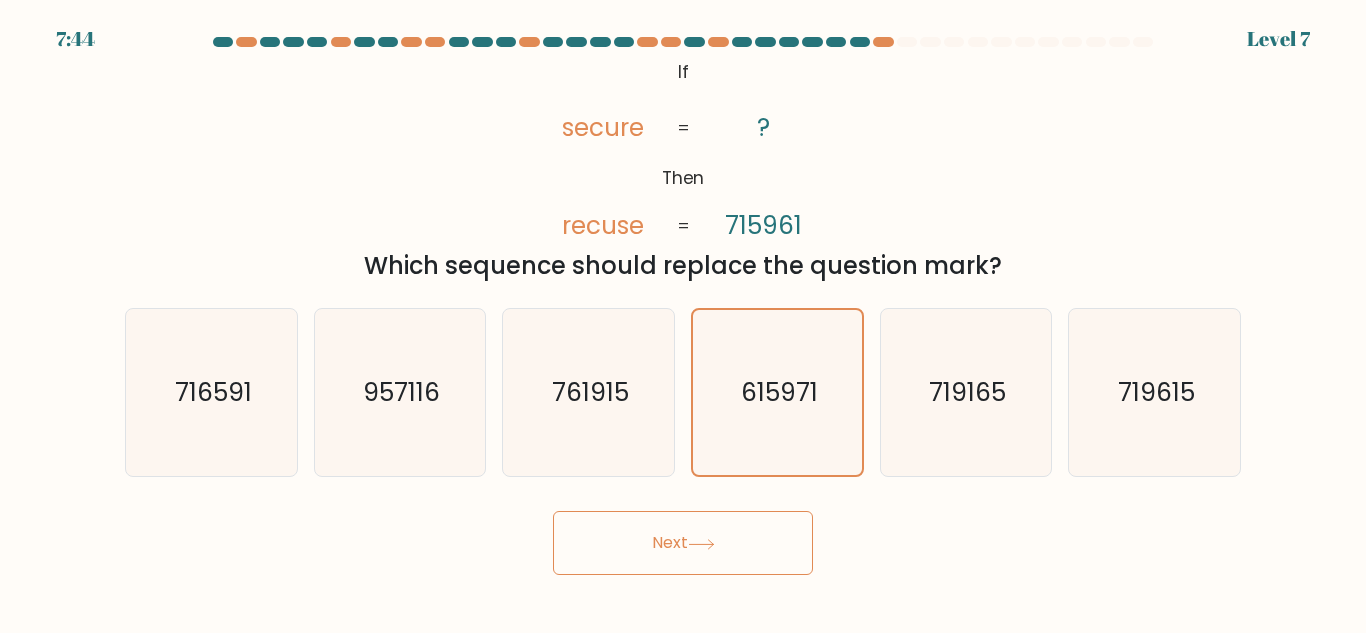 click on "Next" at bounding box center [683, 543] 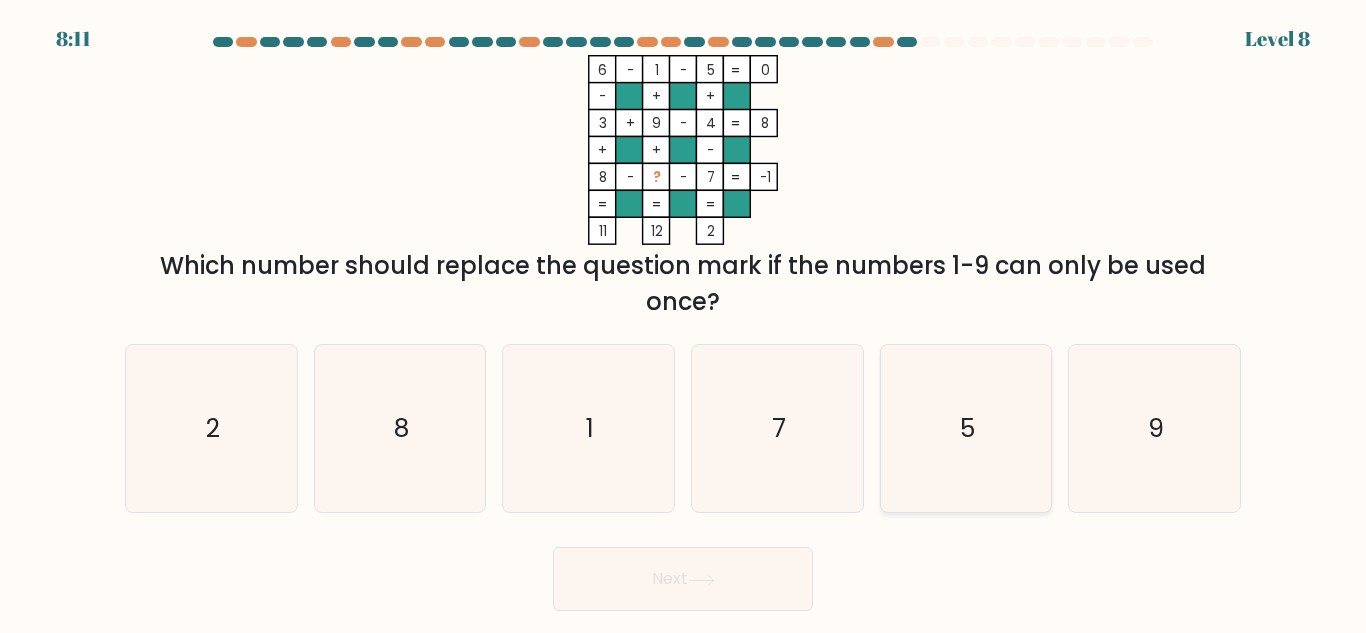 click on "5" 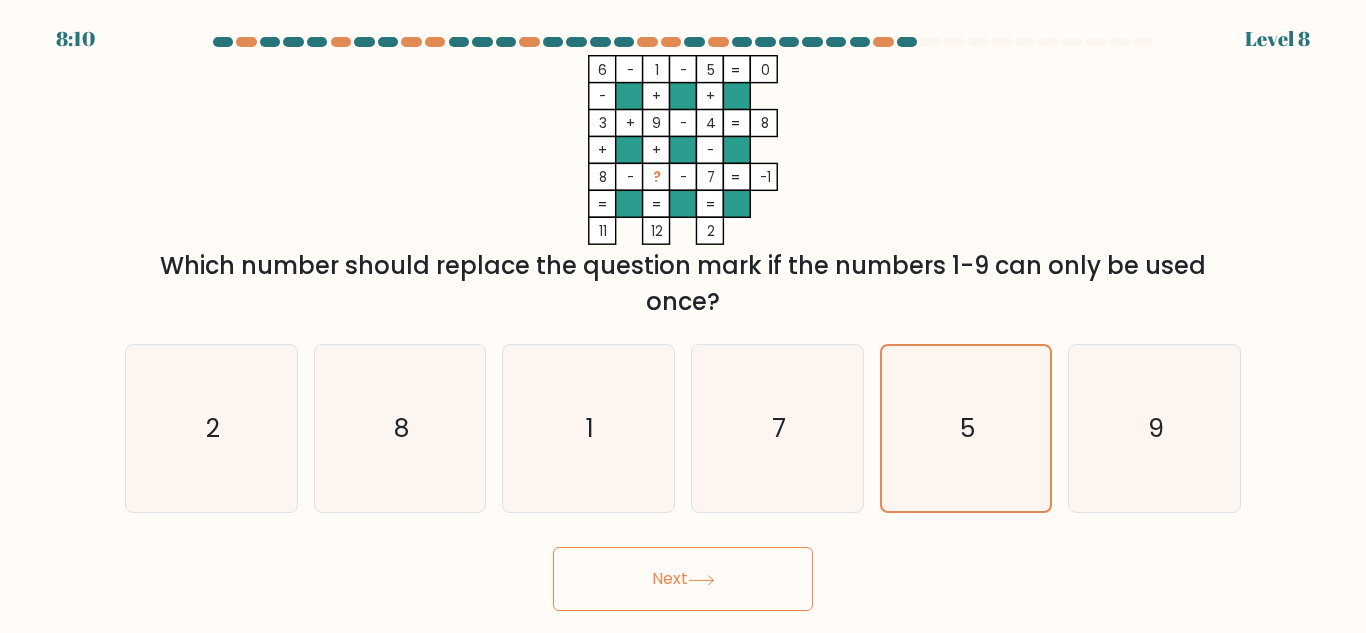 click on "Next" at bounding box center (683, 579) 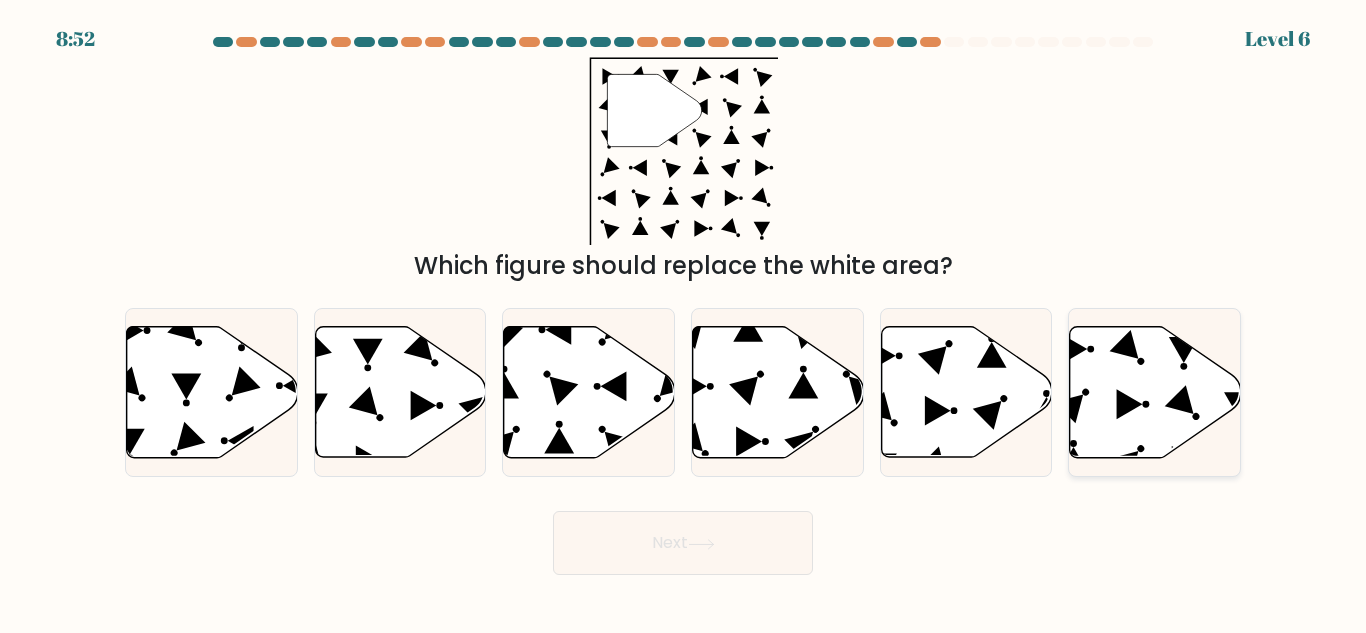 click 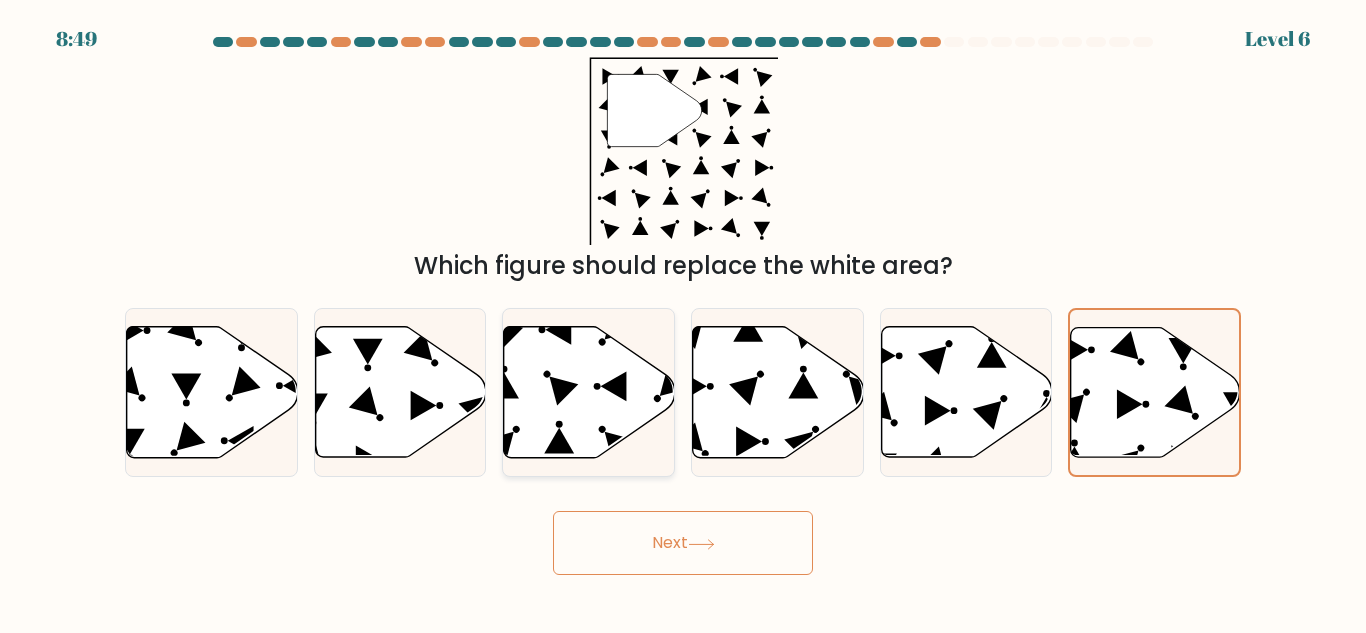 click 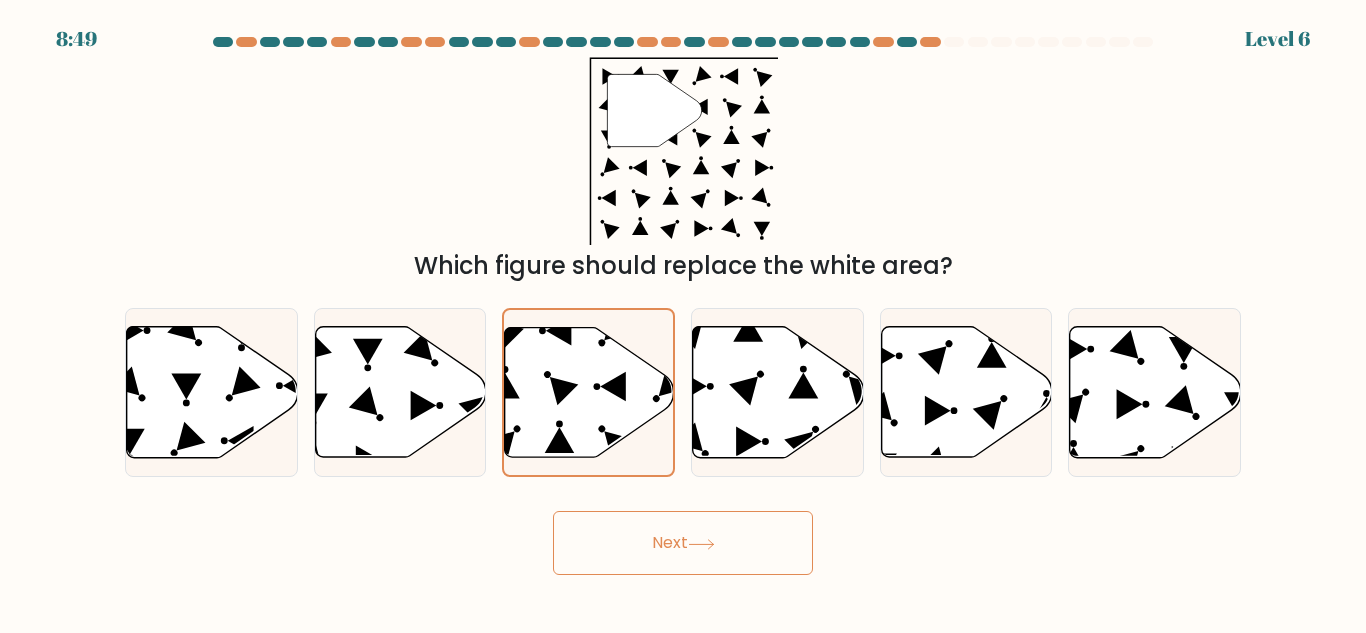 click on "Next" at bounding box center (683, 543) 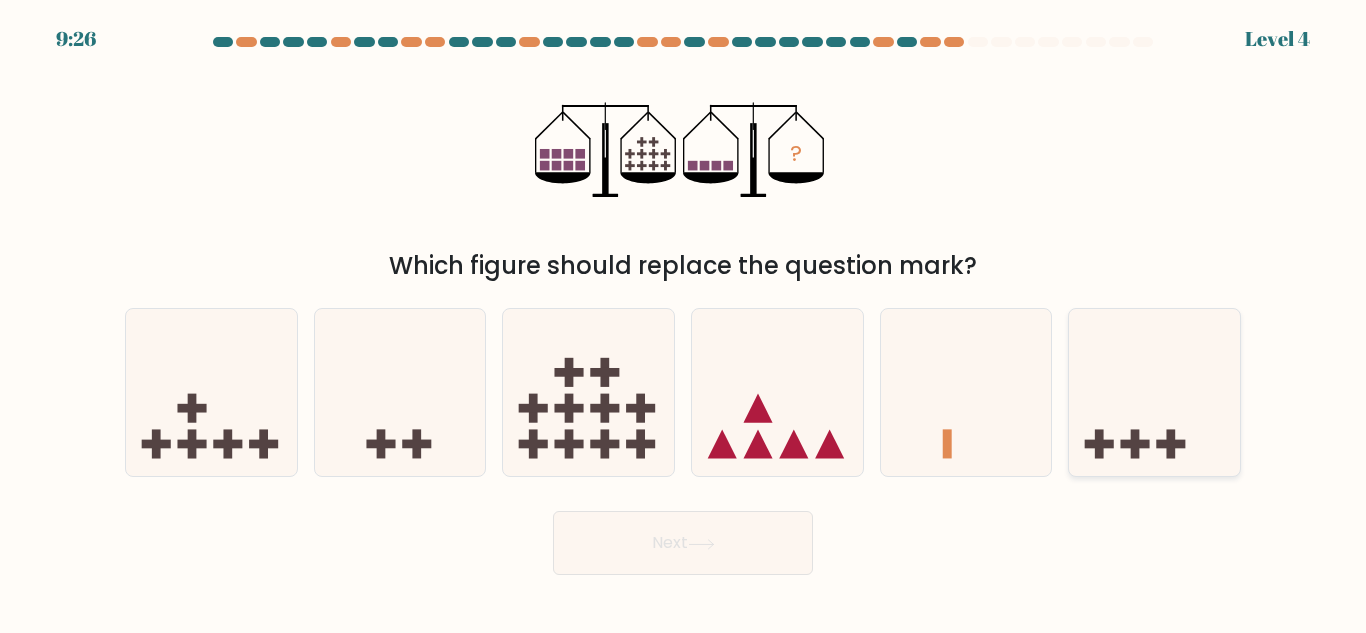 click 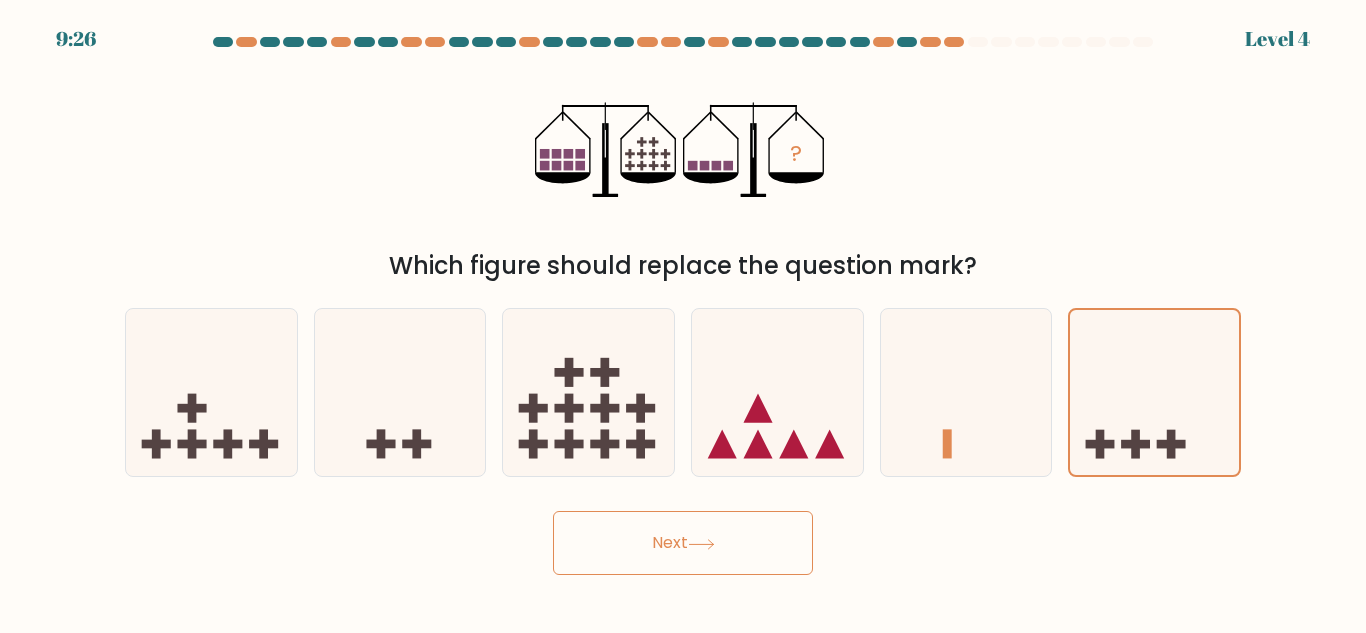 click on "Next" at bounding box center [683, 543] 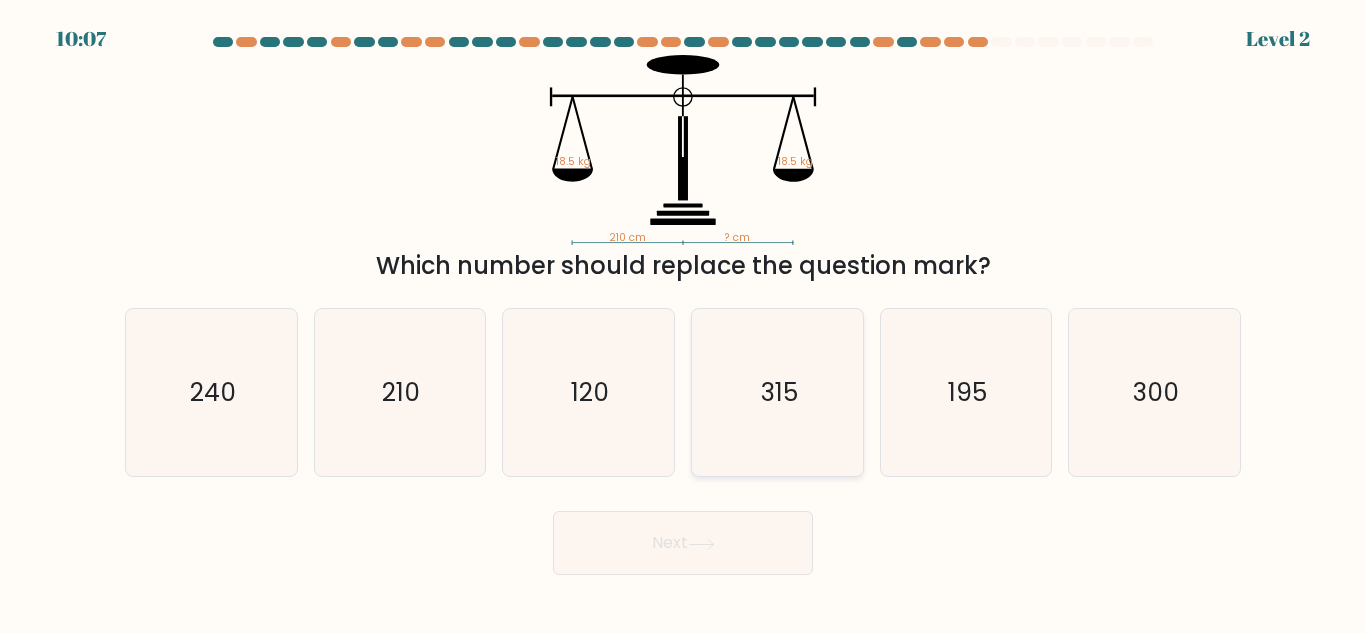 click on "315" 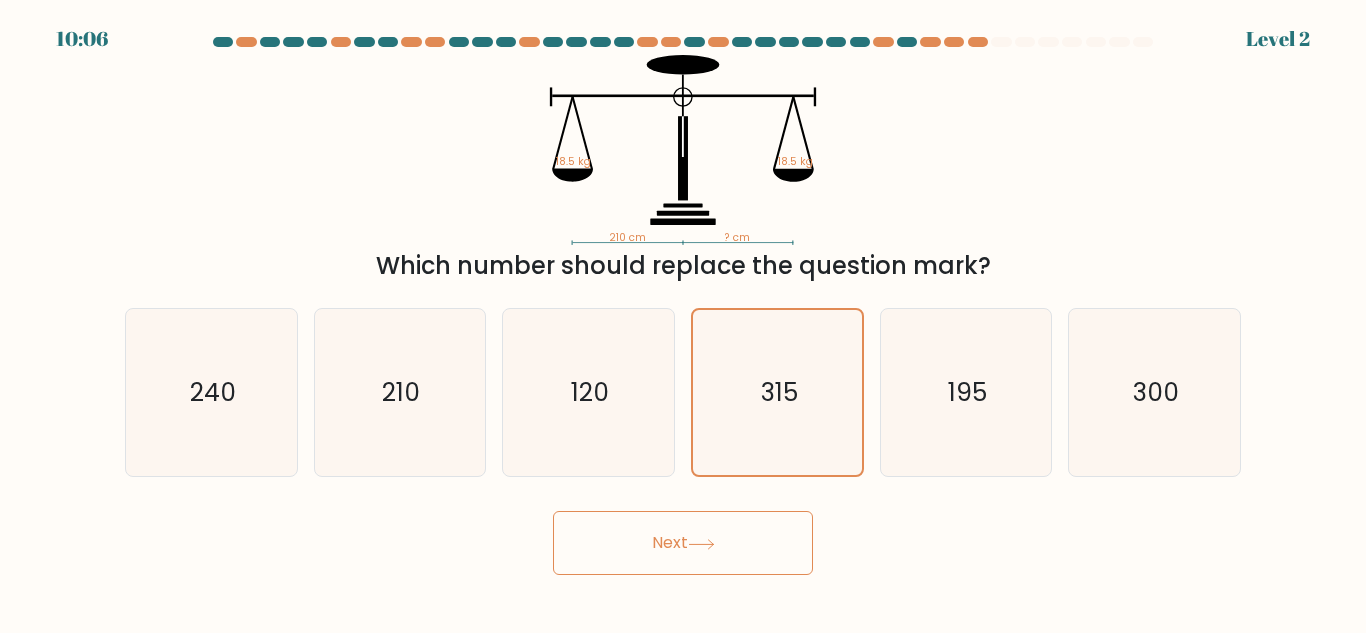 click on "Next" at bounding box center (683, 543) 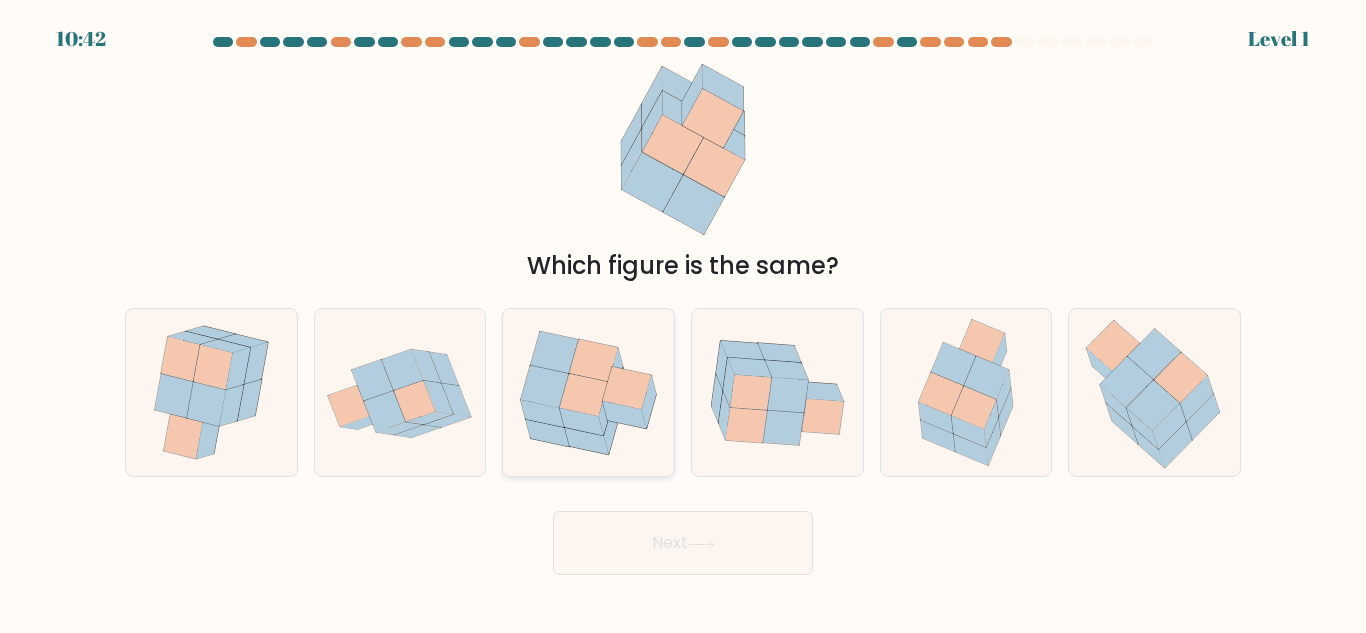 click 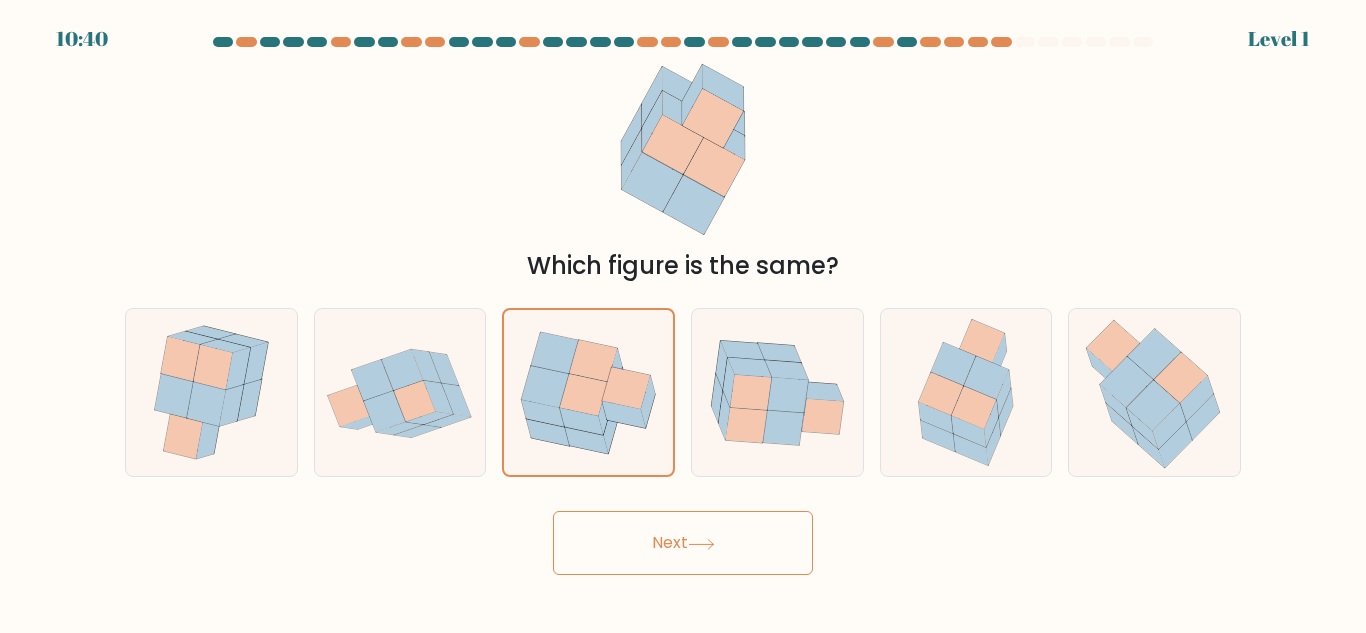 click on "Next" at bounding box center [683, 543] 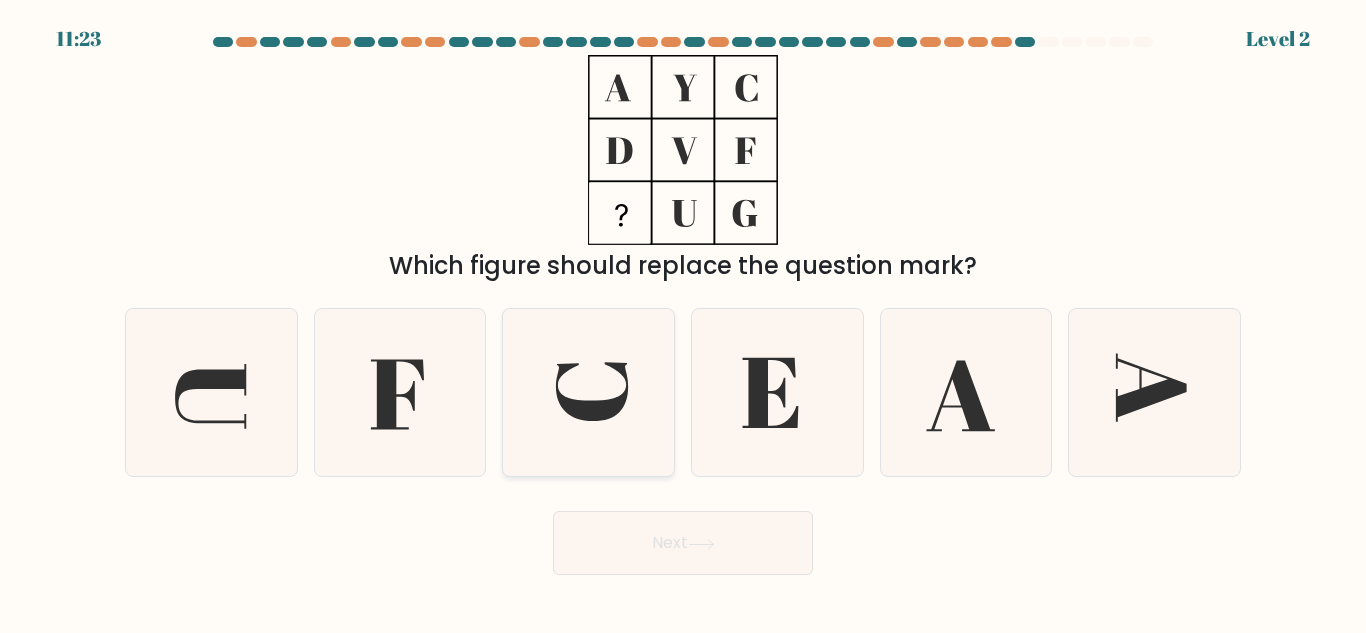 click 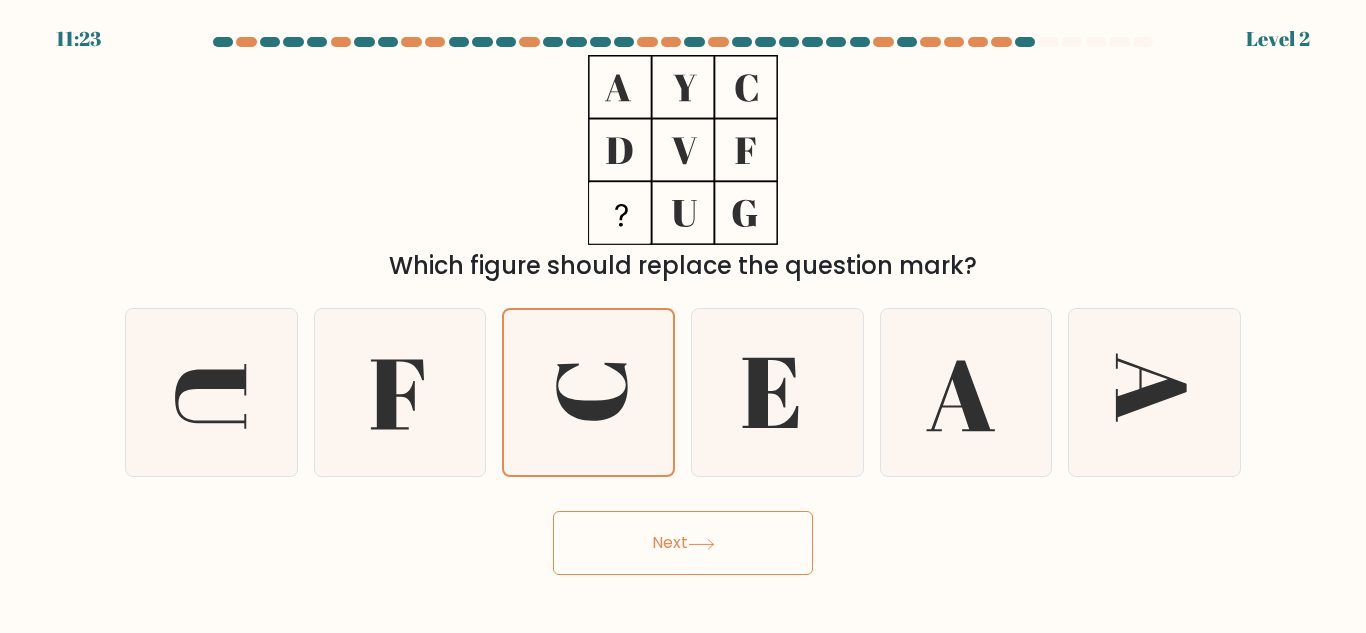 click on "Next" at bounding box center [683, 543] 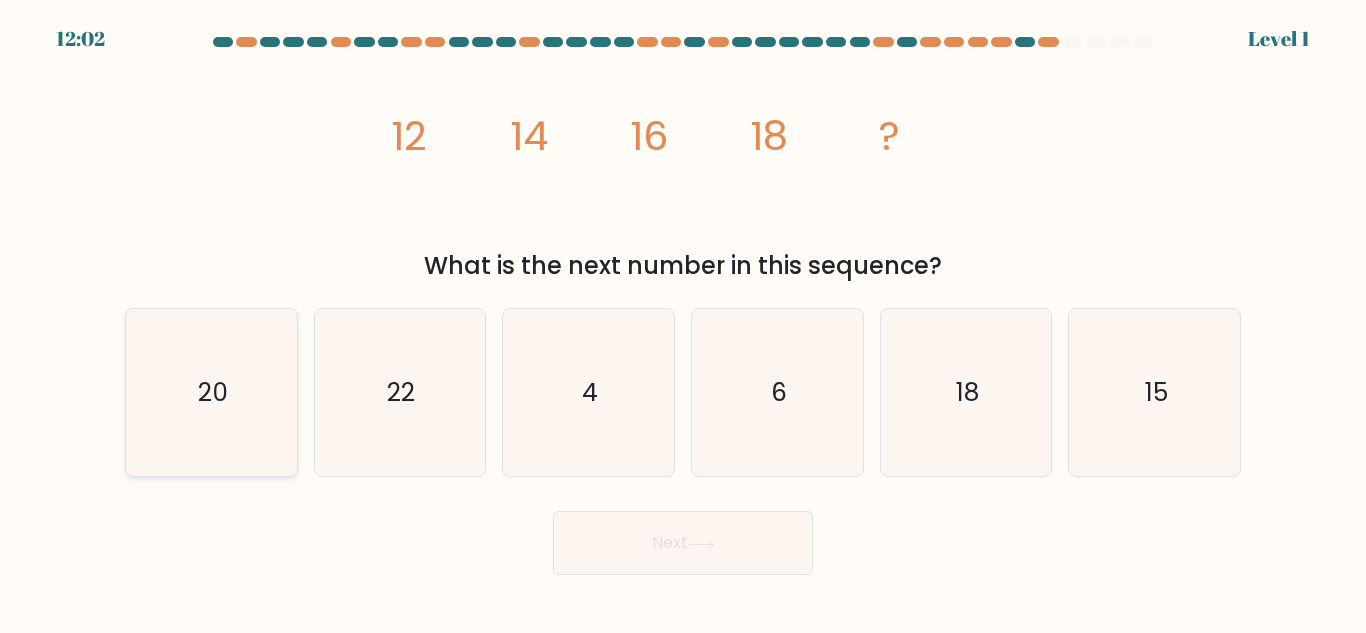 click on "20" 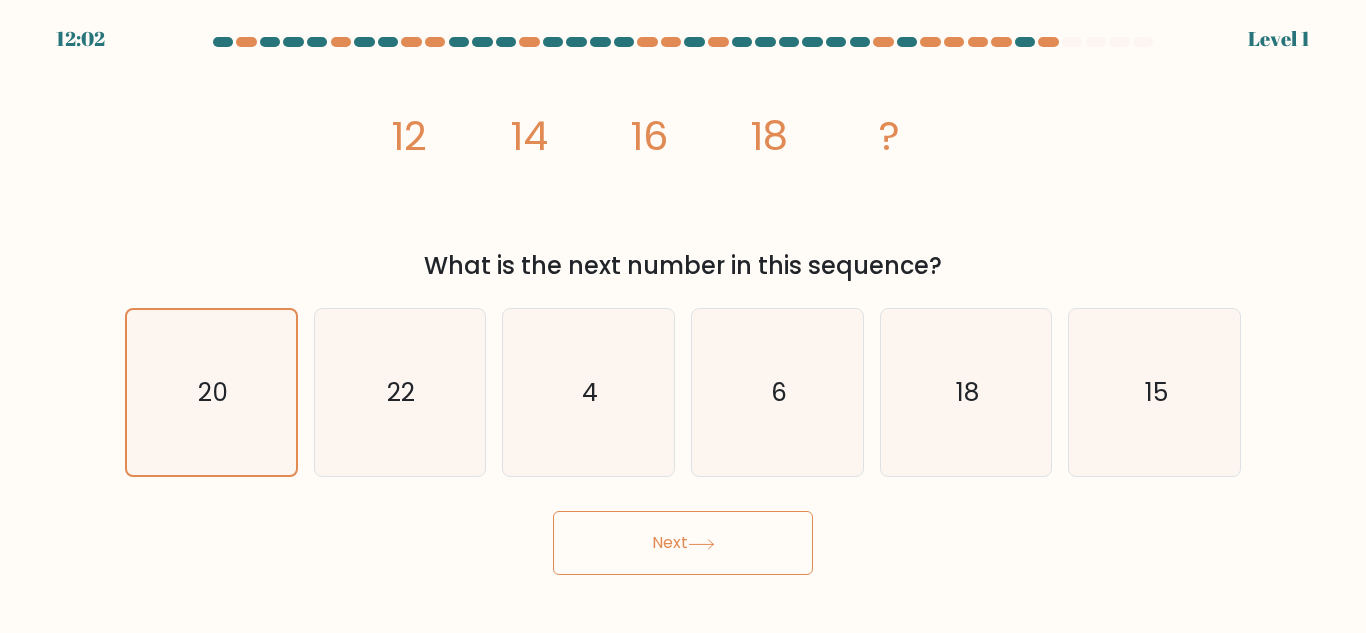 click on "Next" at bounding box center [683, 543] 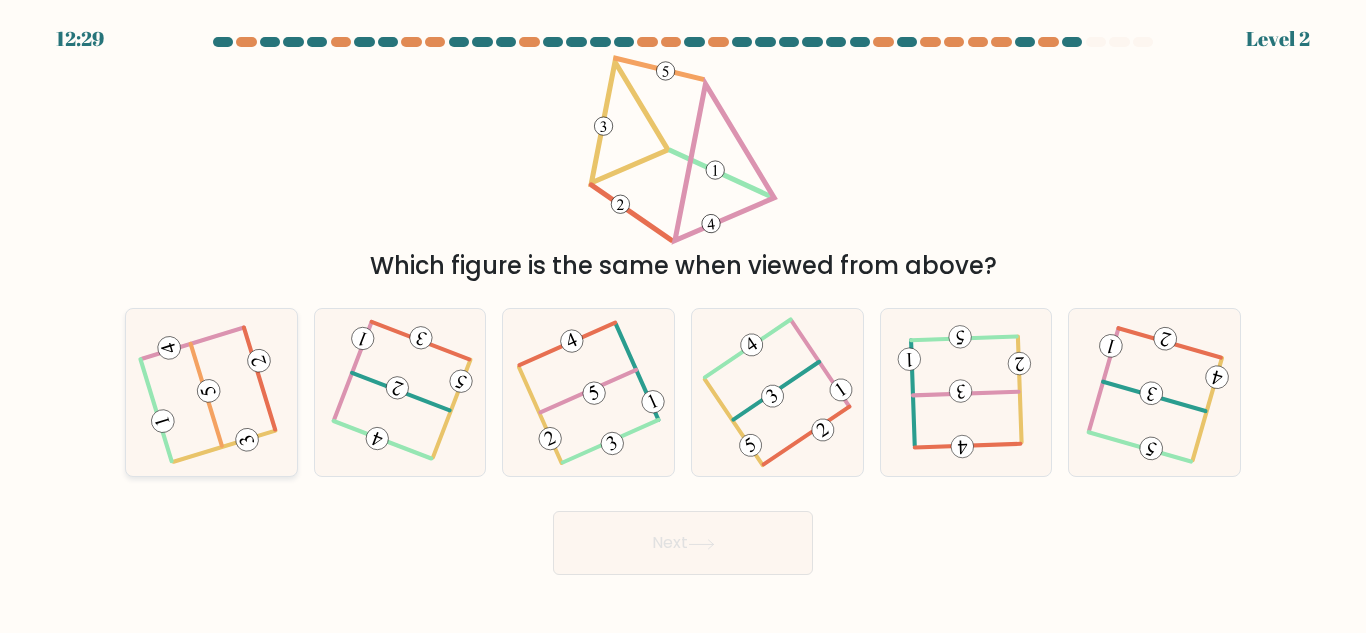 click 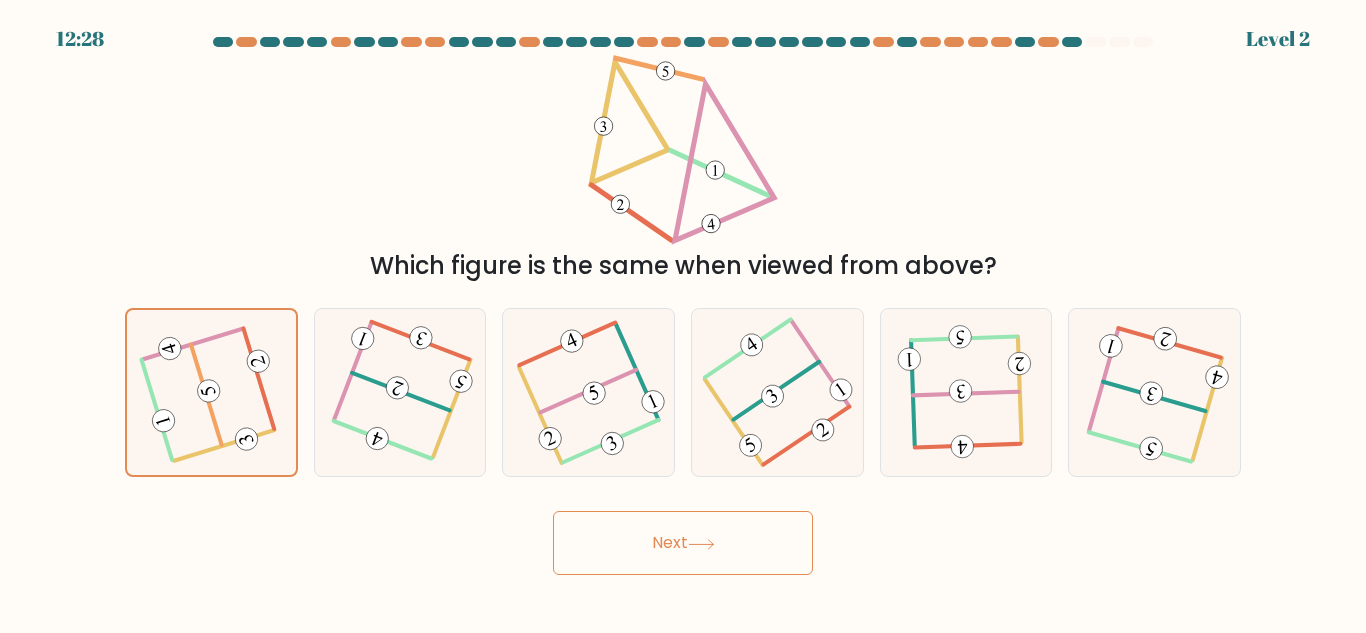 click on "Next" at bounding box center [683, 543] 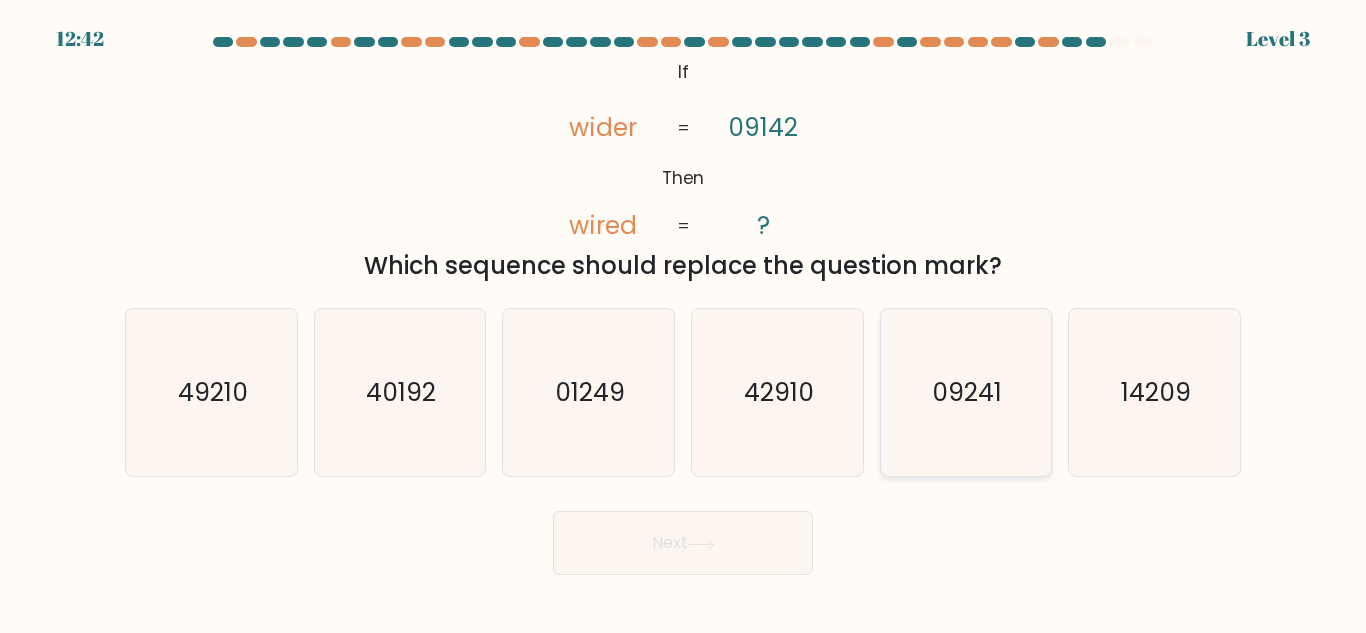 click on "09241" 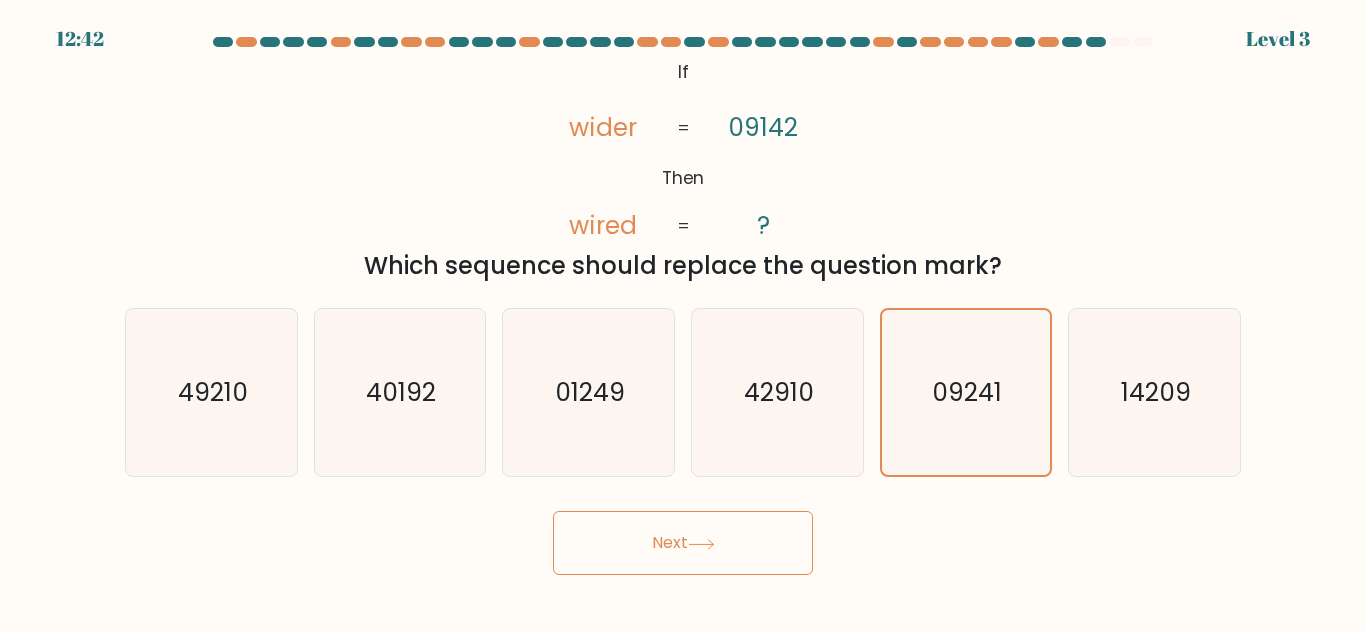 click on "Next" at bounding box center [683, 543] 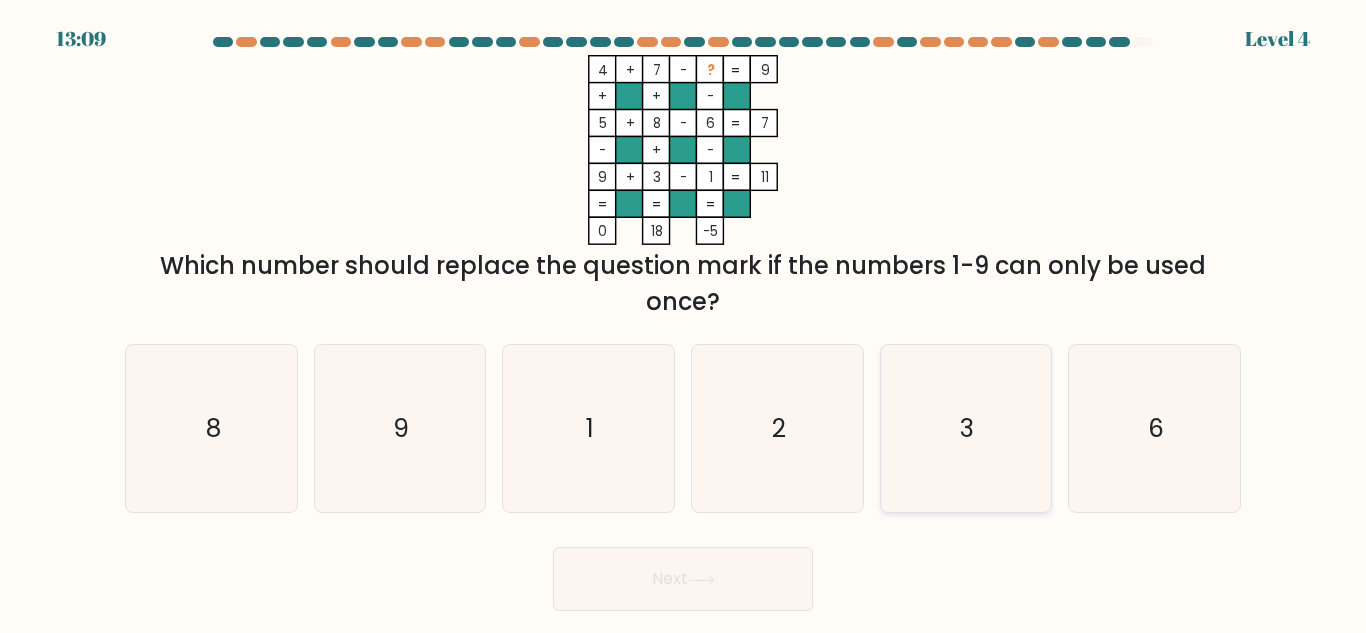 click on "3" 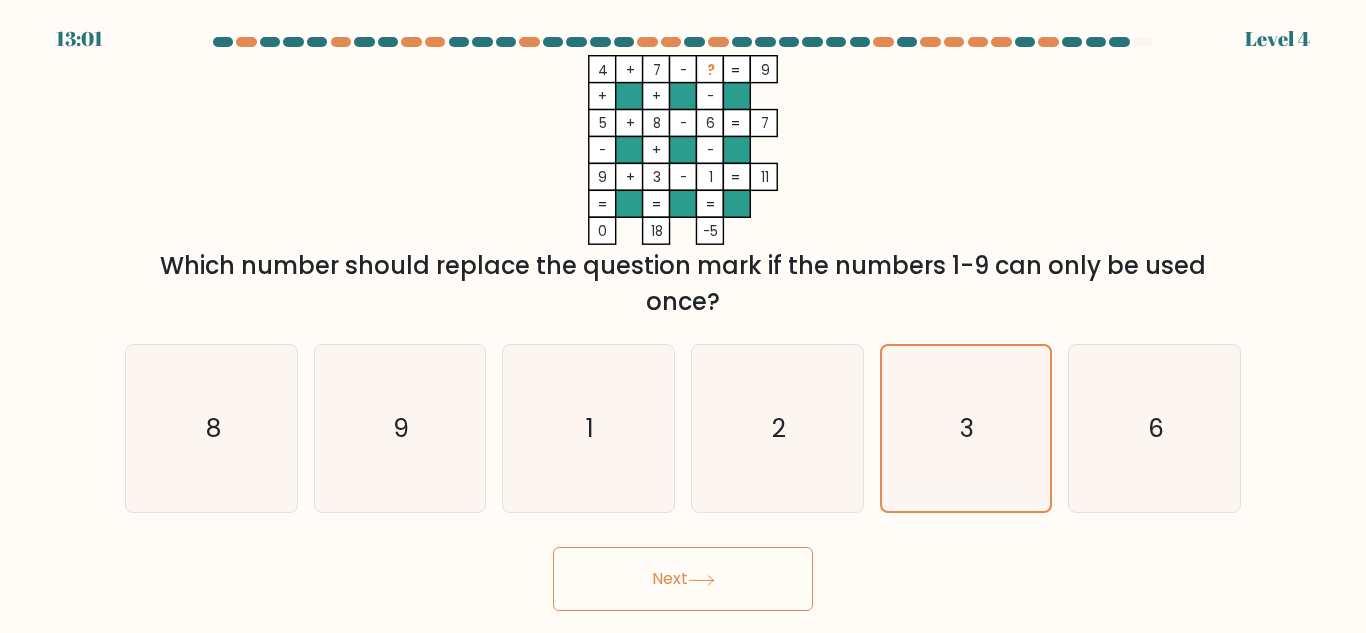 click on "Next" at bounding box center [683, 579] 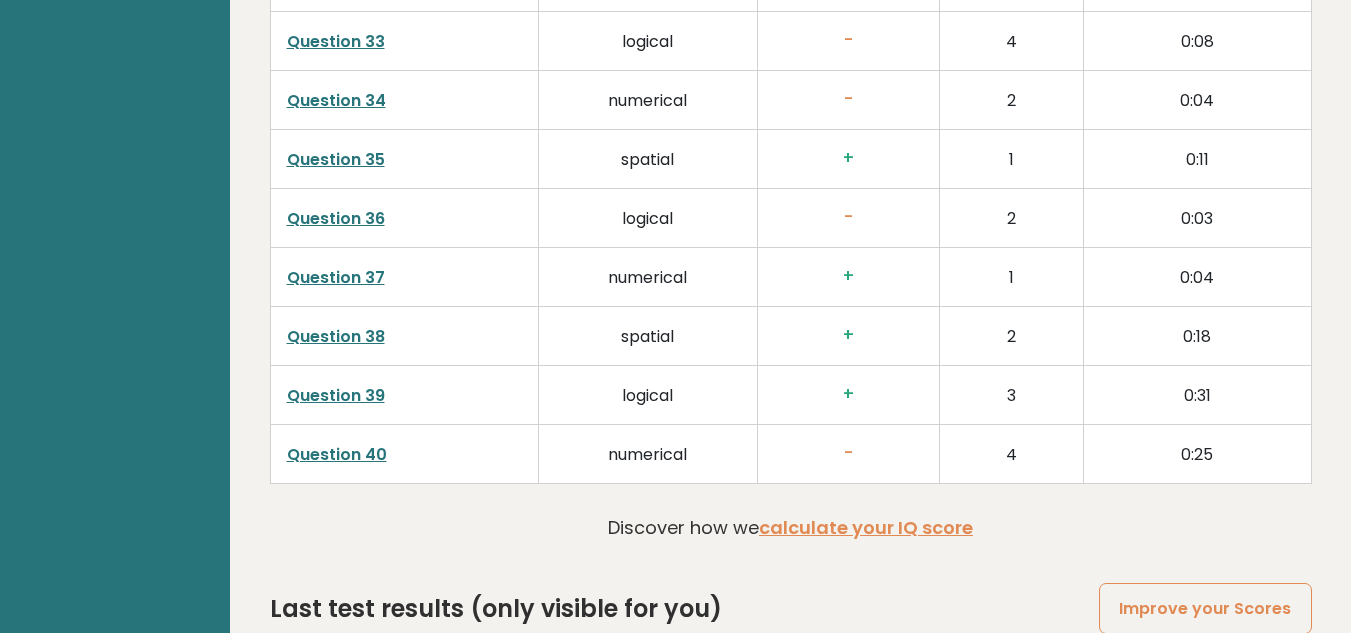 scroll, scrollTop: 5256, scrollLeft: 0, axis: vertical 